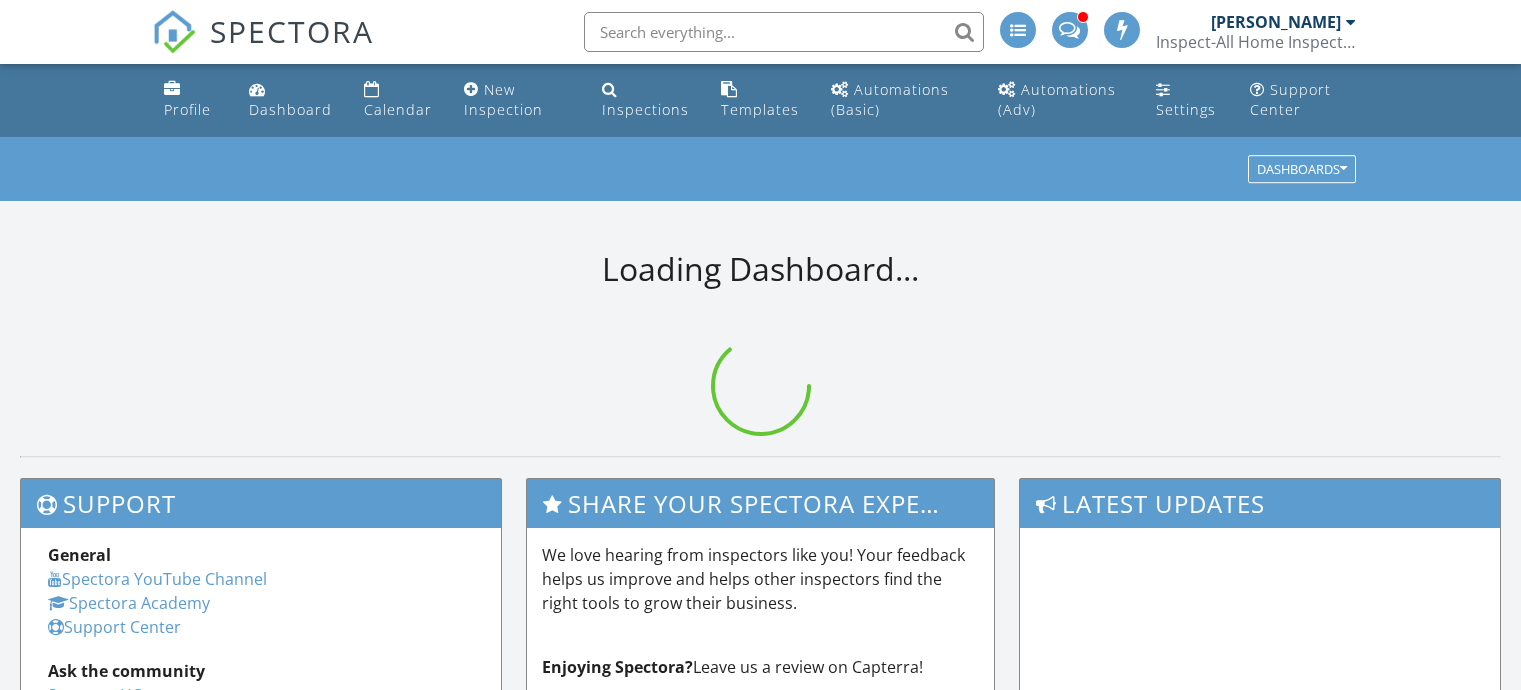 scroll, scrollTop: 0, scrollLeft: 0, axis: both 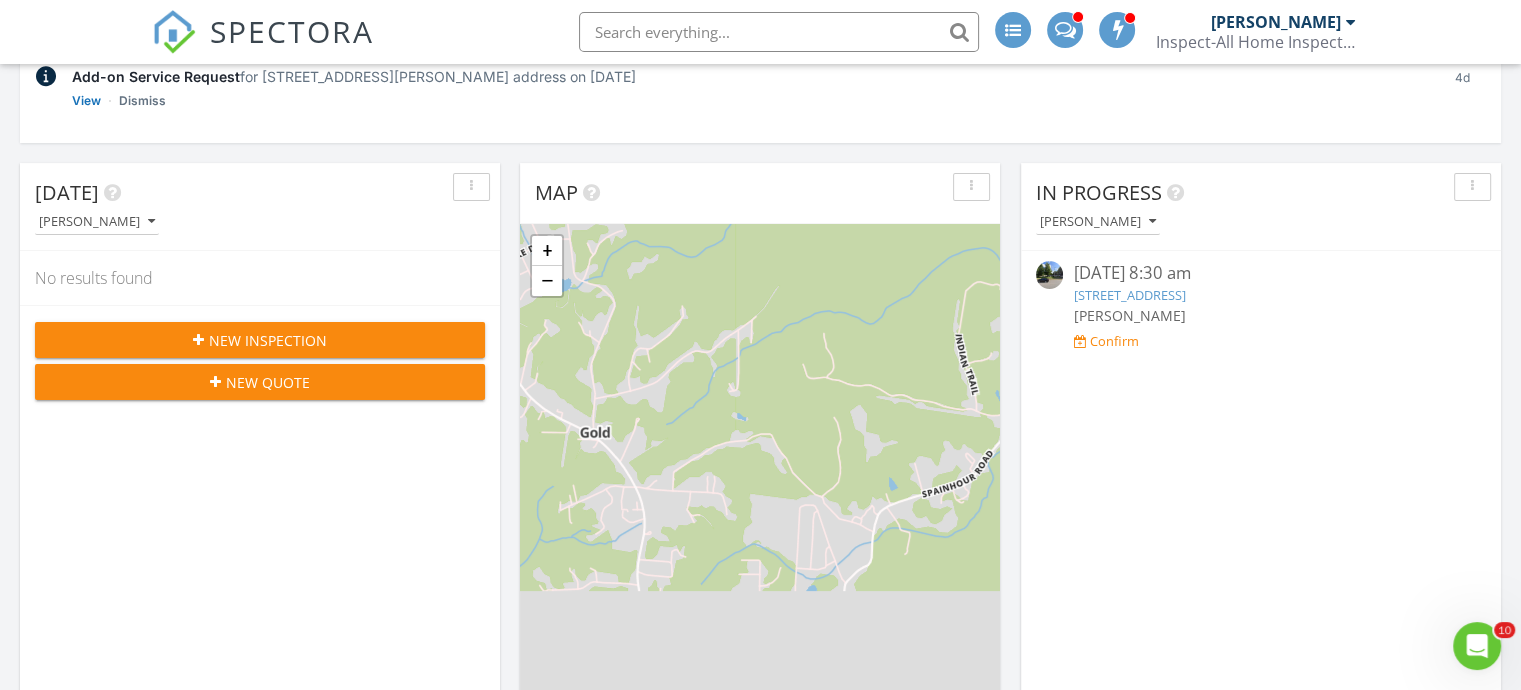 click on "2376 us 321 Highway, Newton , NC  28658" at bounding box center (1129, 295) 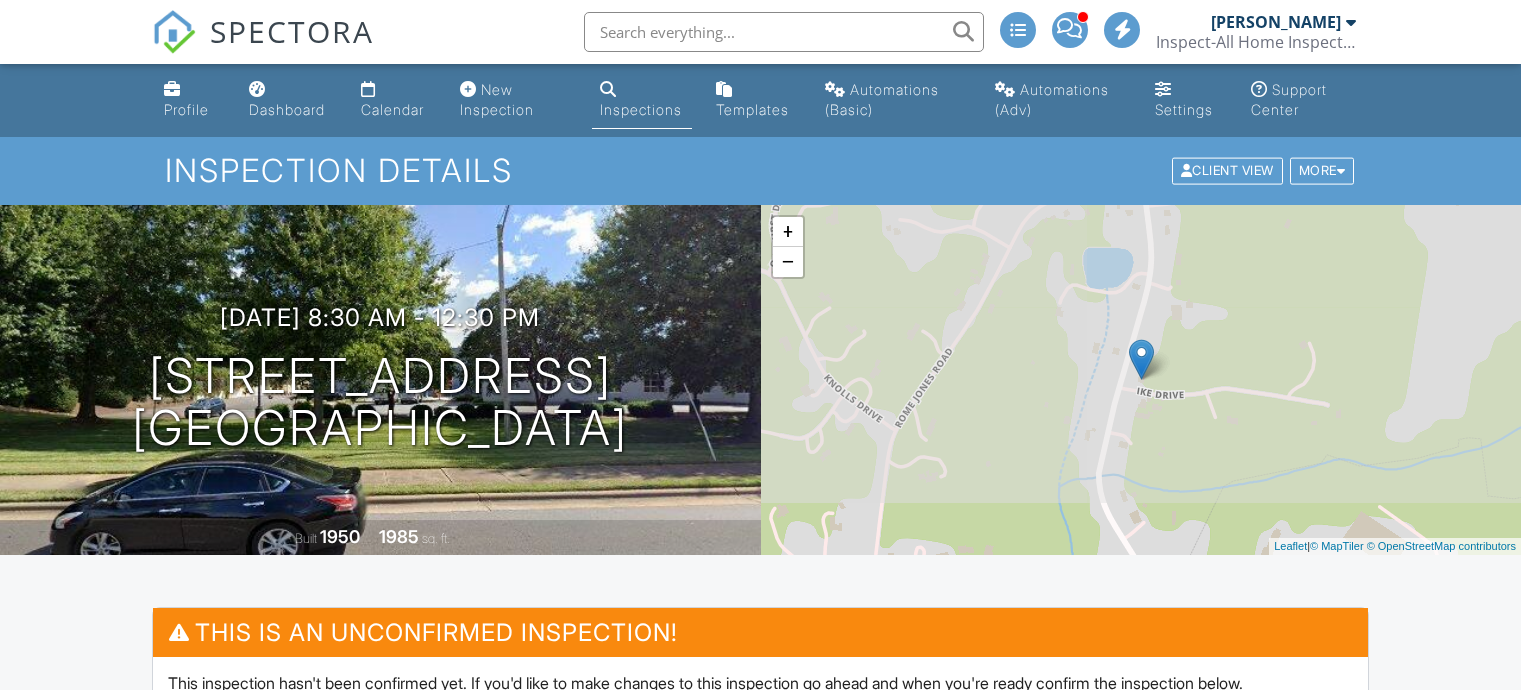 scroll, scrollTop: 0, scrollLeft: 0, axis: both 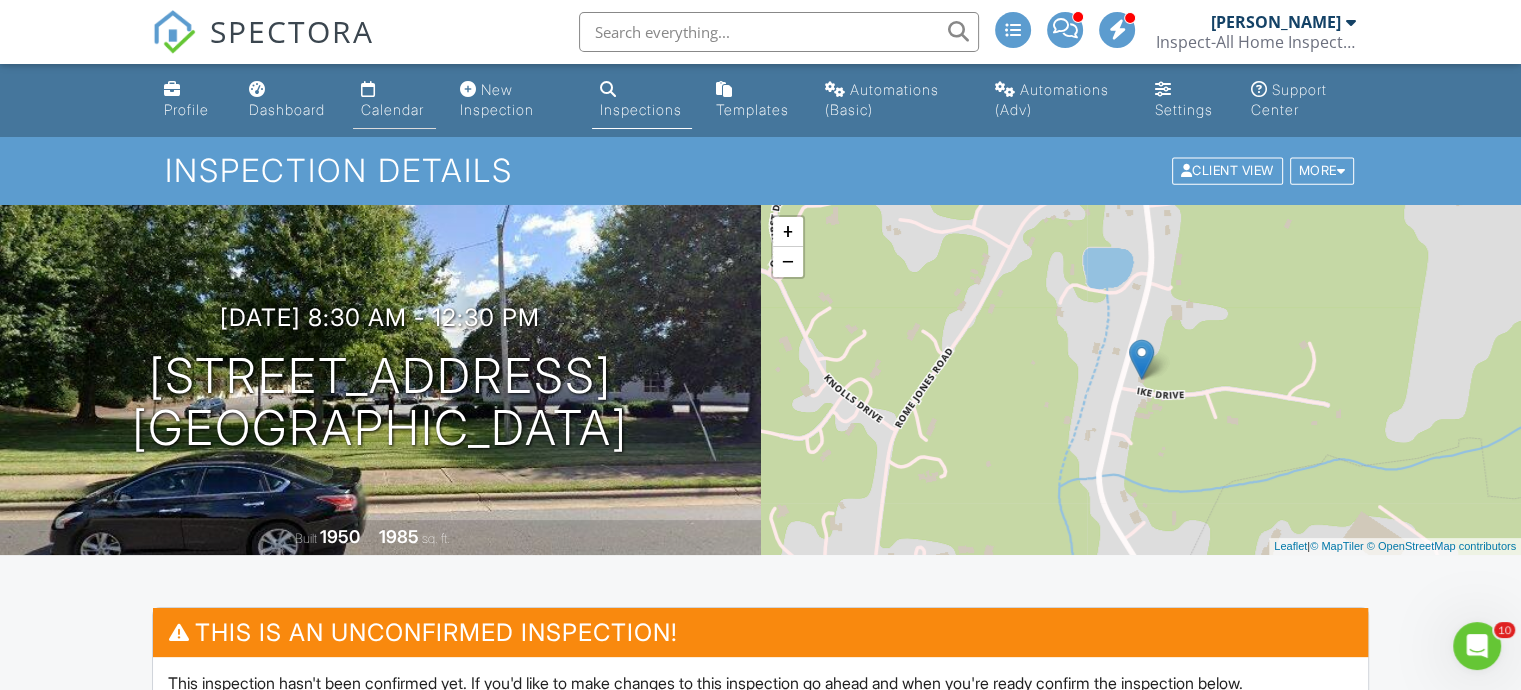 click on "Calendar" at bounding box center [392, 109] 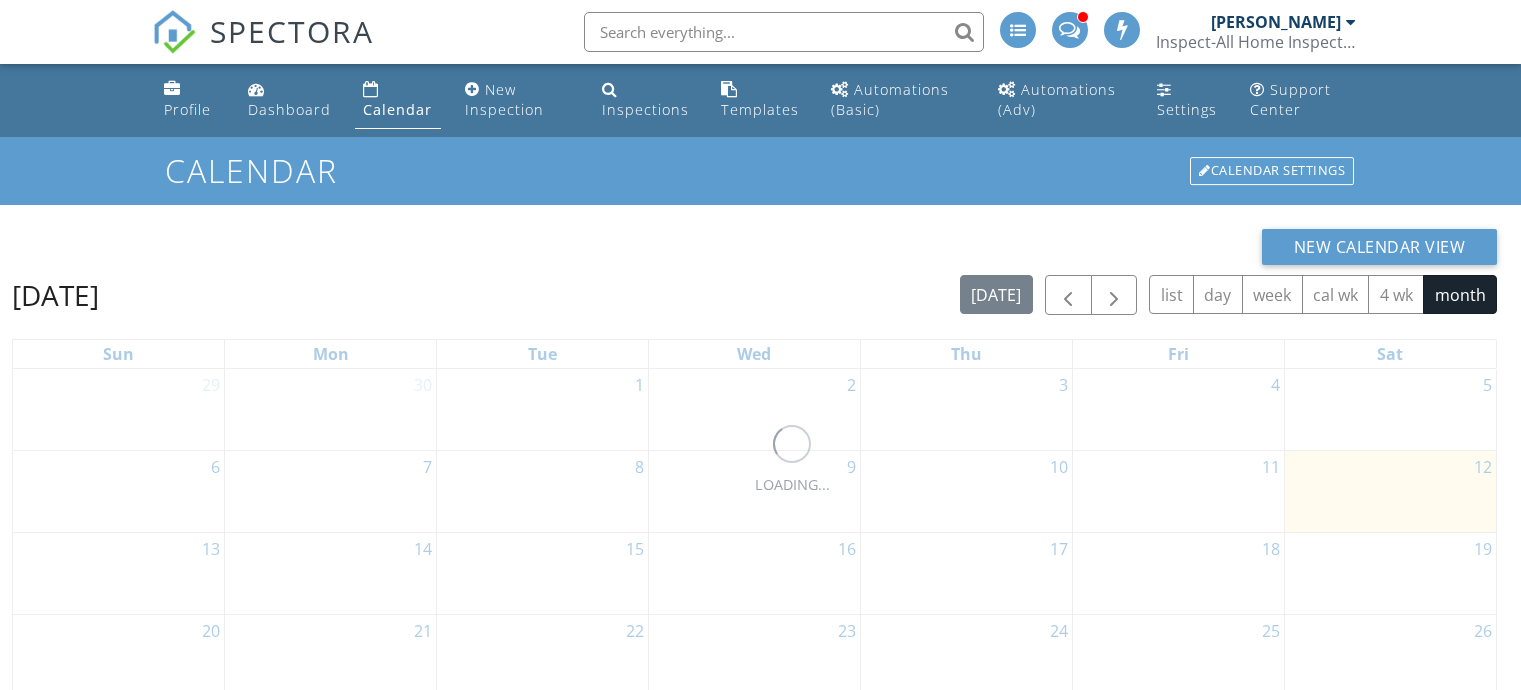 scroll, scrollTop: 0, scrollLeft: 0, axis: both 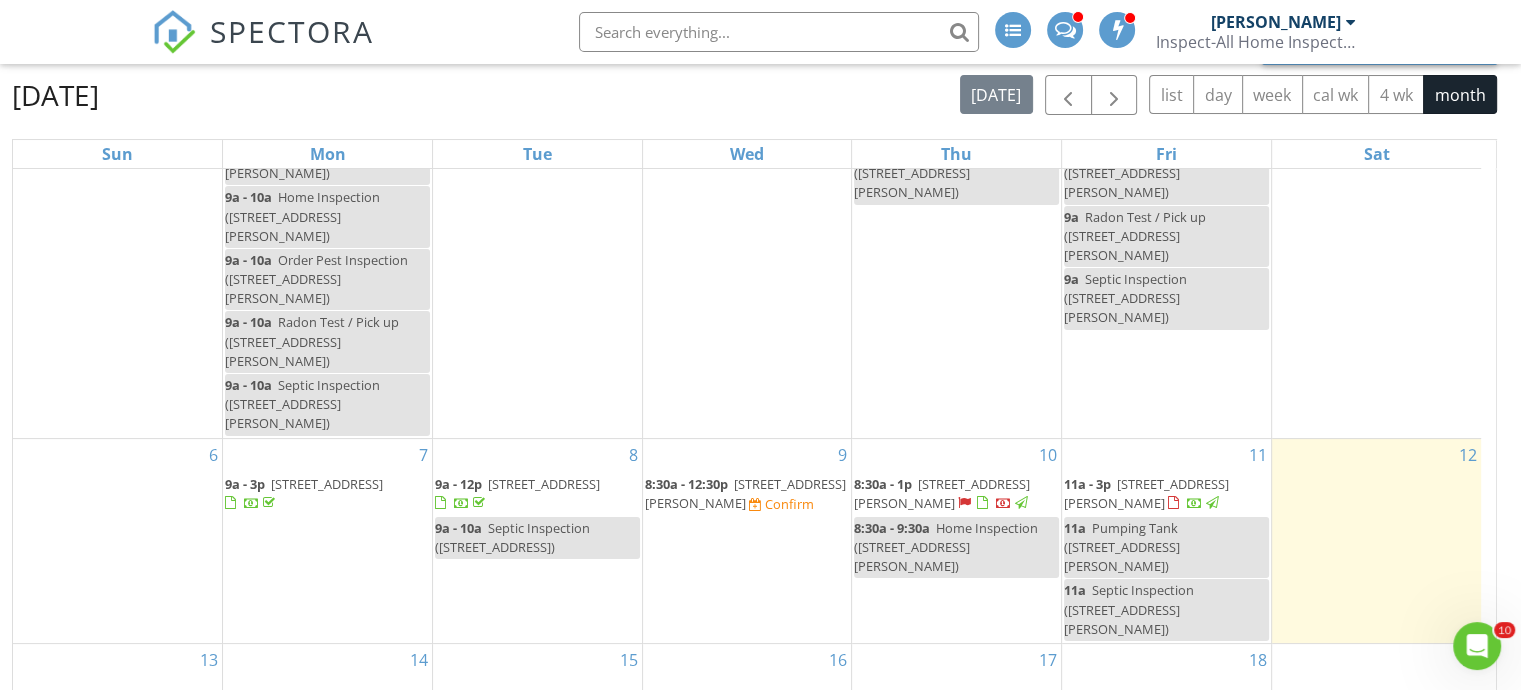 click at bounding box center [964, 503] 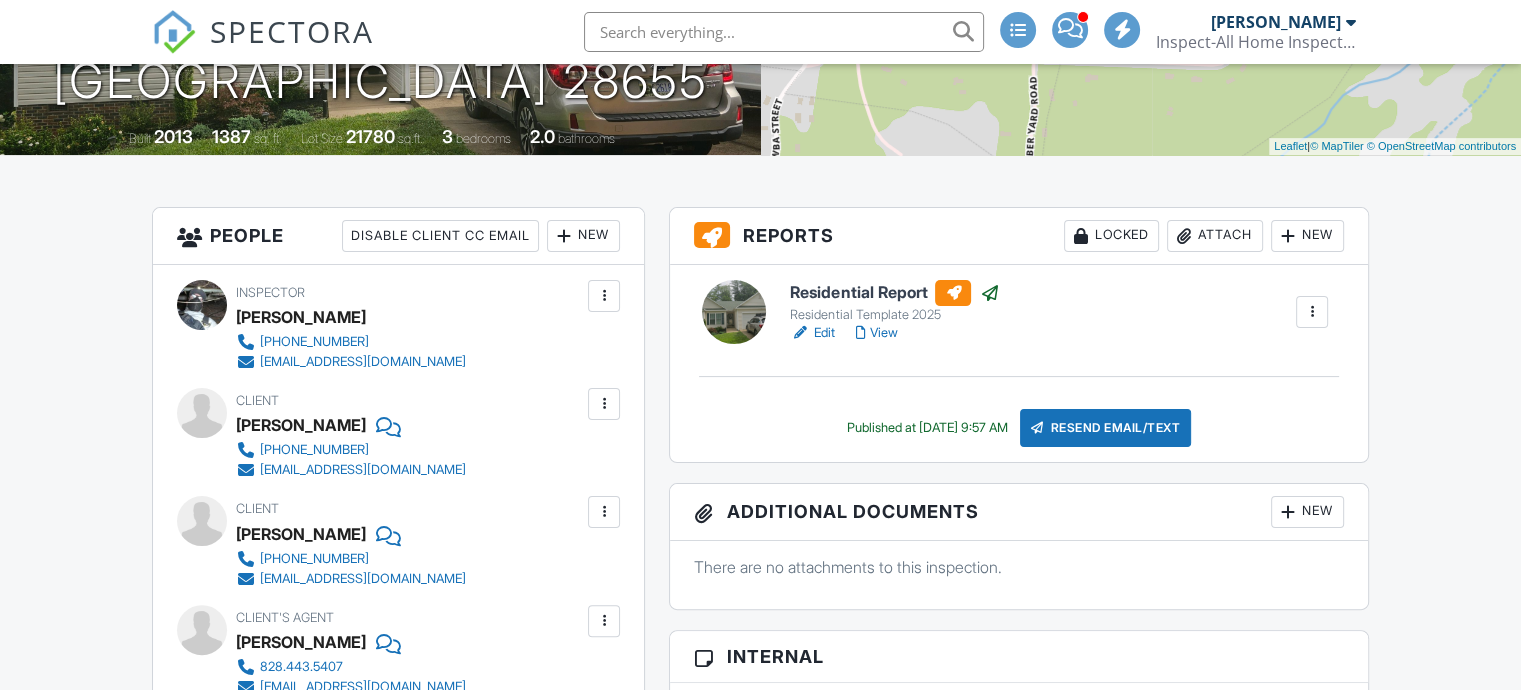 scroll, scrollTop: 1500, scrollLeft: 0, axis: vertical 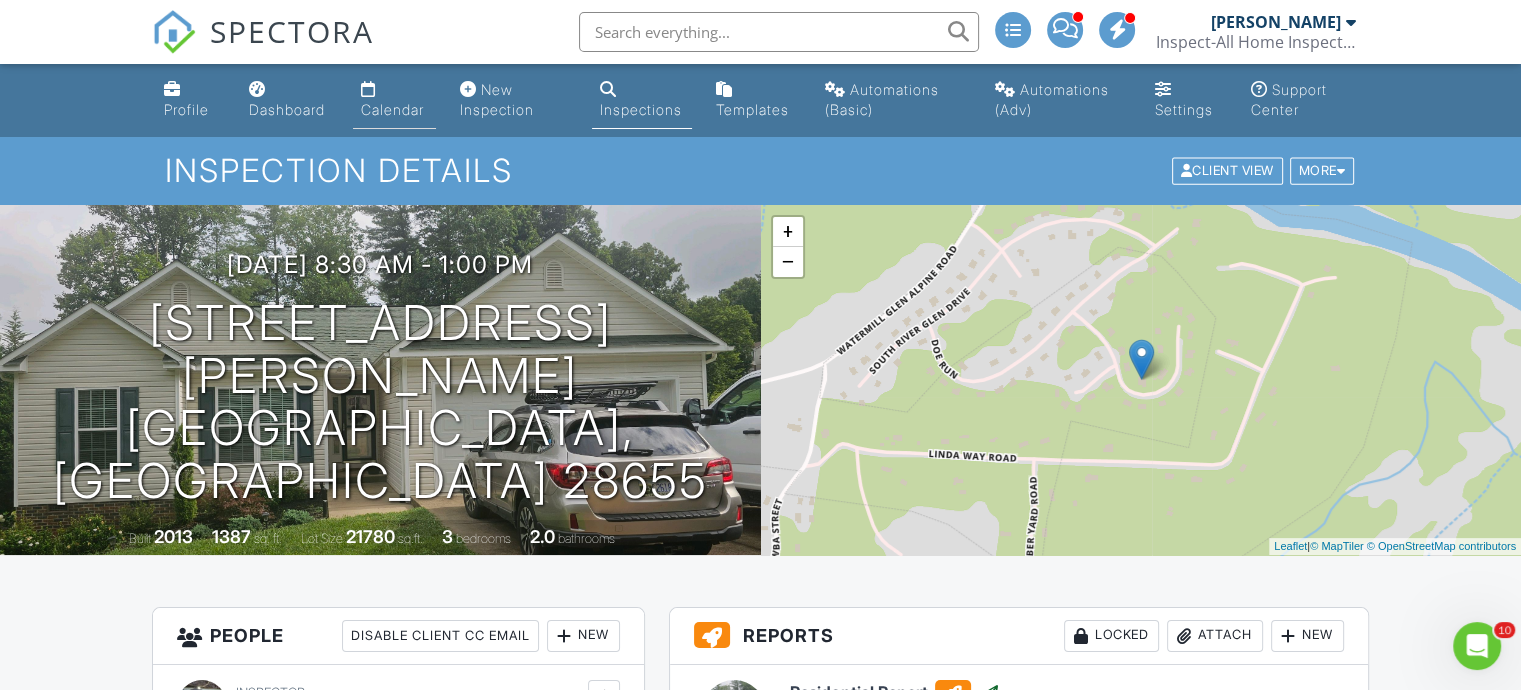 click on "Calendar" at bounding box center (392, 109) 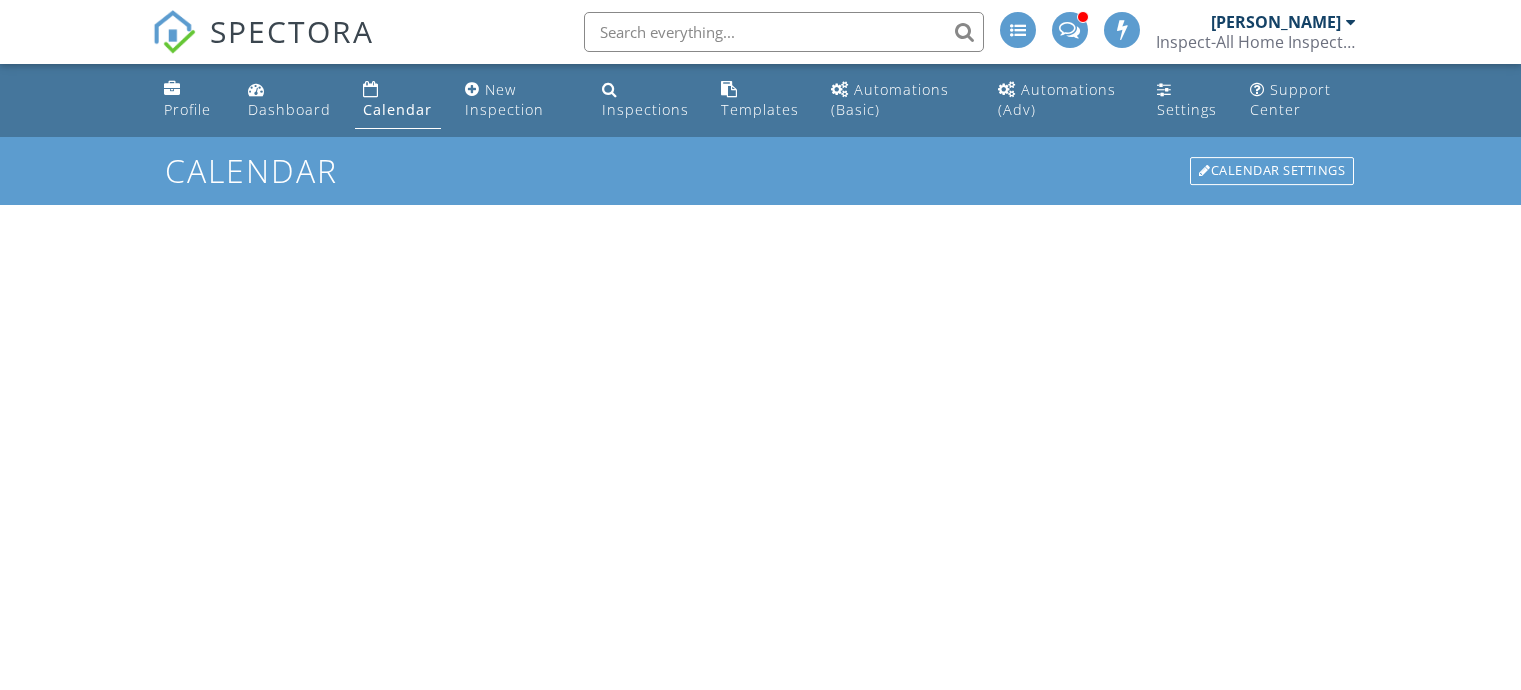 scroll, scrollTop: 0, scrollLeft: 0, axis: both 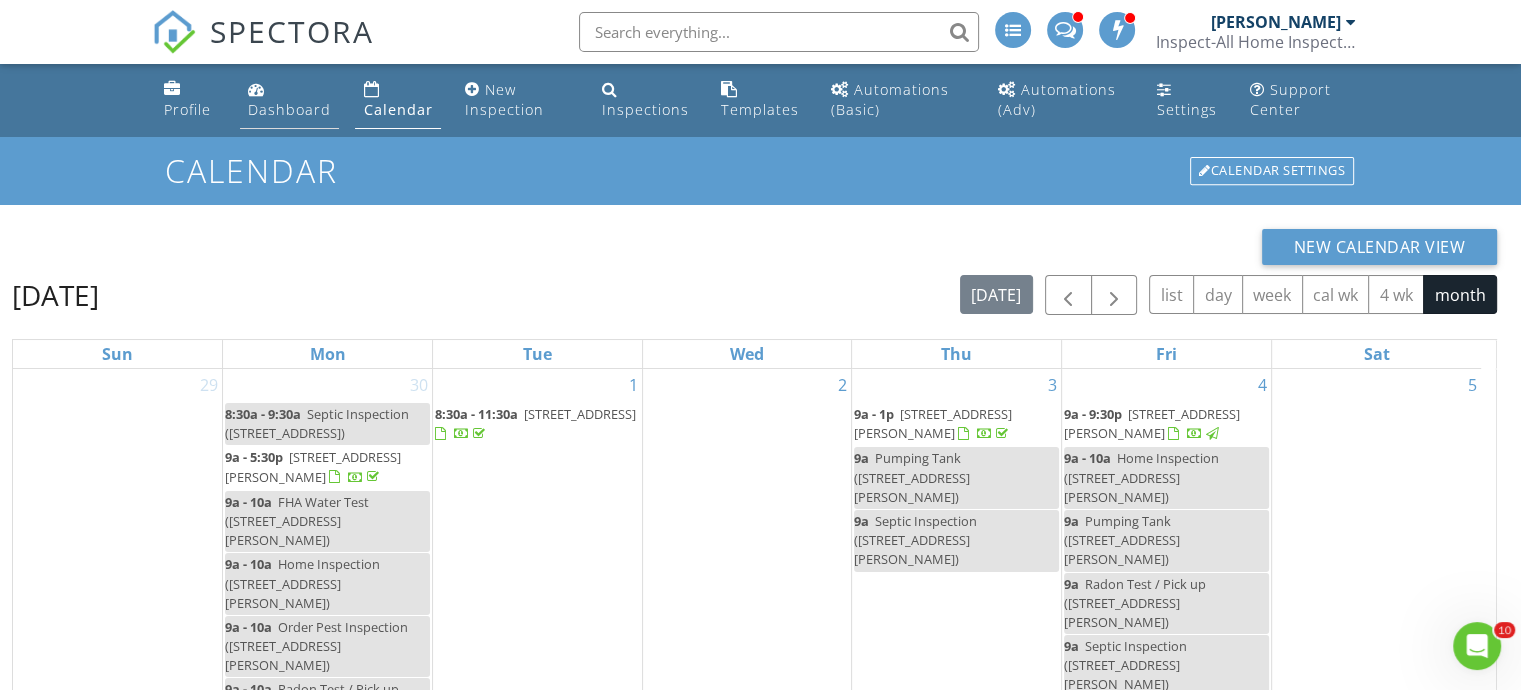 click on "Dashboard" at bounding box center [289, 109] 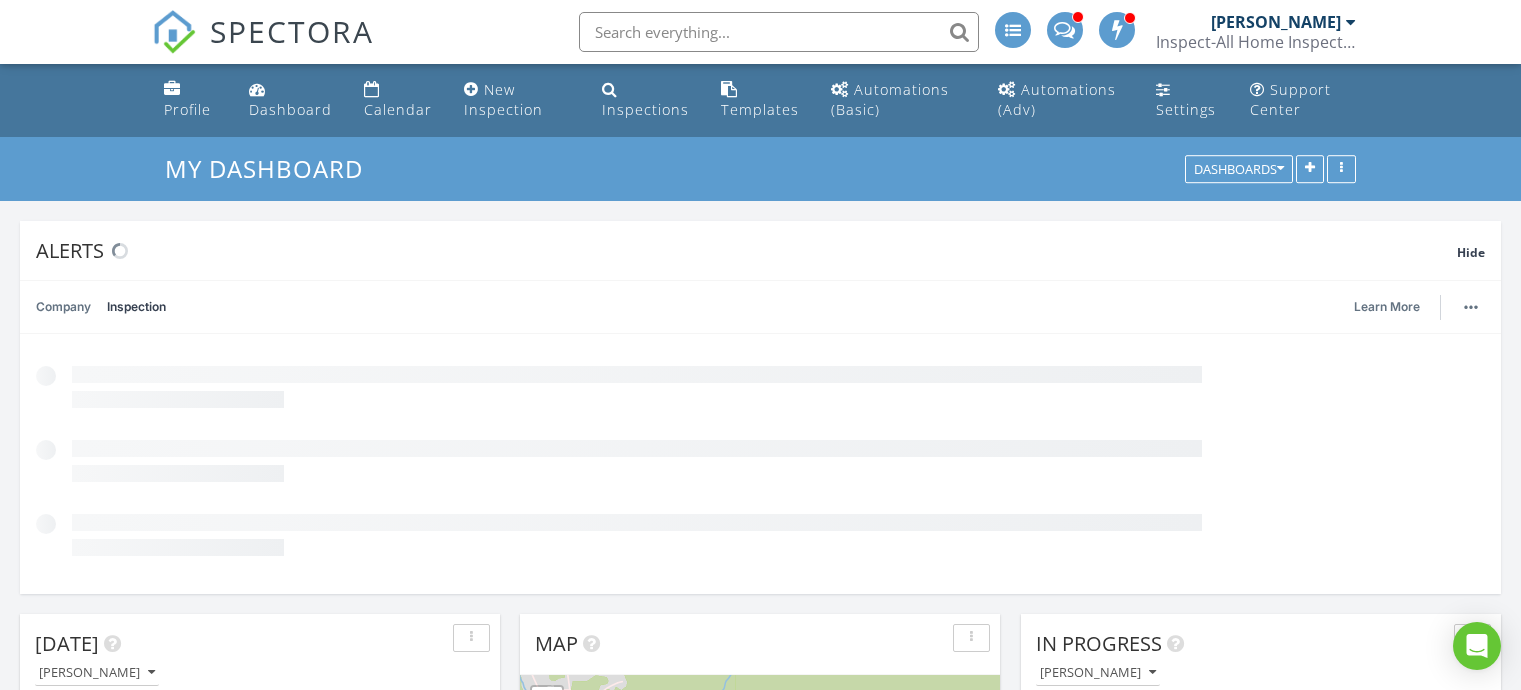 scroll, scrollTop: 0, scrollLeft: 0, axis: both 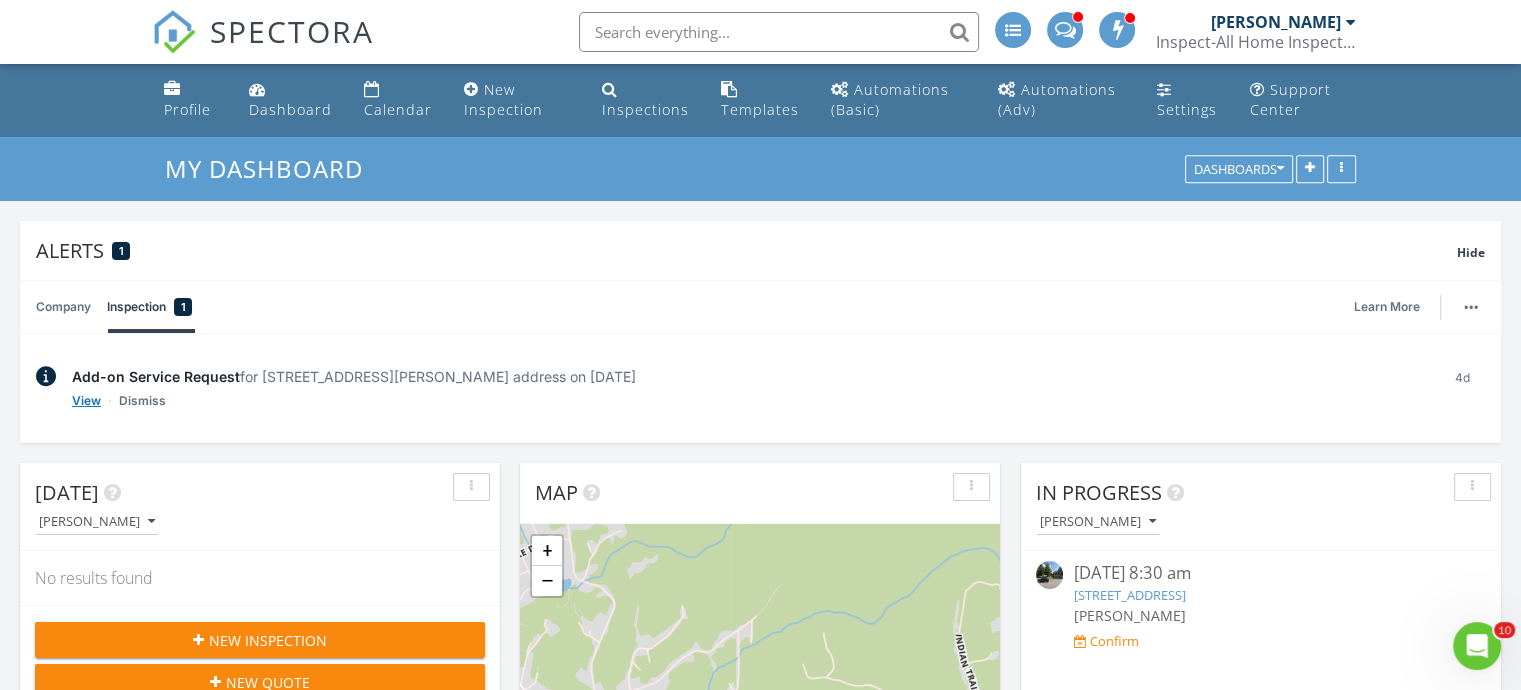 click on "View" at bounding box center [86, 401] 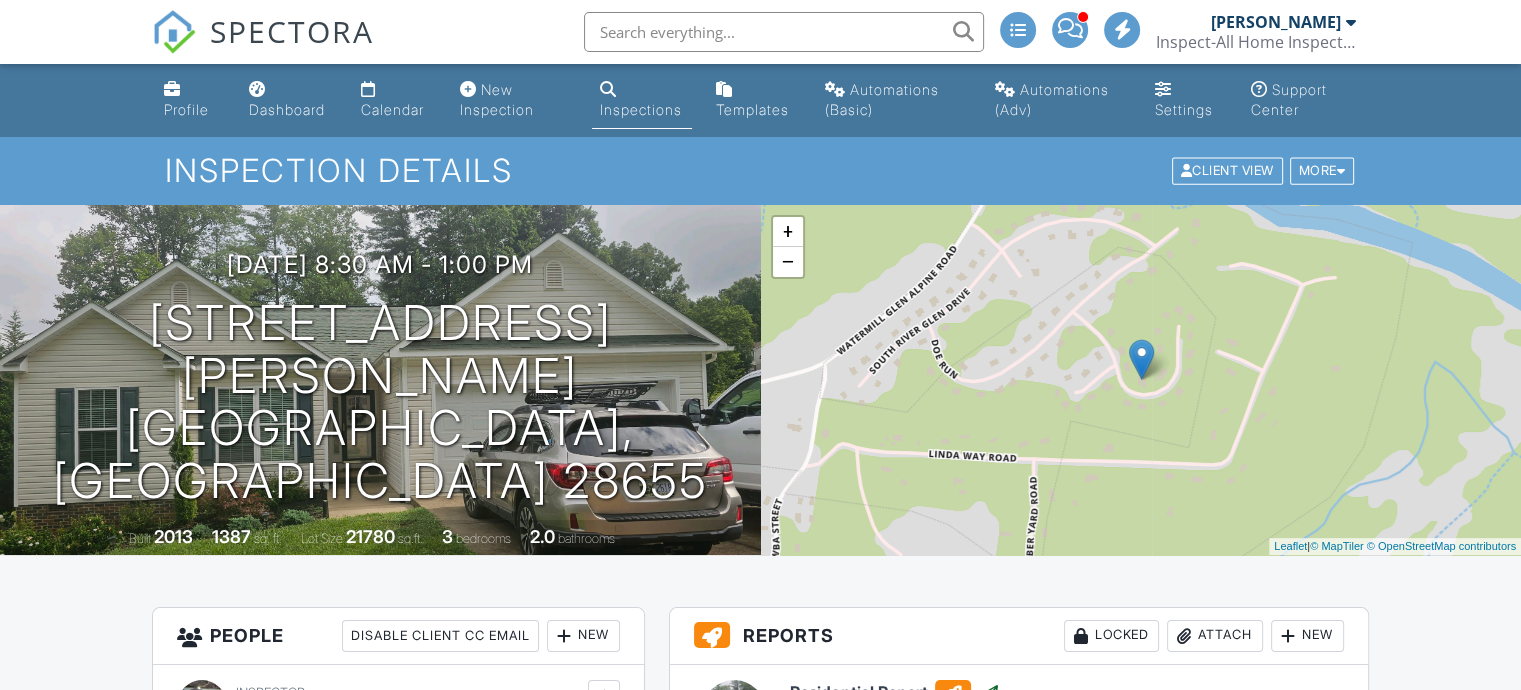 scroll, scrollTop: 400, scrollLeft: 0, axis: vertical 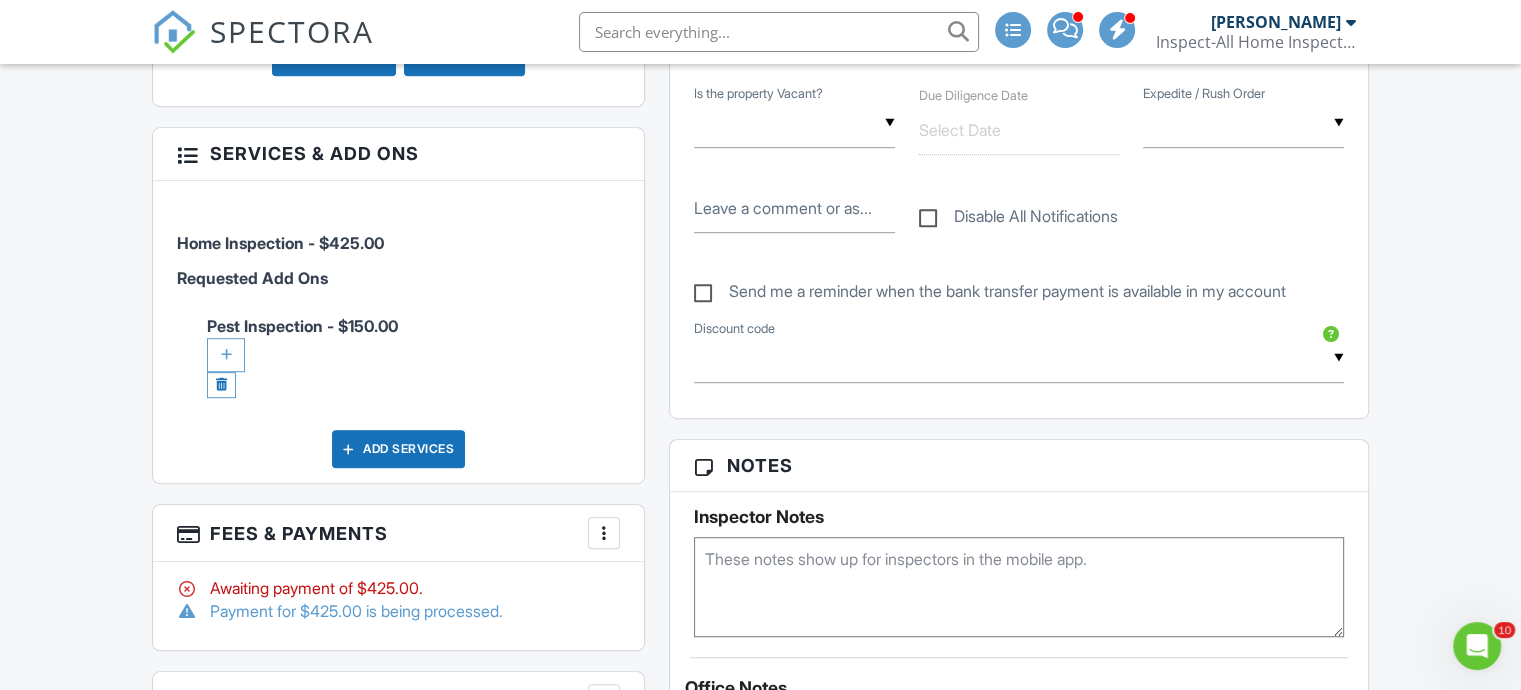 click on "Add Services" at bounding box center [398, 449] 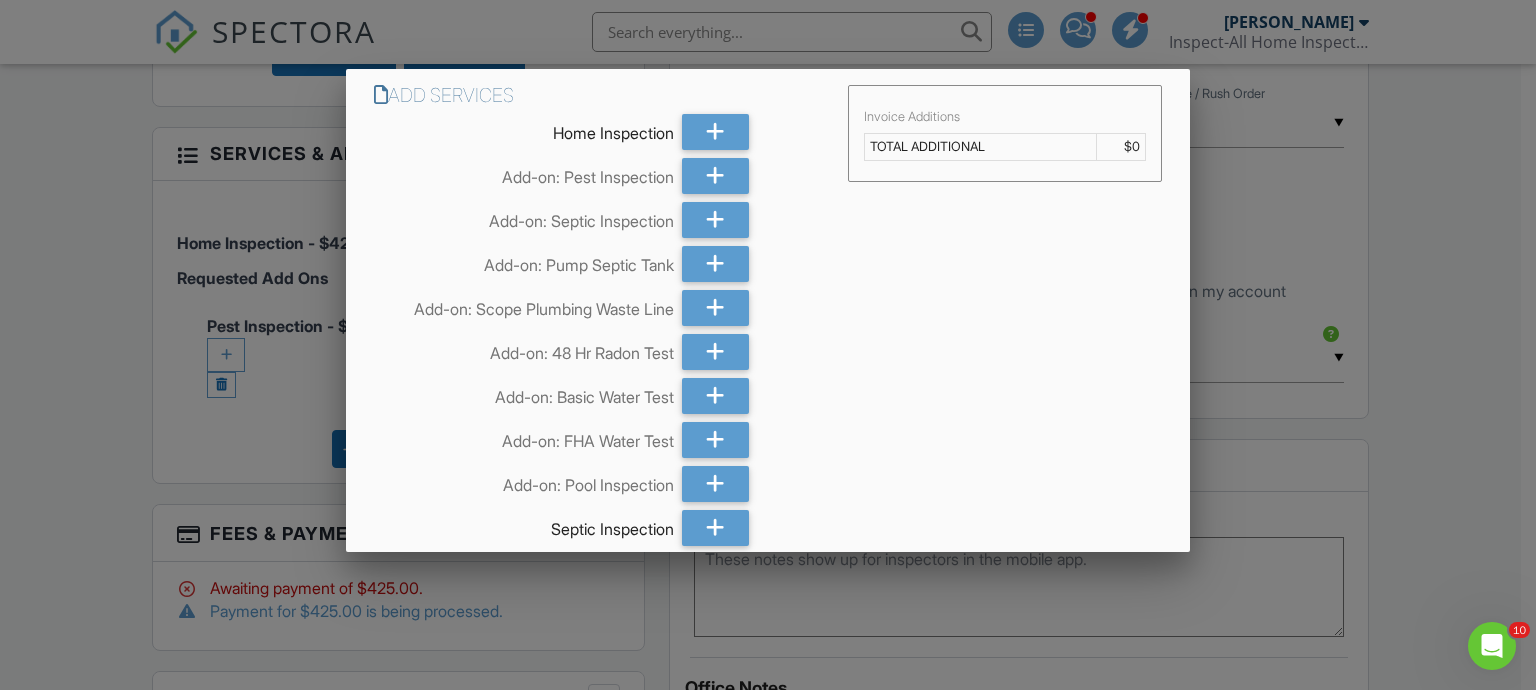 click at bounding box center (768, 331) 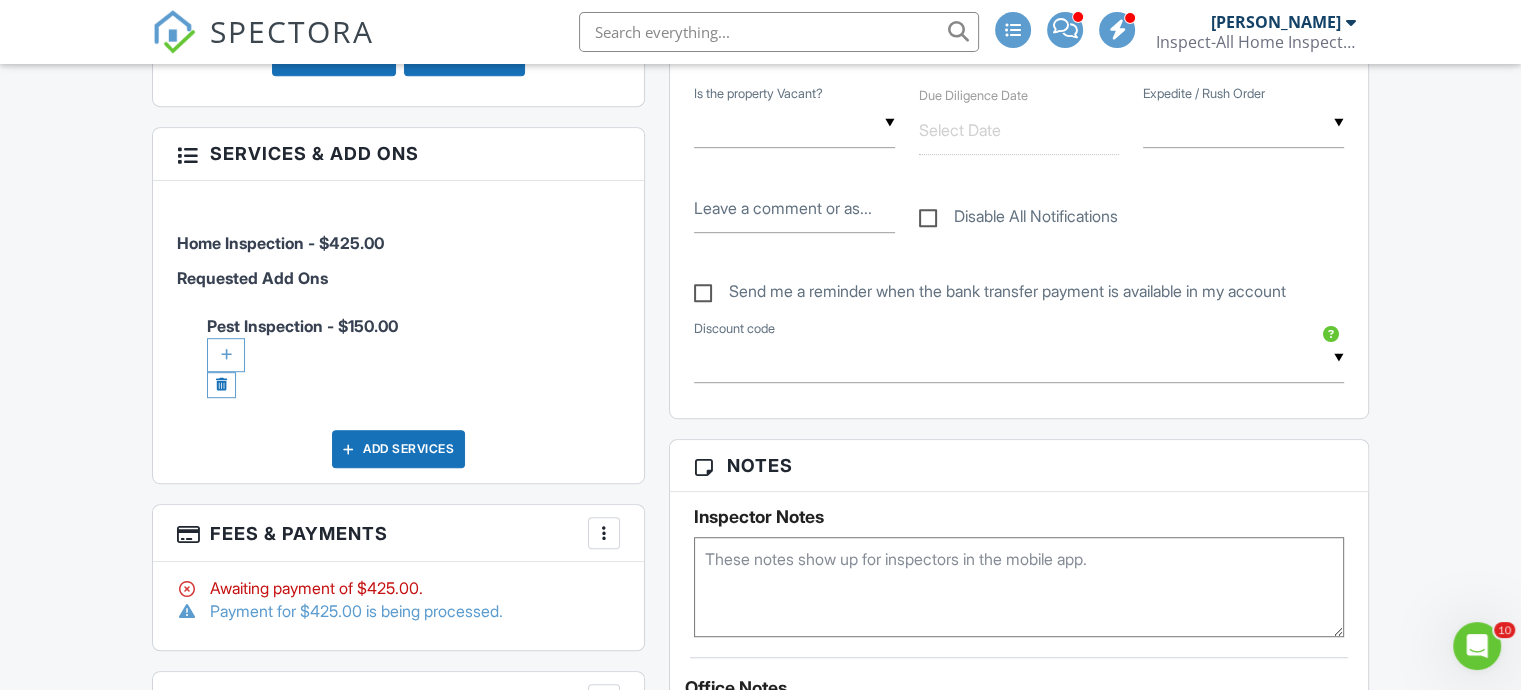 scroll, scrollTop: 1300, scrollLeft: 0, axis: vertical 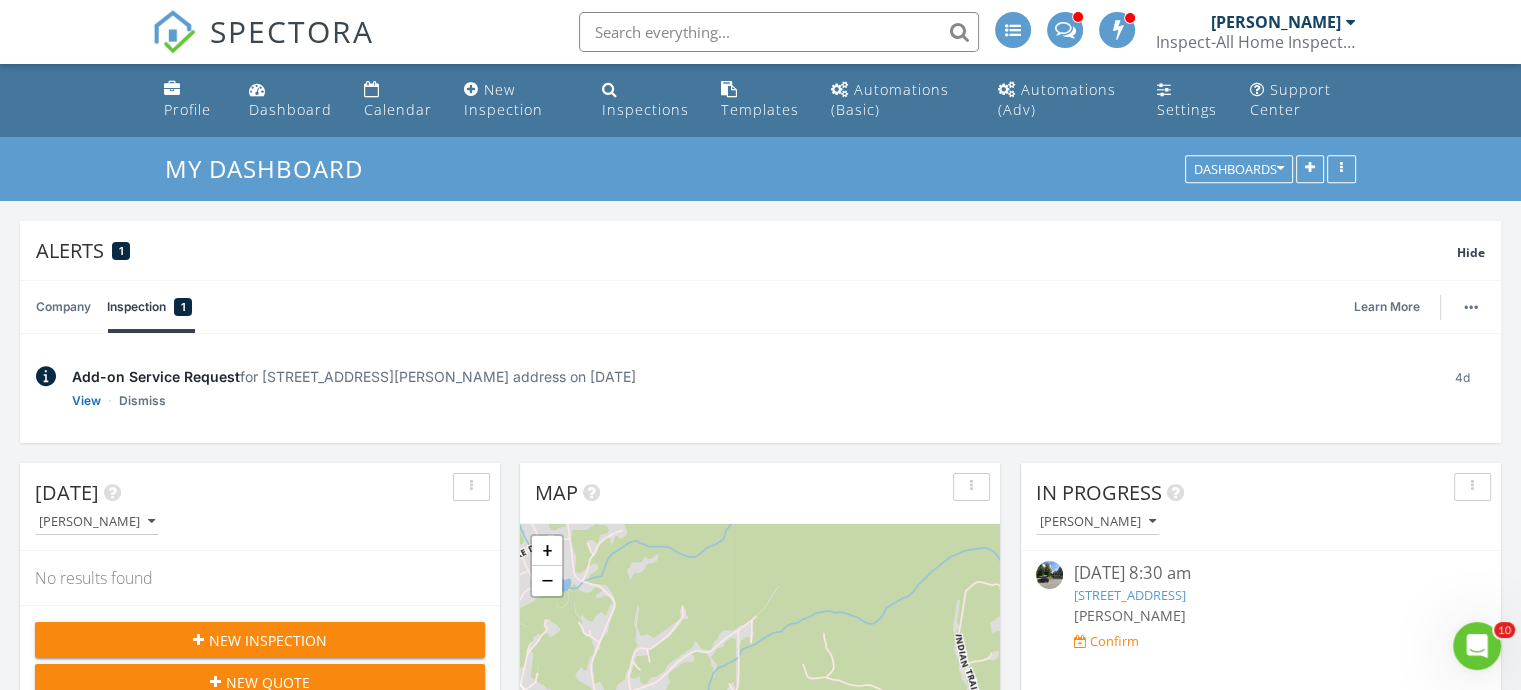 click on "Company" at bounding box center (63, 307) 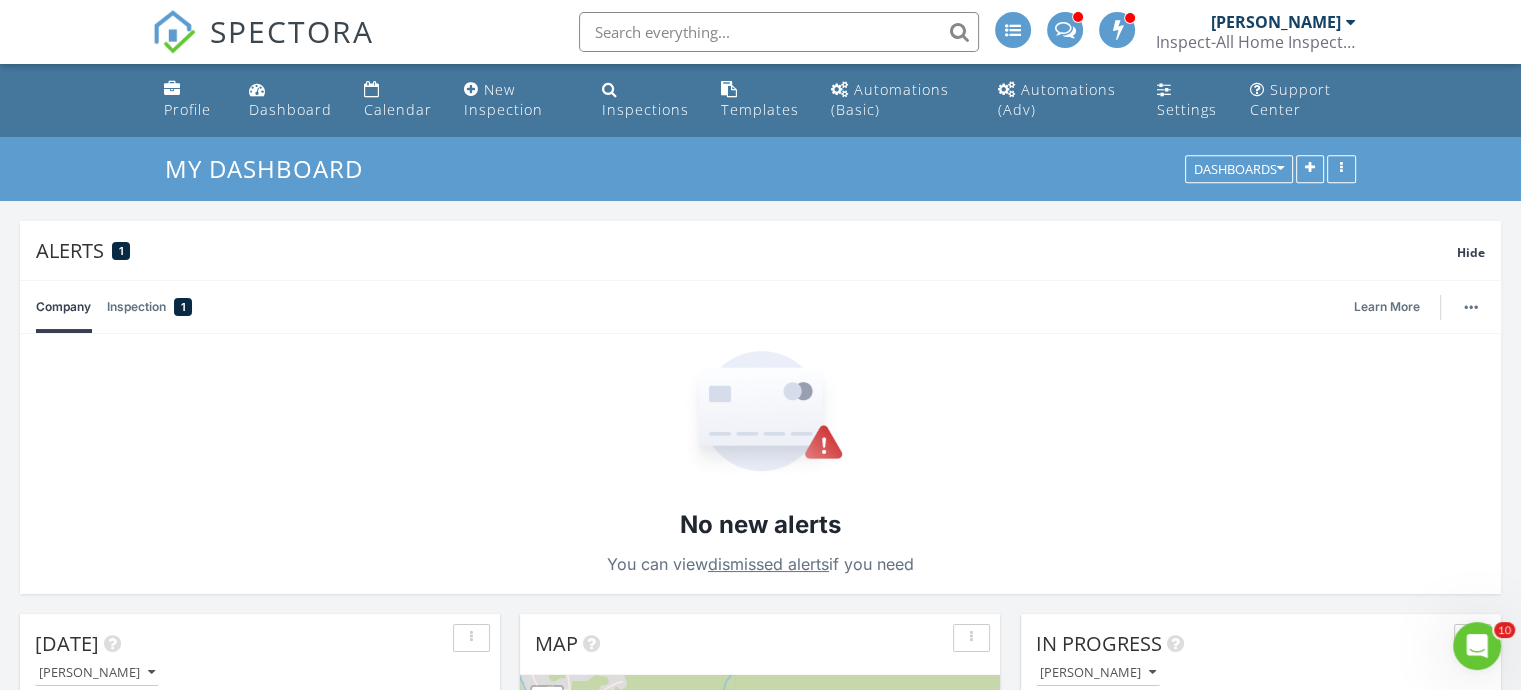 click on "Inspection
1" at bounding box center [149, 307] 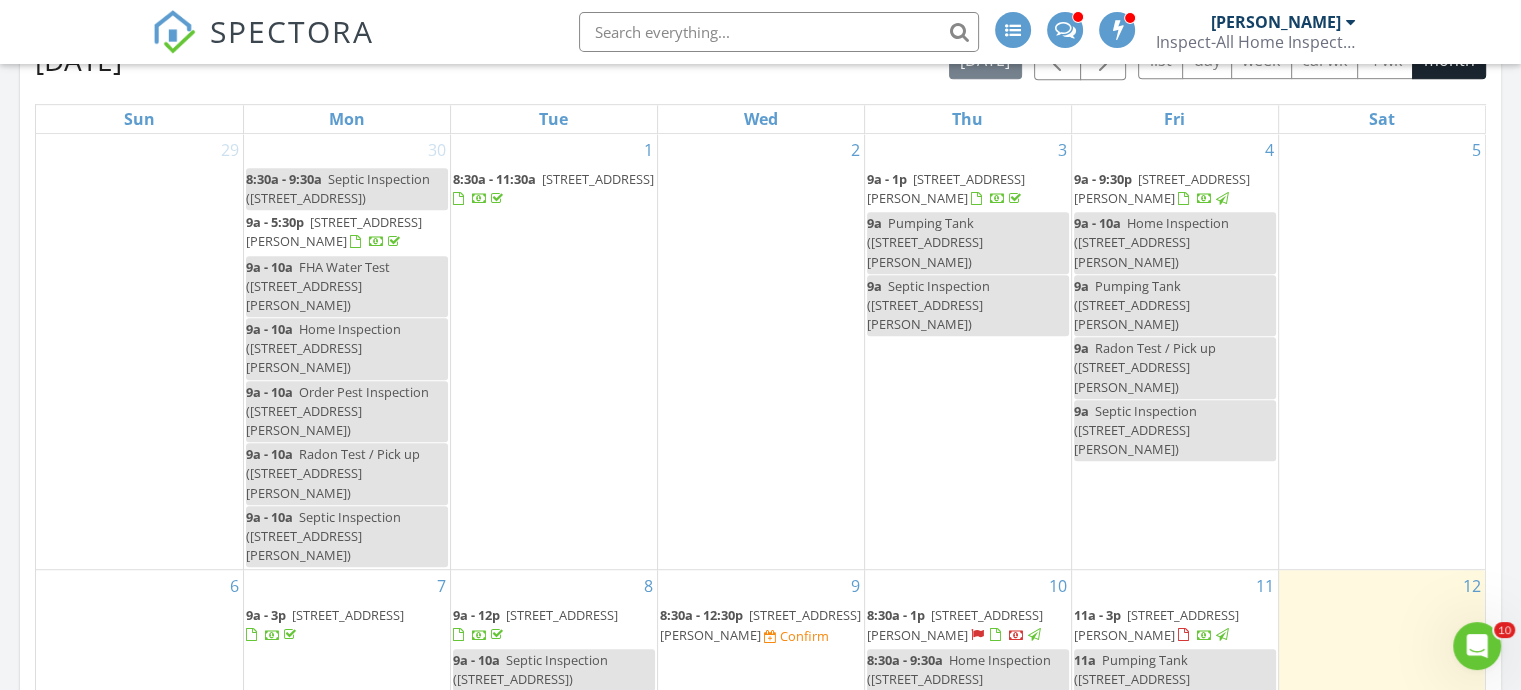 scroll, scrollTop: 1300, scrollLeft: 0, axis: vertical 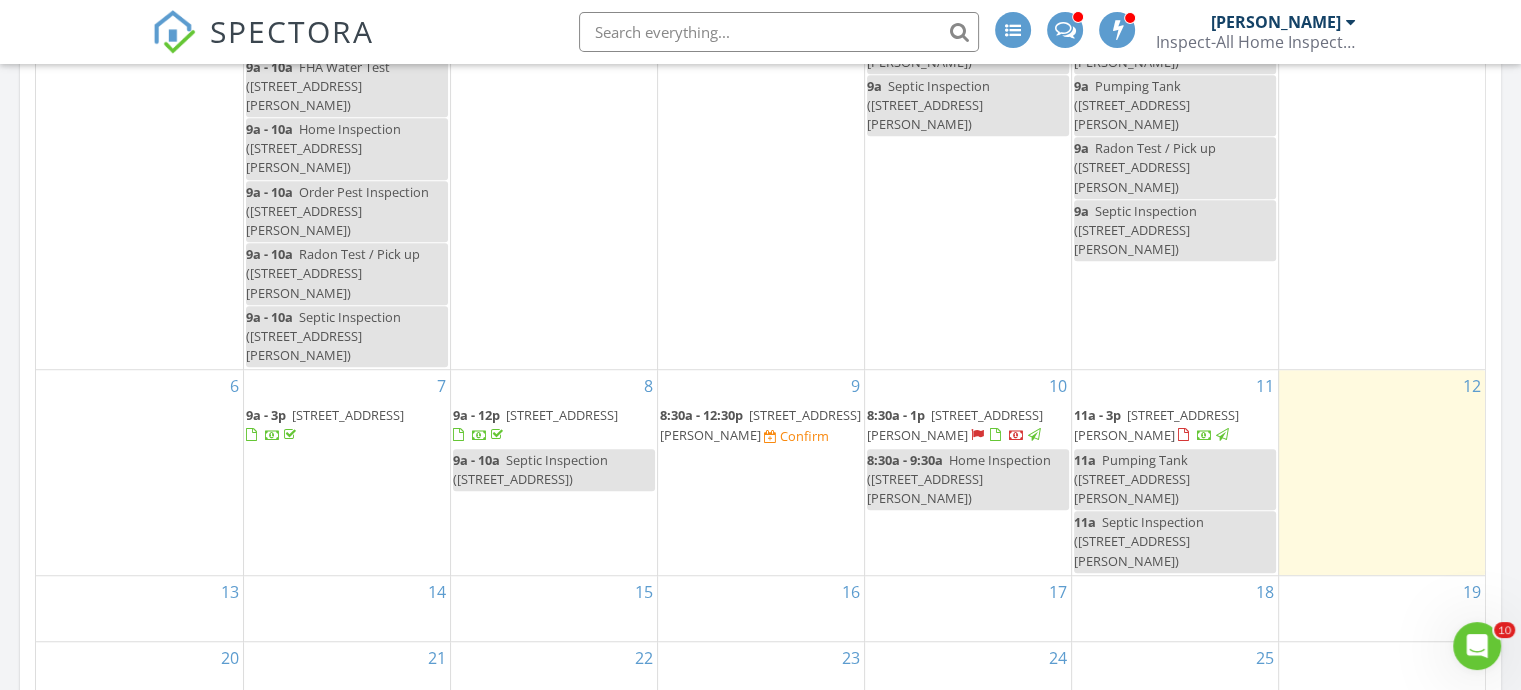 click on "2376 us 321 Highway, Newton  28658" at bounding box center [760, 424] 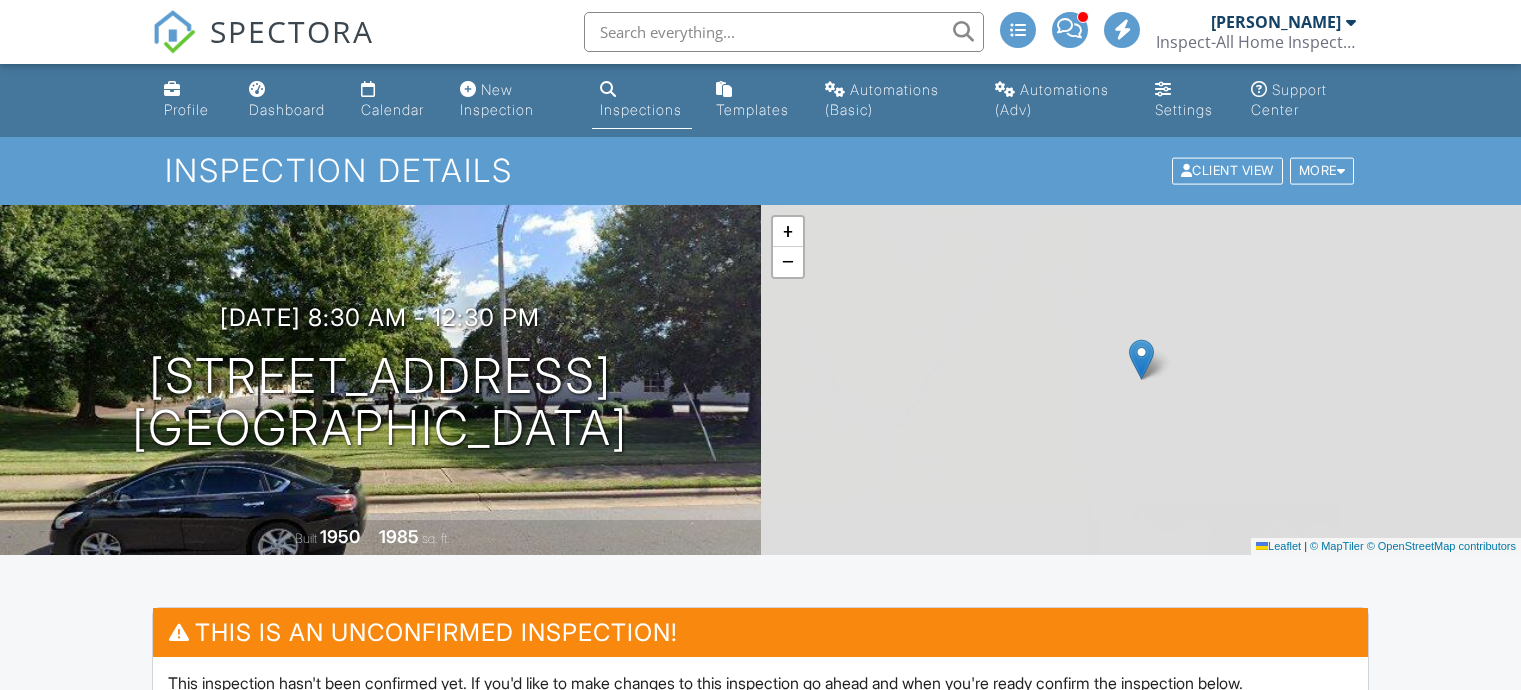 scroll, scrollTop: 0, scrollLeft: 0, axis: both 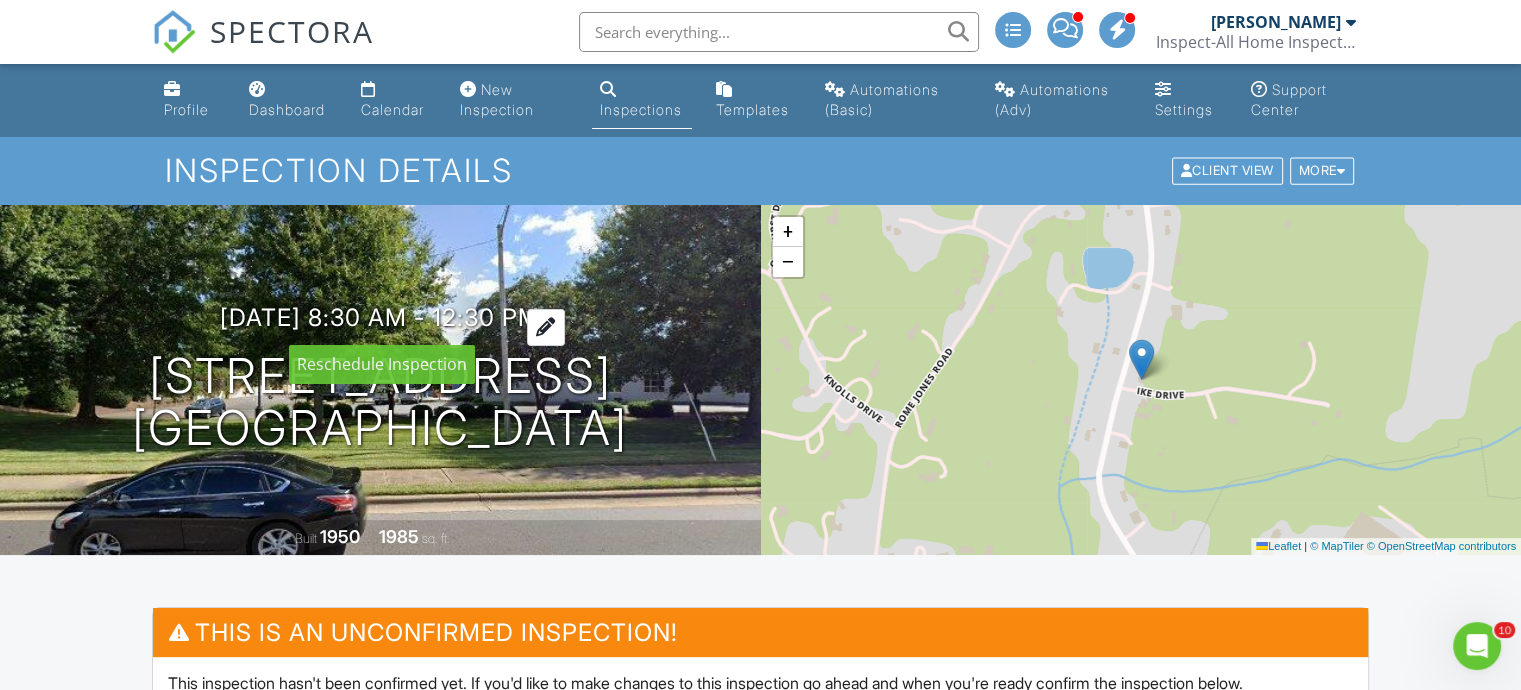 click at bounding box center [546, 327] 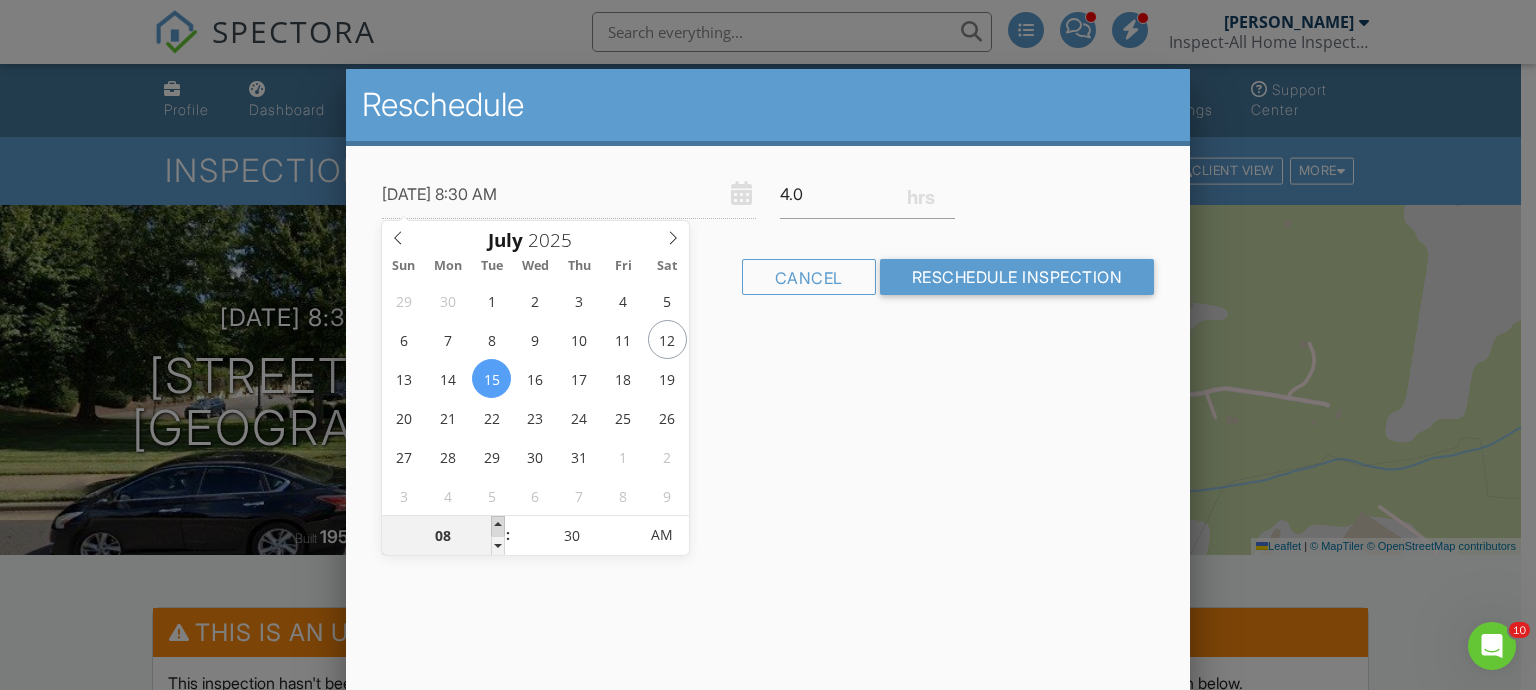 type on "07/15/2025 9:30 AM" 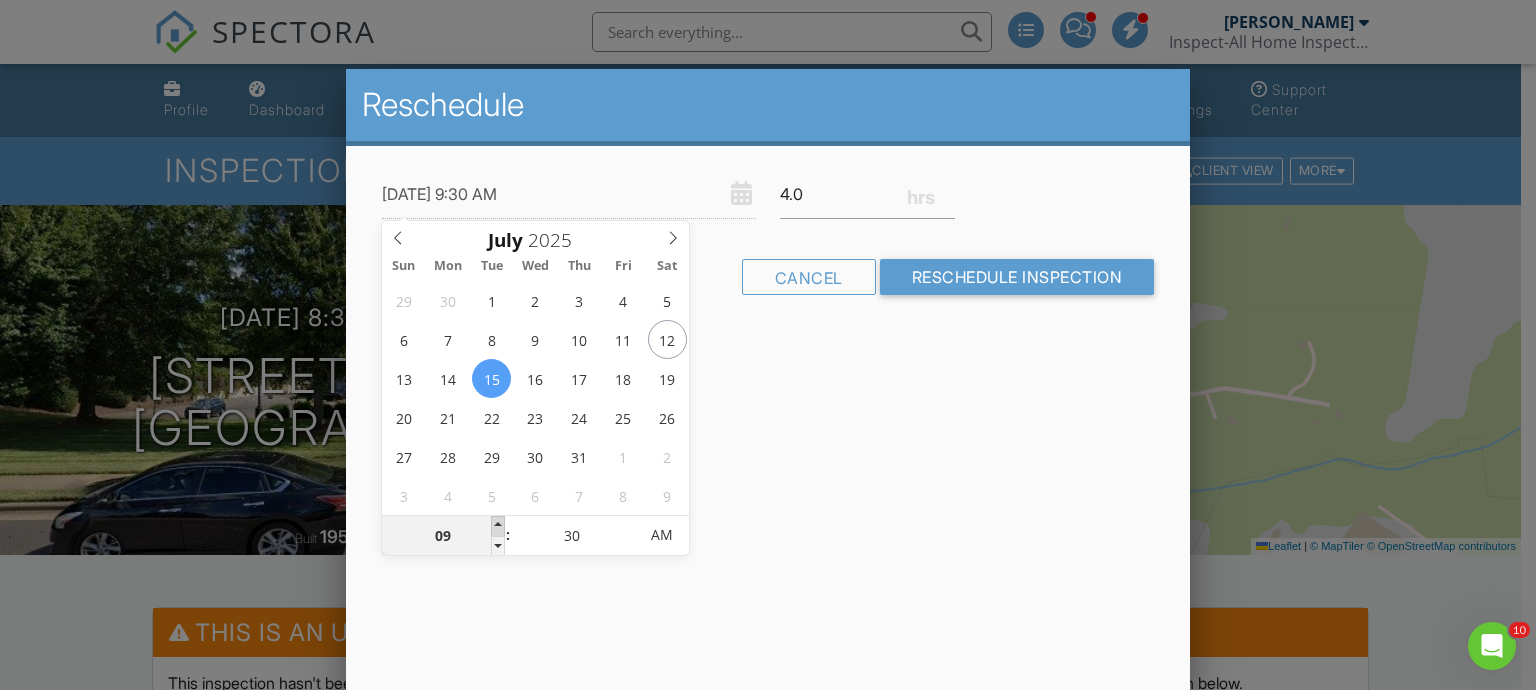 click at bounding box center [498, 526] 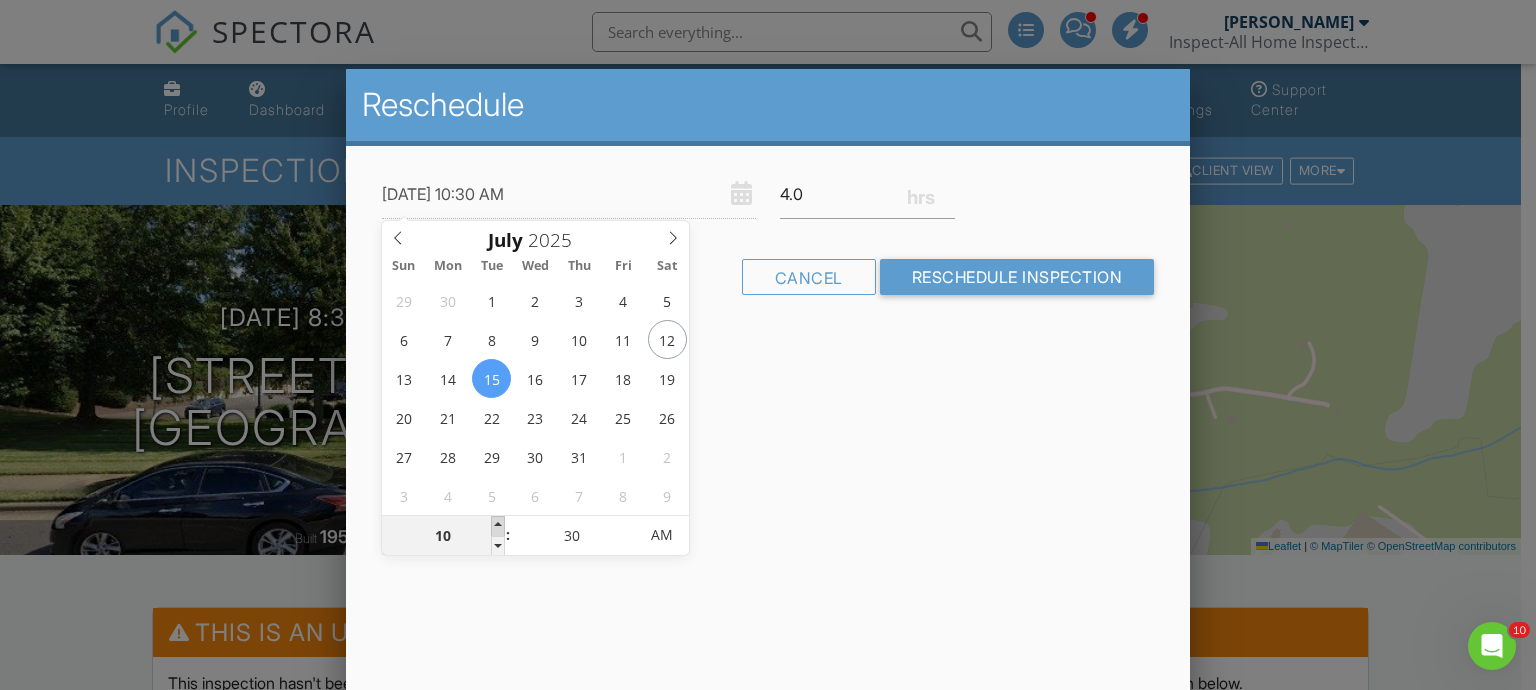 click at bounding box center (498, 526) 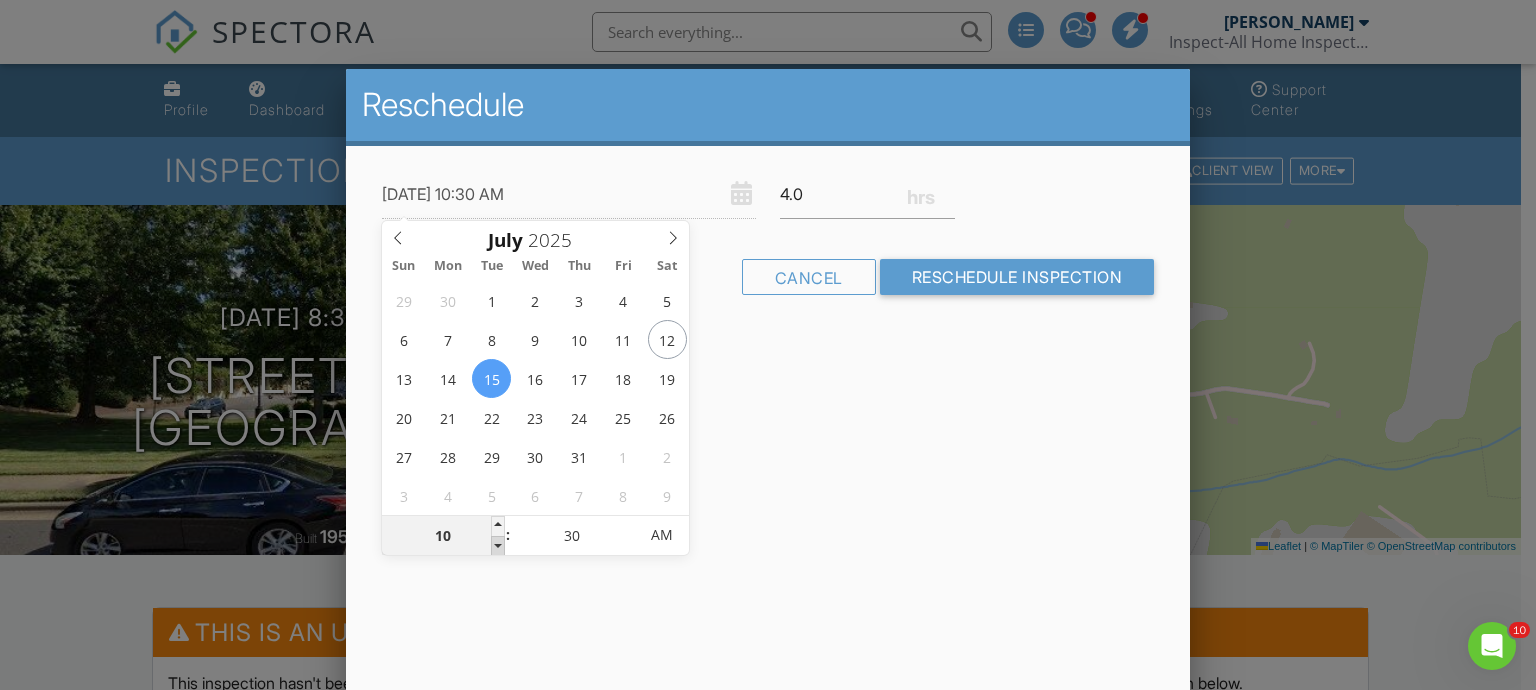 type on "07/15/2025 9:30 AM" 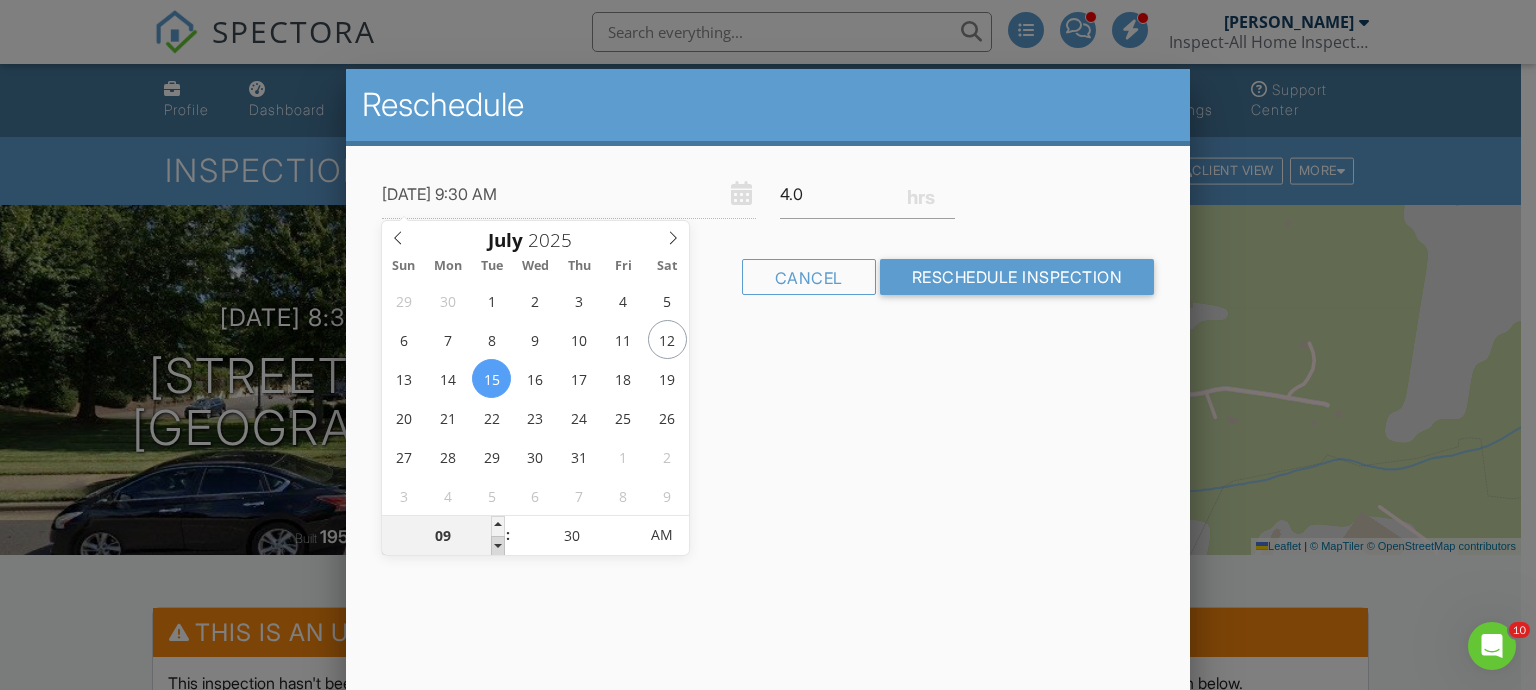 click at bounding box center (498, 546) 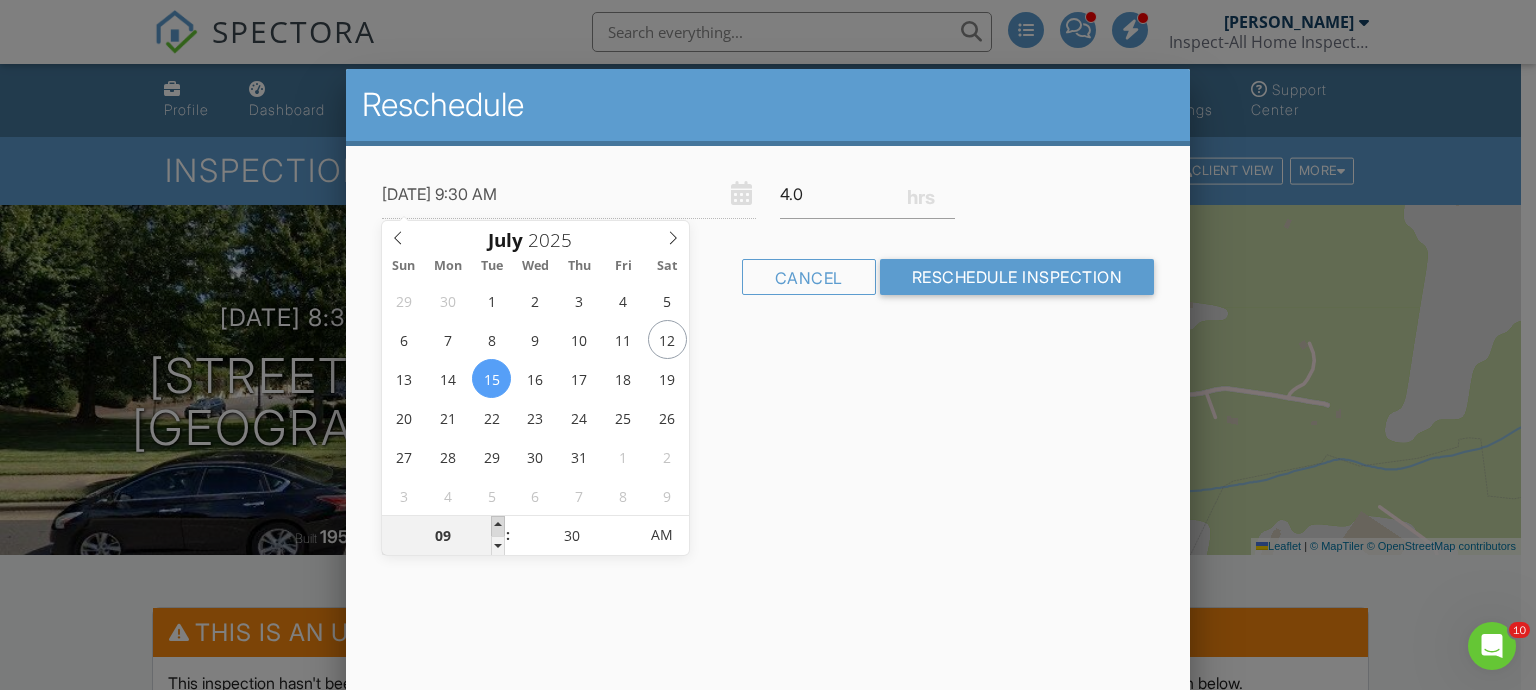 type on "07/15/2025 10:30 AM" 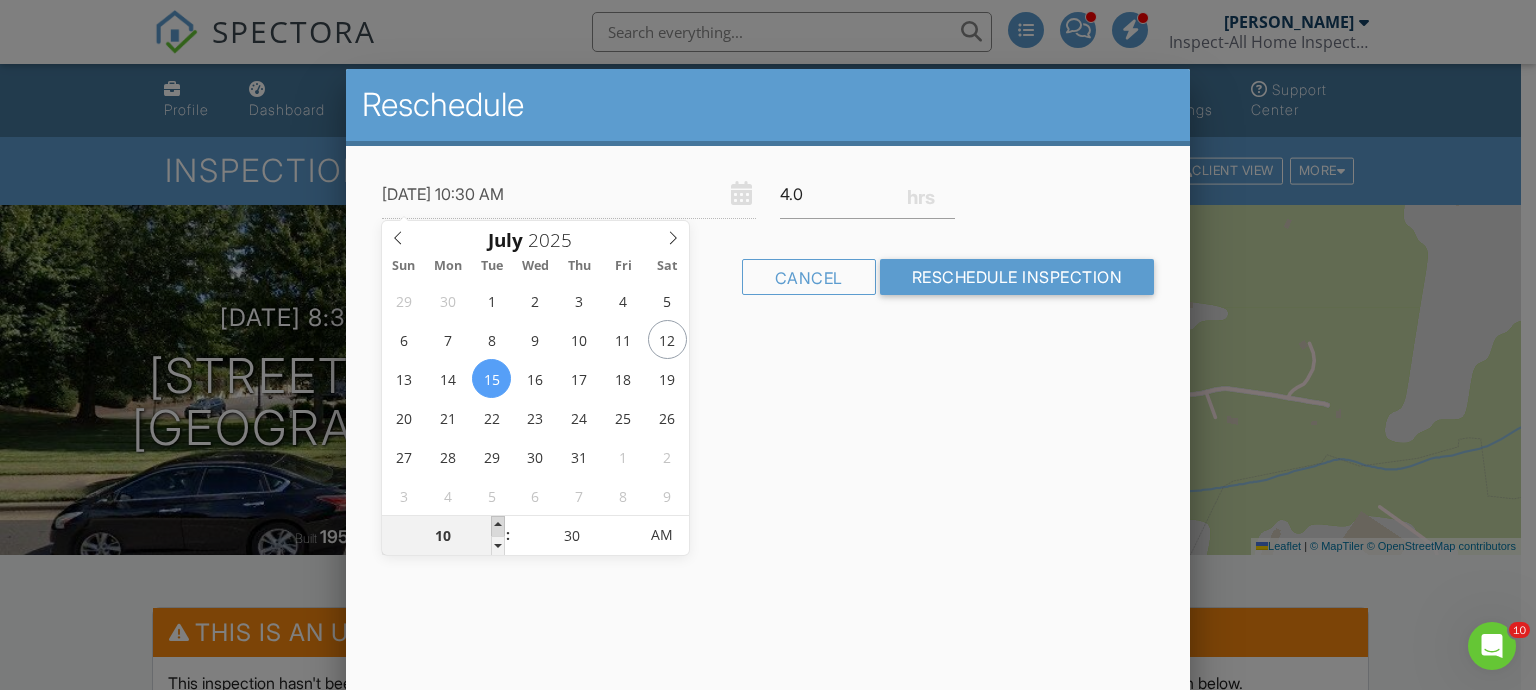 click at bounding box center [498, 526] 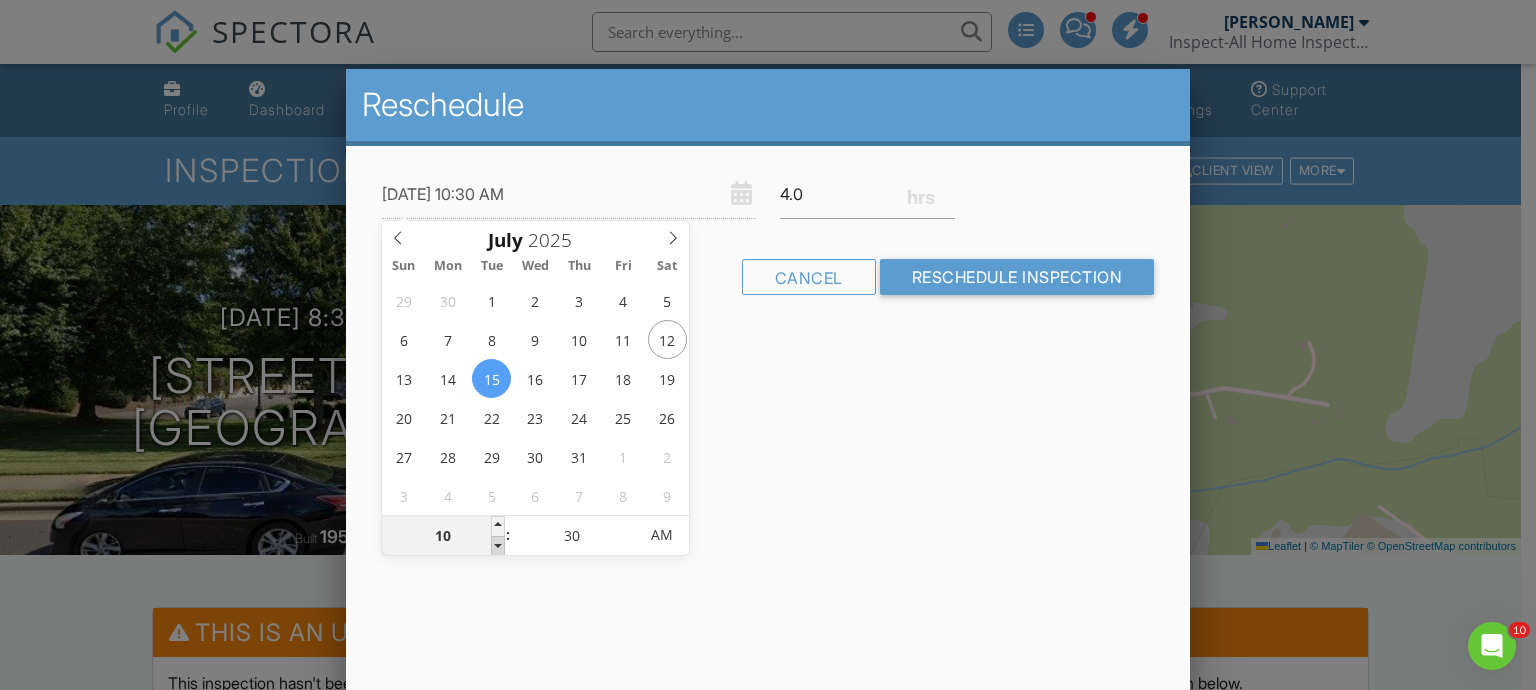 type on "07/15/2025 9:30 AM" 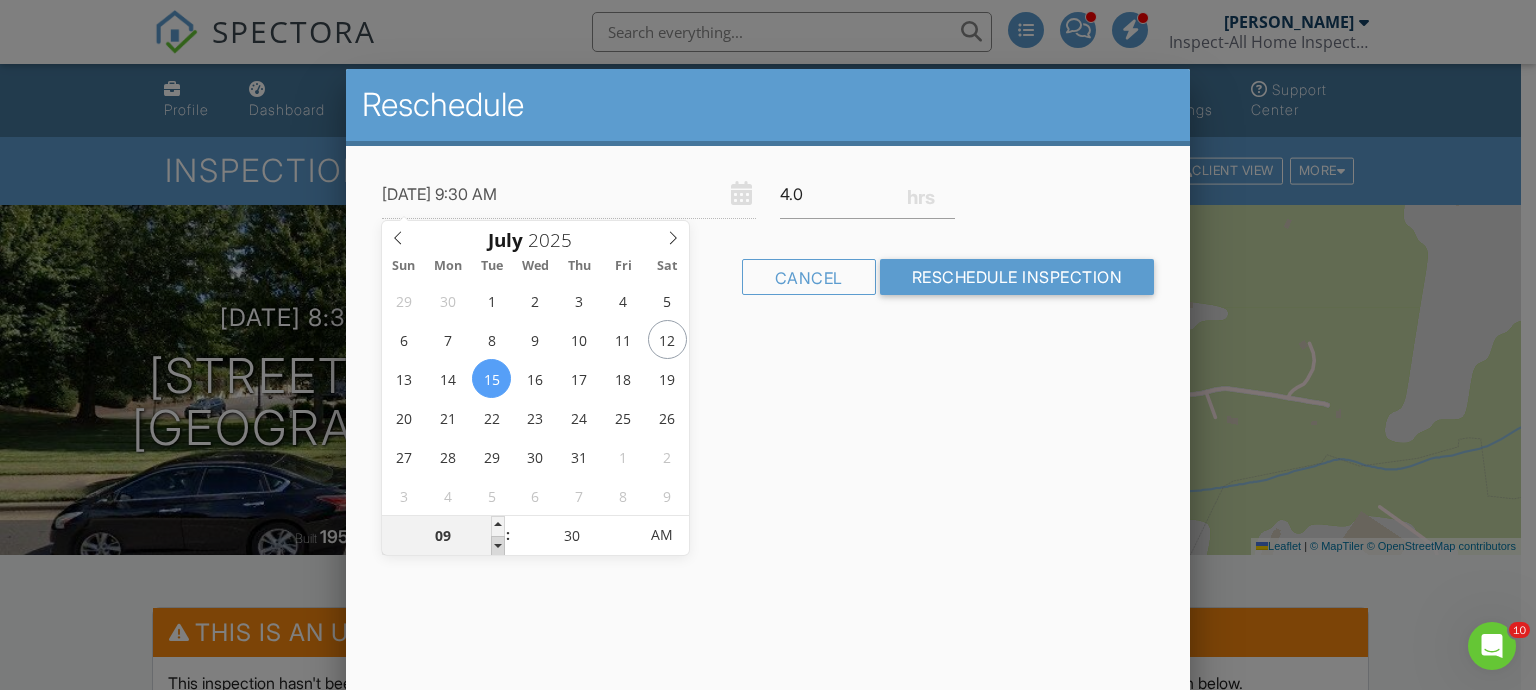 click at bounding box center [498, 546] 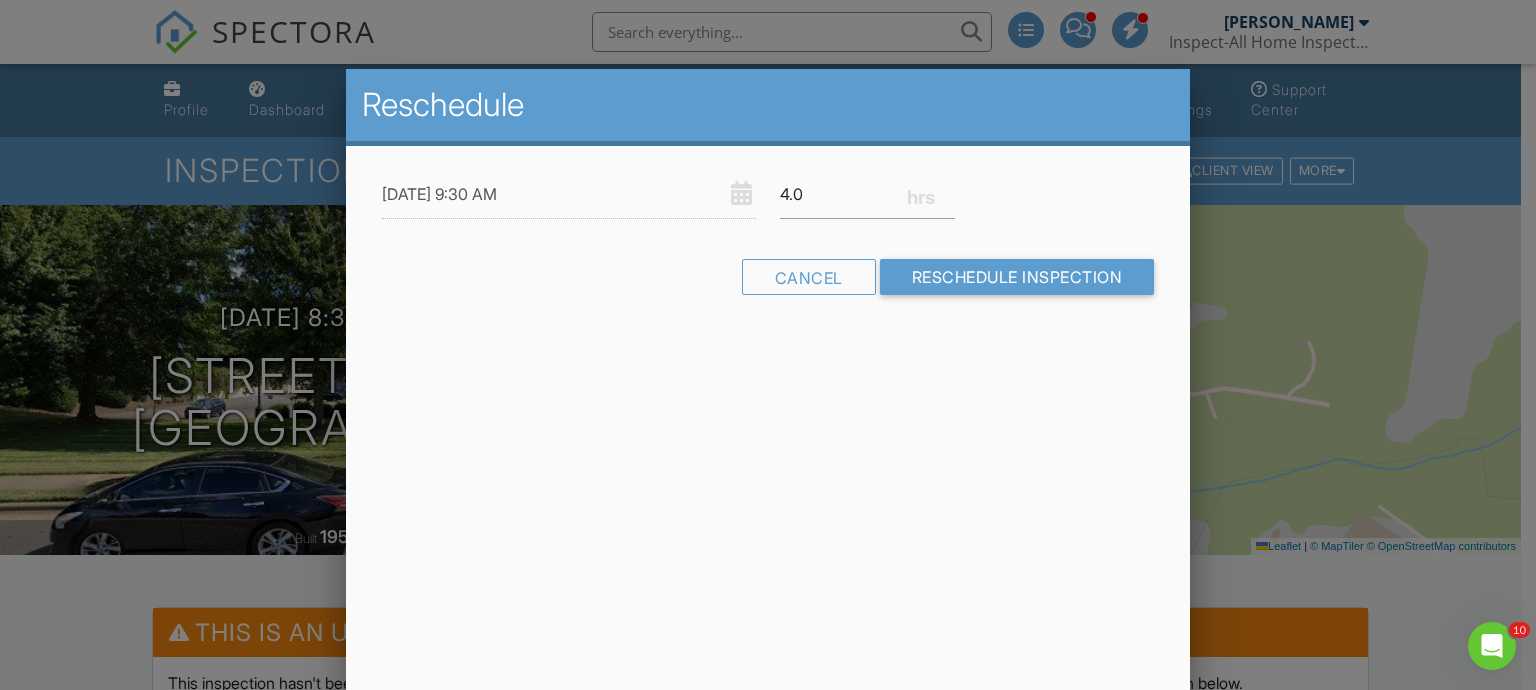 click on "Reschedule
07/15/2025 9:30 AM
4.0
Warning: this date/time is in the past.
Cancel
Reschedule Inspection" at bounding box center (768, 419) 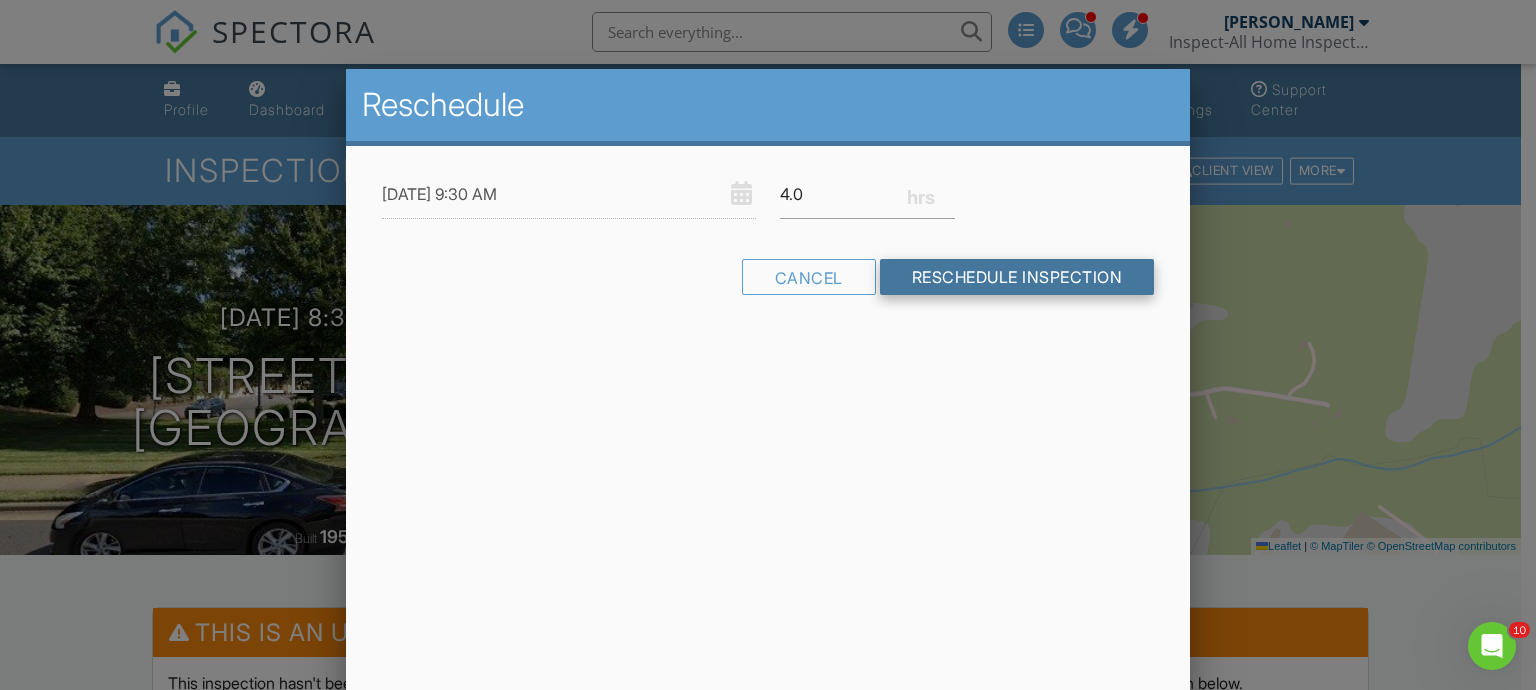 click on "Reschedule Inspection" at bounding box center [1017, 277] 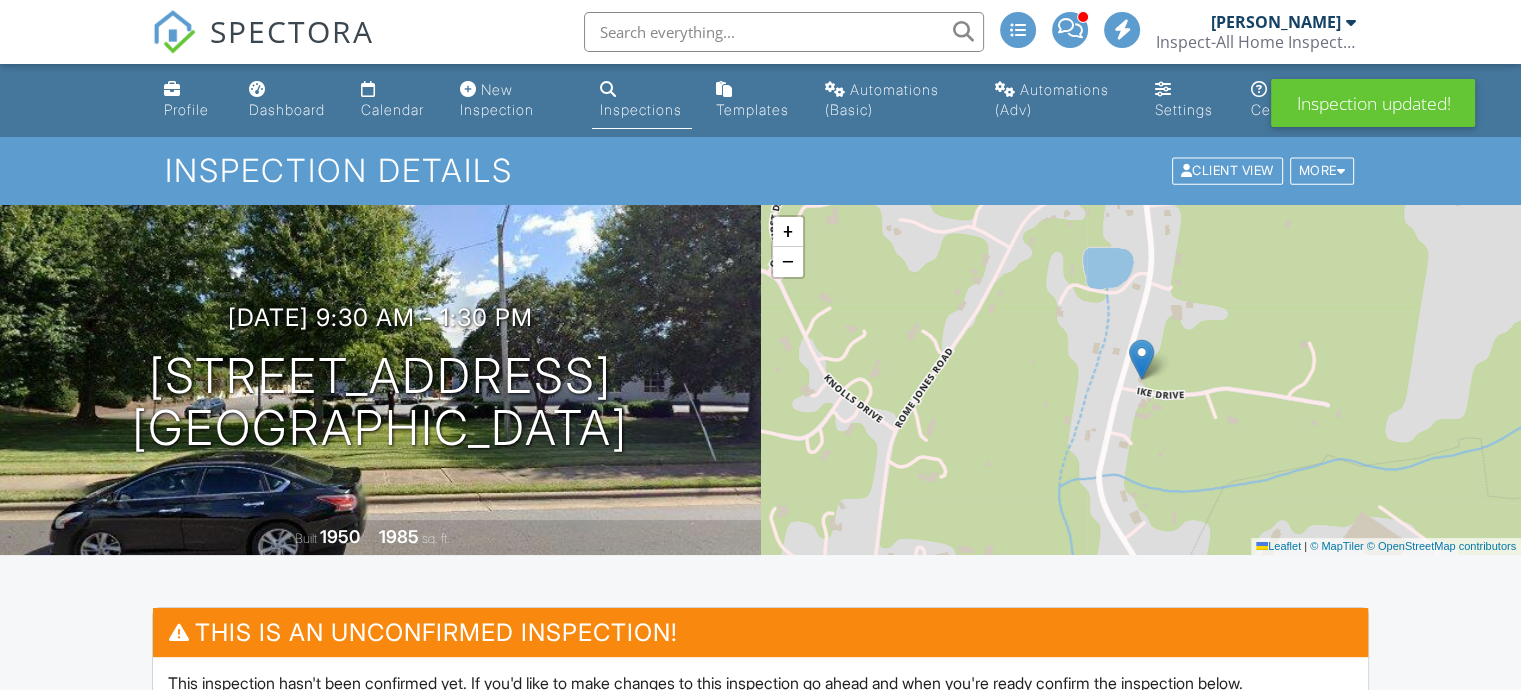 scroll, scrollTop: 800, scrollLeft: 0, axis: vertical 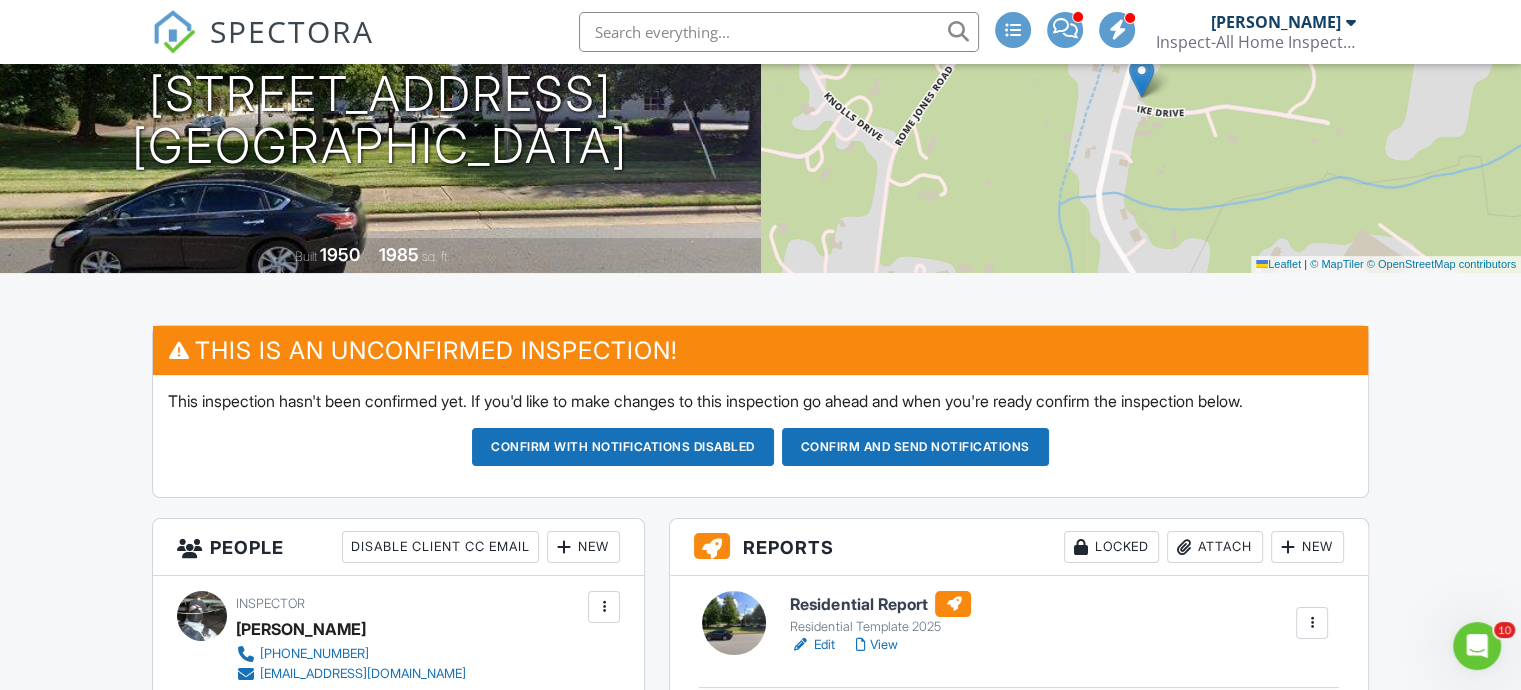 click on "Confirm and send notifications" at bounding box center (623, 447) 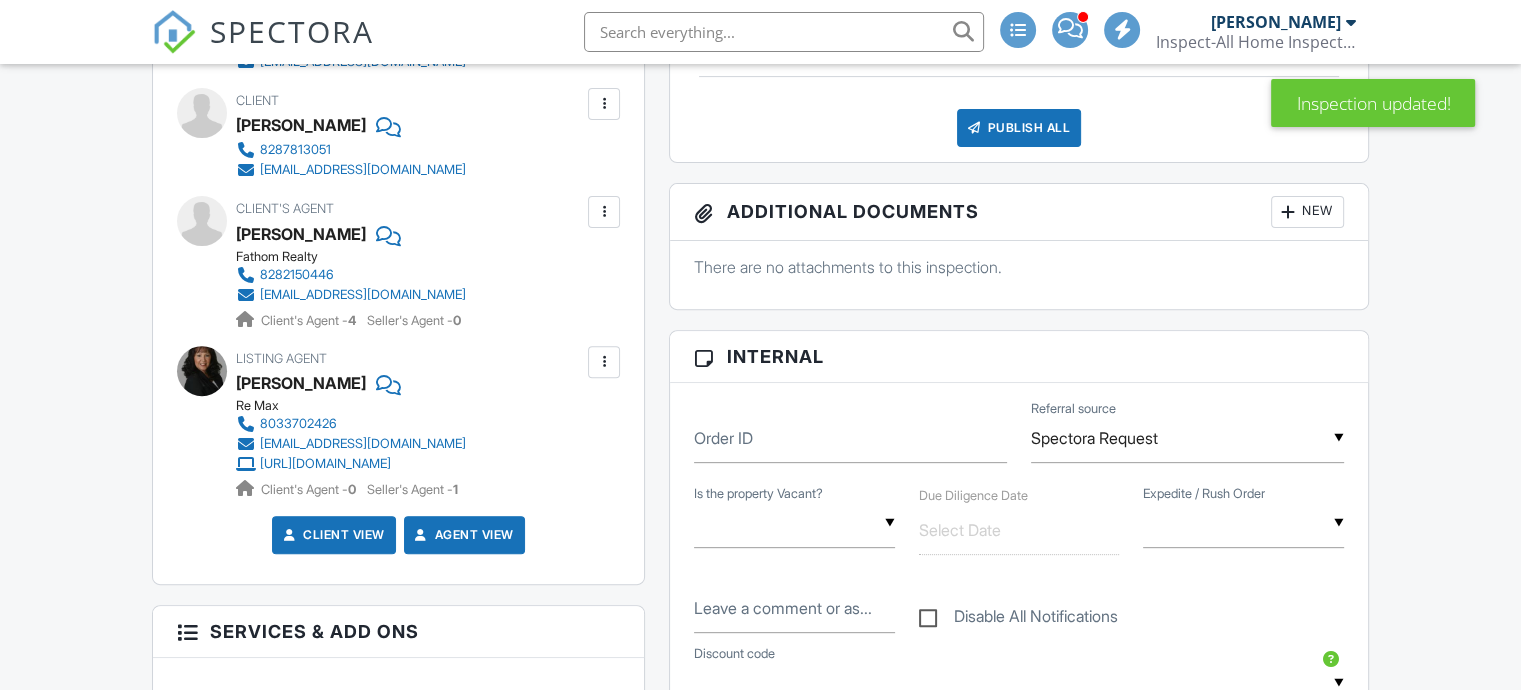 scroll, scrollTop: 1200, scrollLeft: 0, axis: vertical 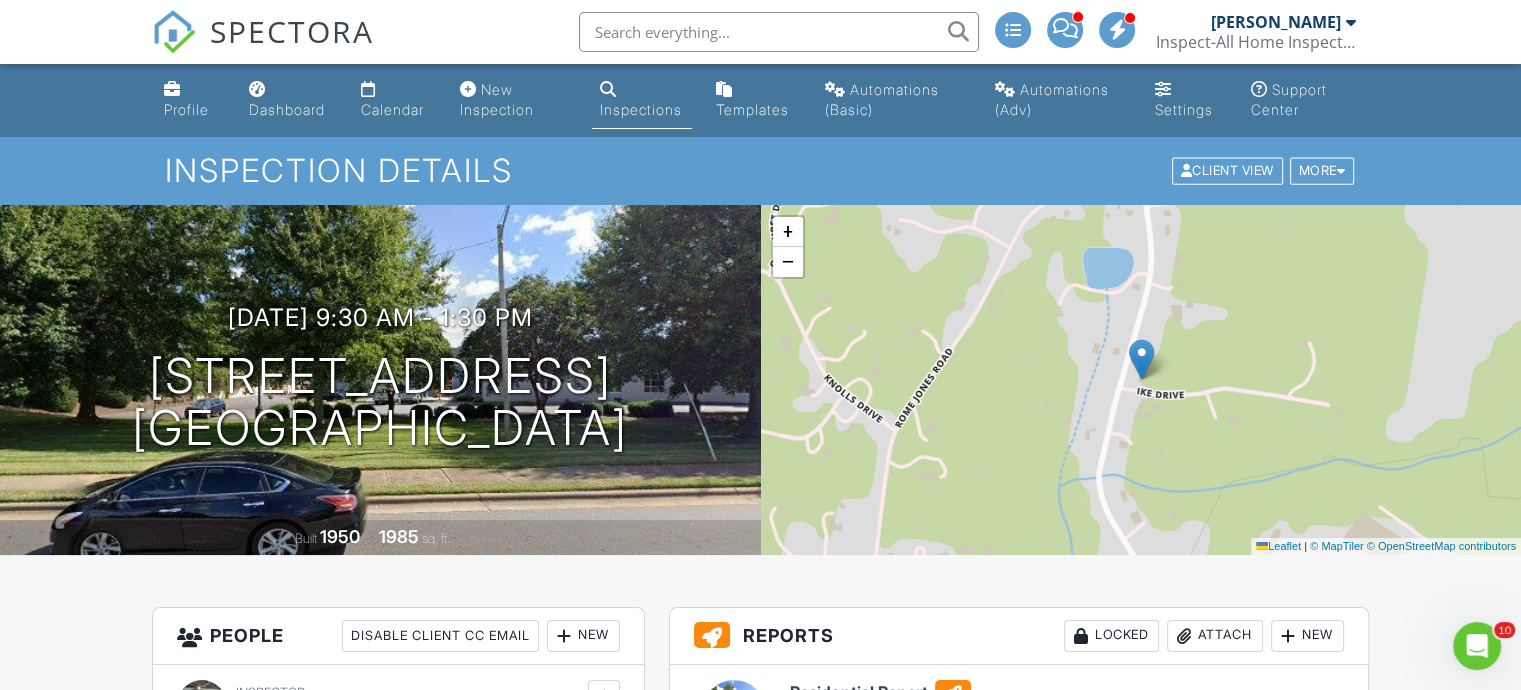 click at bounding box center [1064, 28] 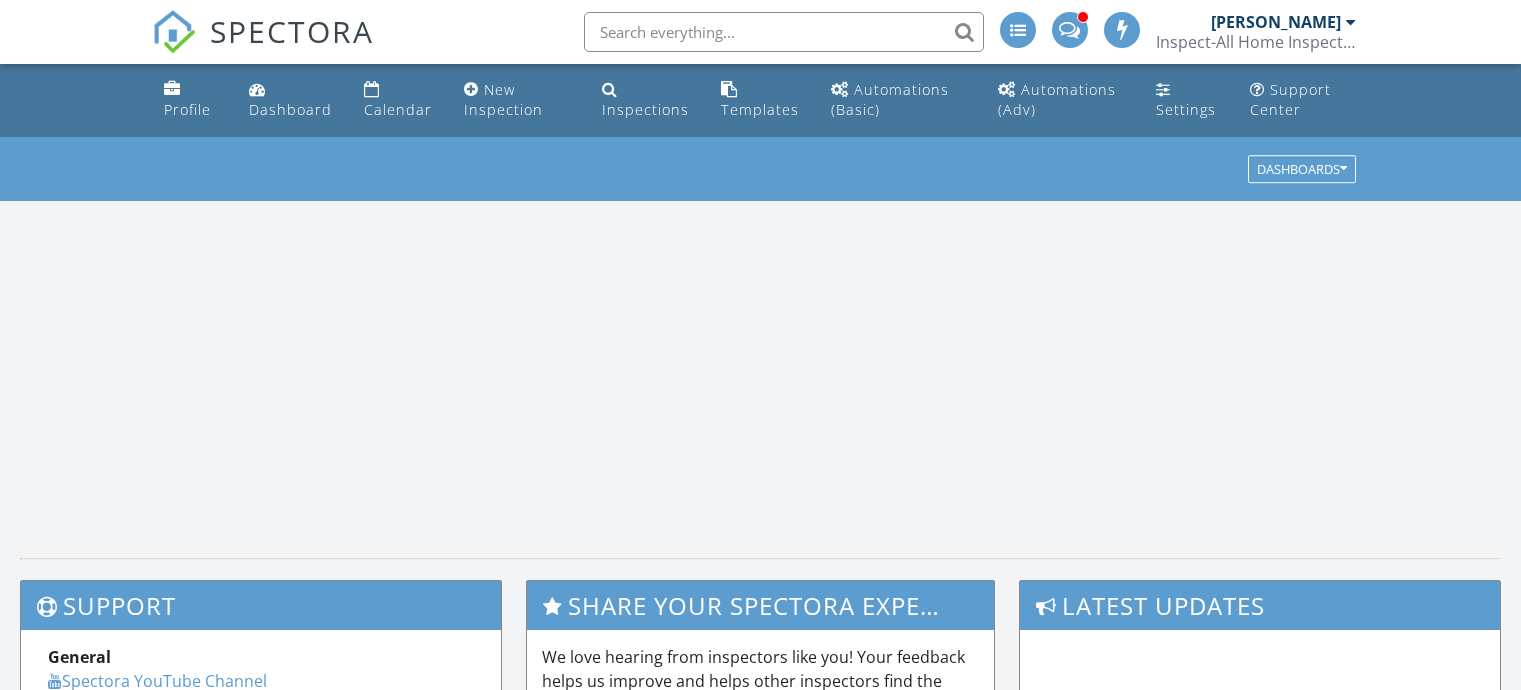 scroll, scrollTop: 0, scrollLeft: 0, axis: both 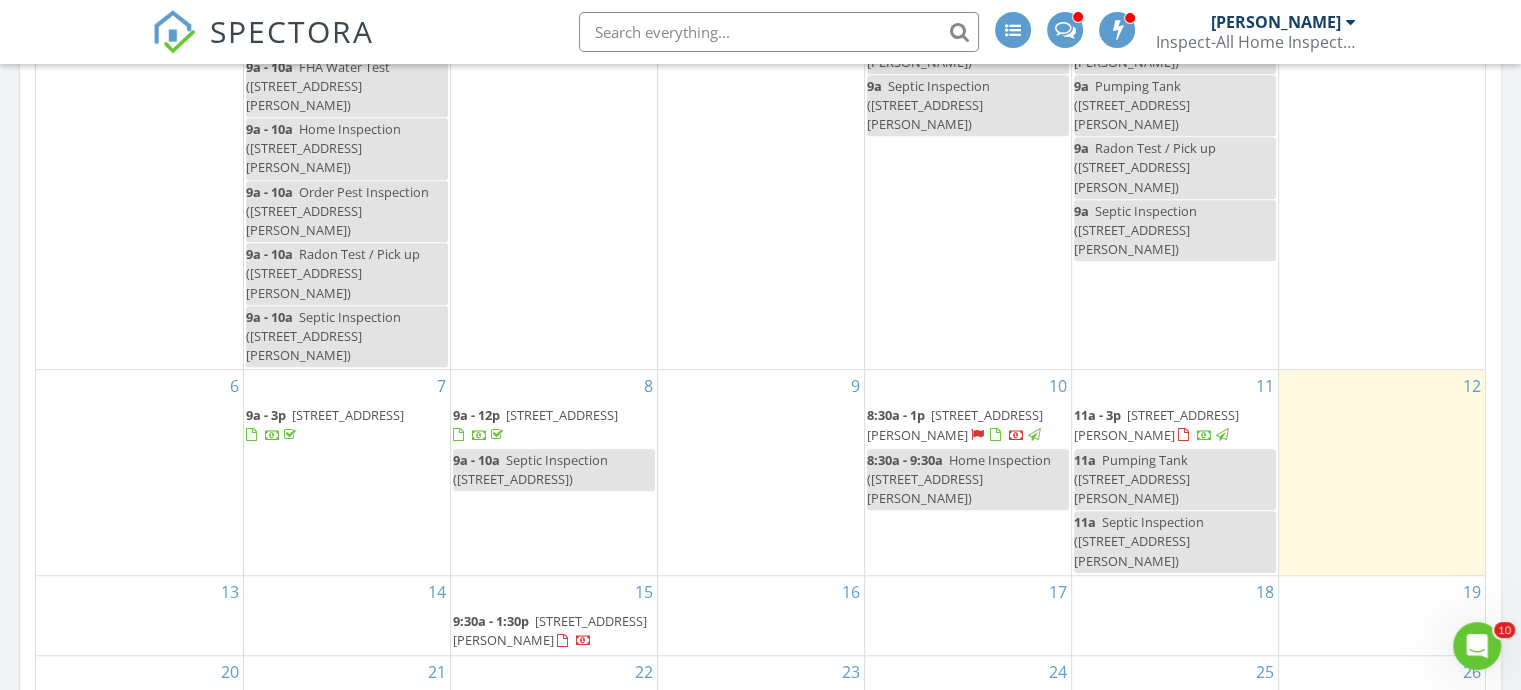 click on "225 Forest Glen Way, Morganton 28655" at bounding box center [955, 424] 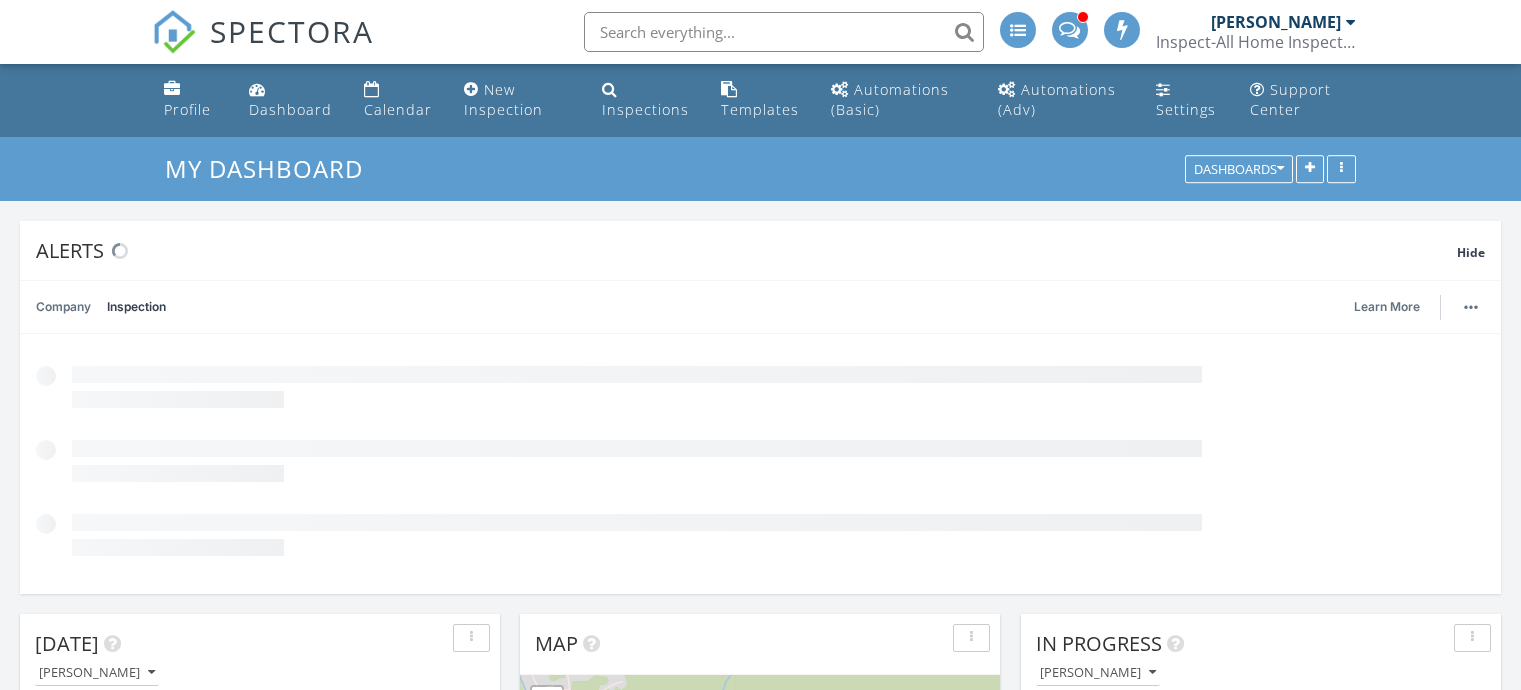 scroll, scrollTop: 580, scrollLeft: 0, axis: vertical 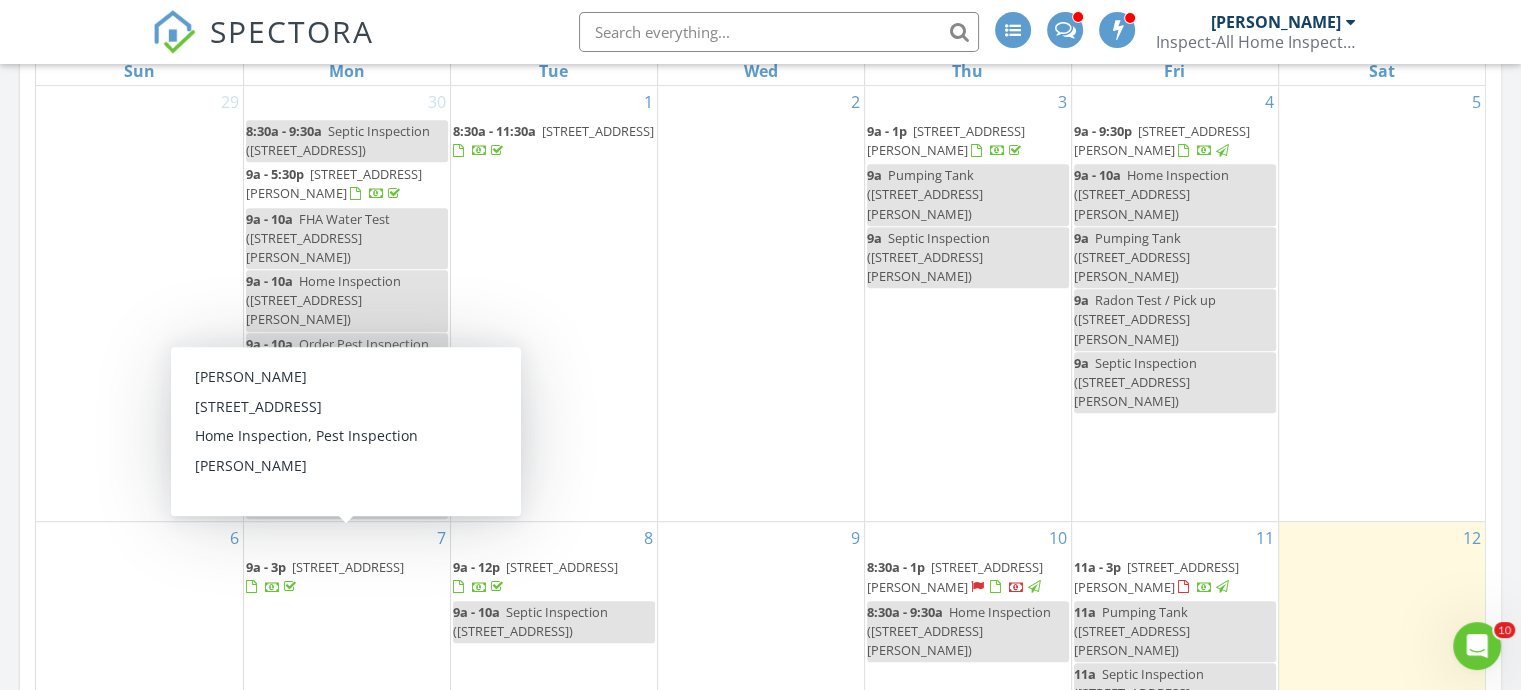 click on "[STREET_ADDRESS]" at bounding box center [348, 567] 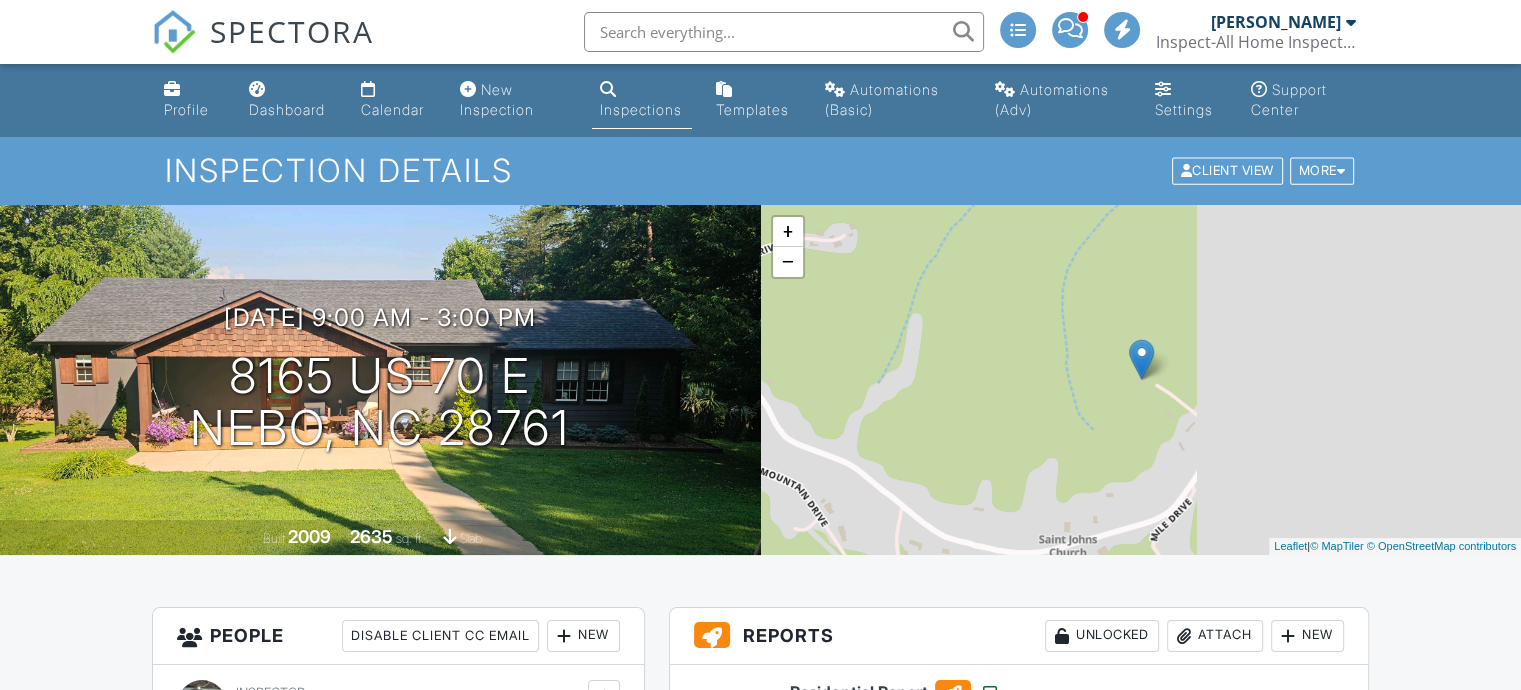 scroll, scrollTop: 400, scrollLeft: 0, axis: vertical 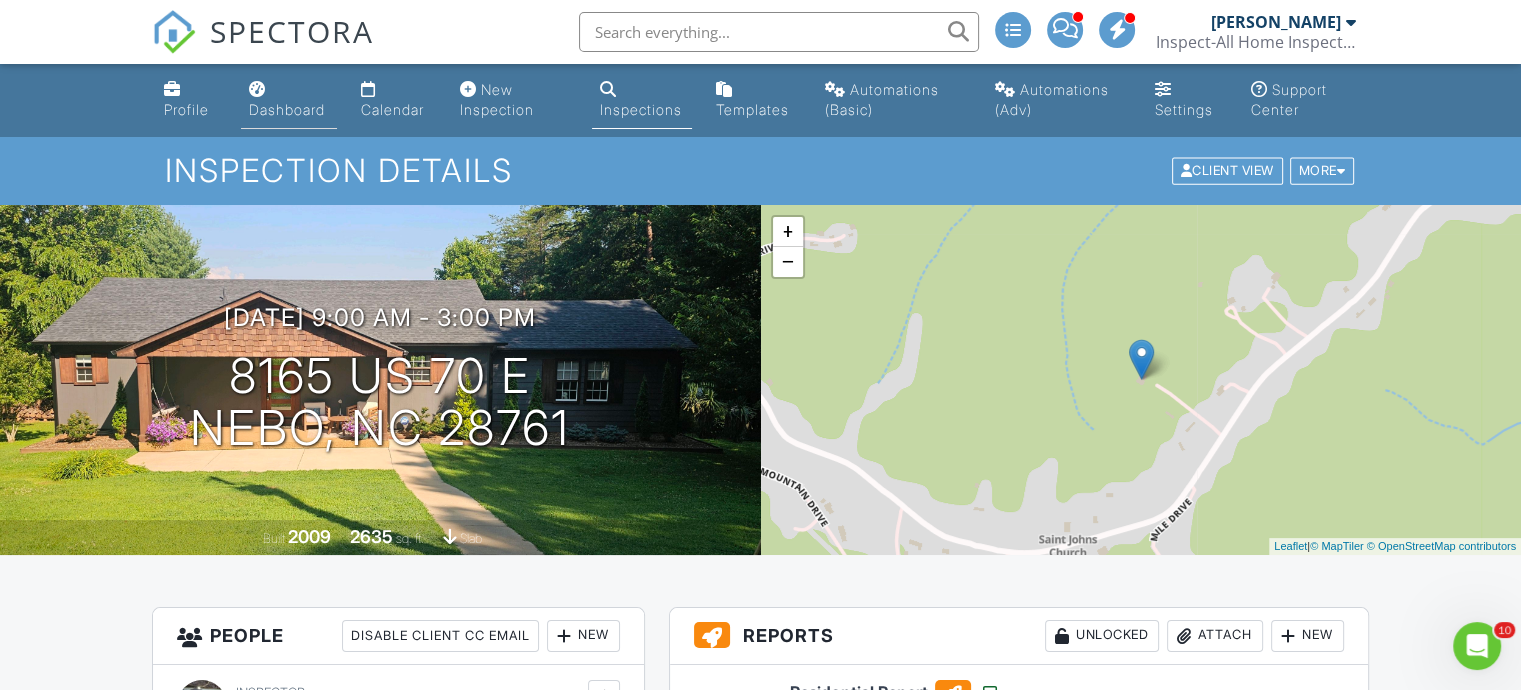 click on "Dashboard" at bounding box center [288, 100] 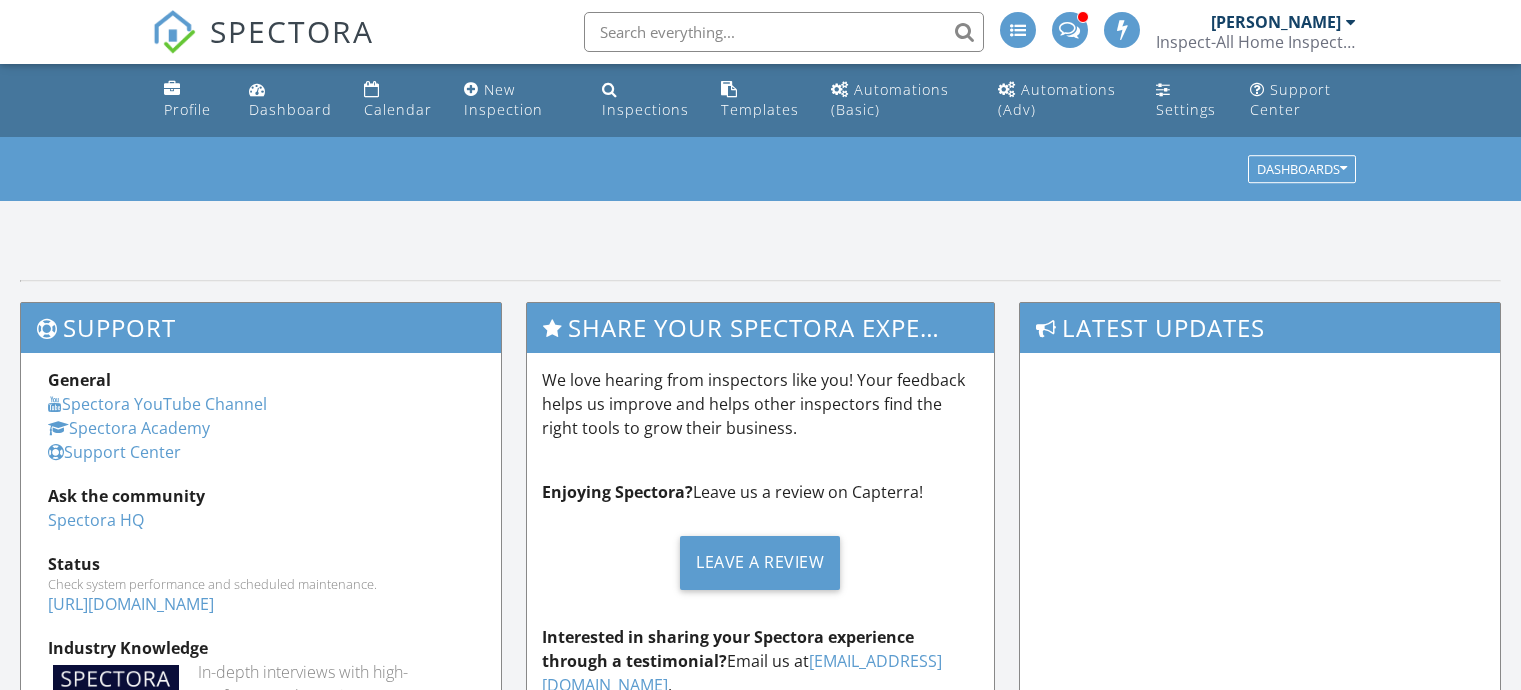 scroll, scrollTop: 0, scrollLeft: 0, axis: both 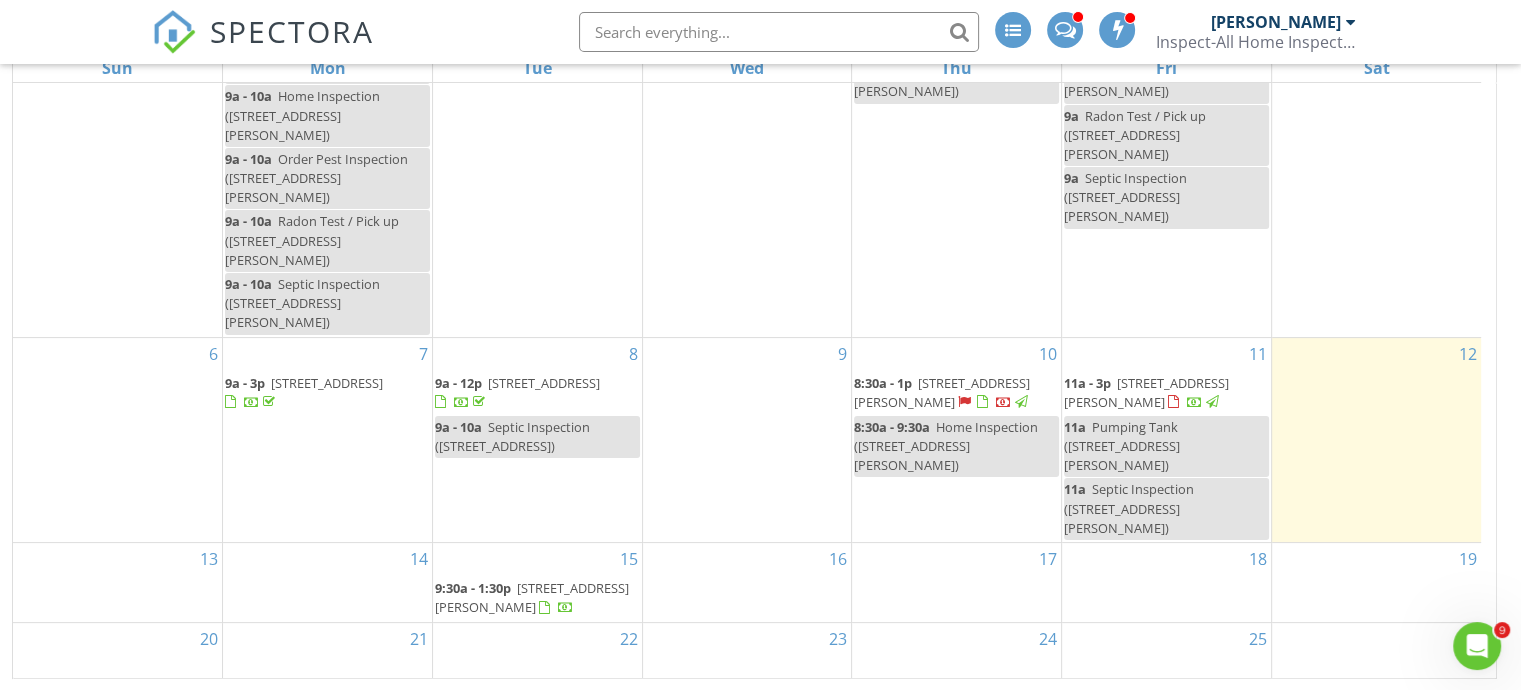 click on "14" at bounding box center (327, 582) 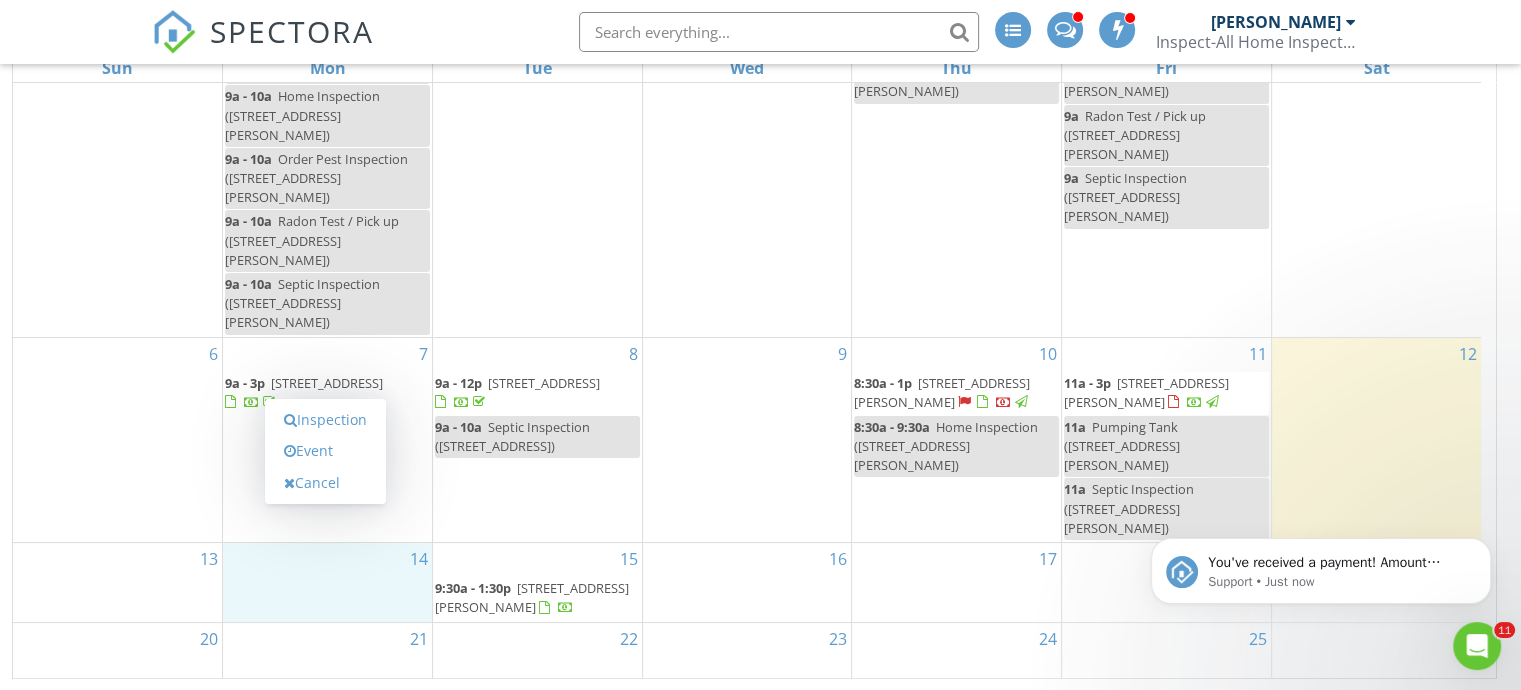 scroll, scrollTop: 0, scrollLeft: 0, axis: both 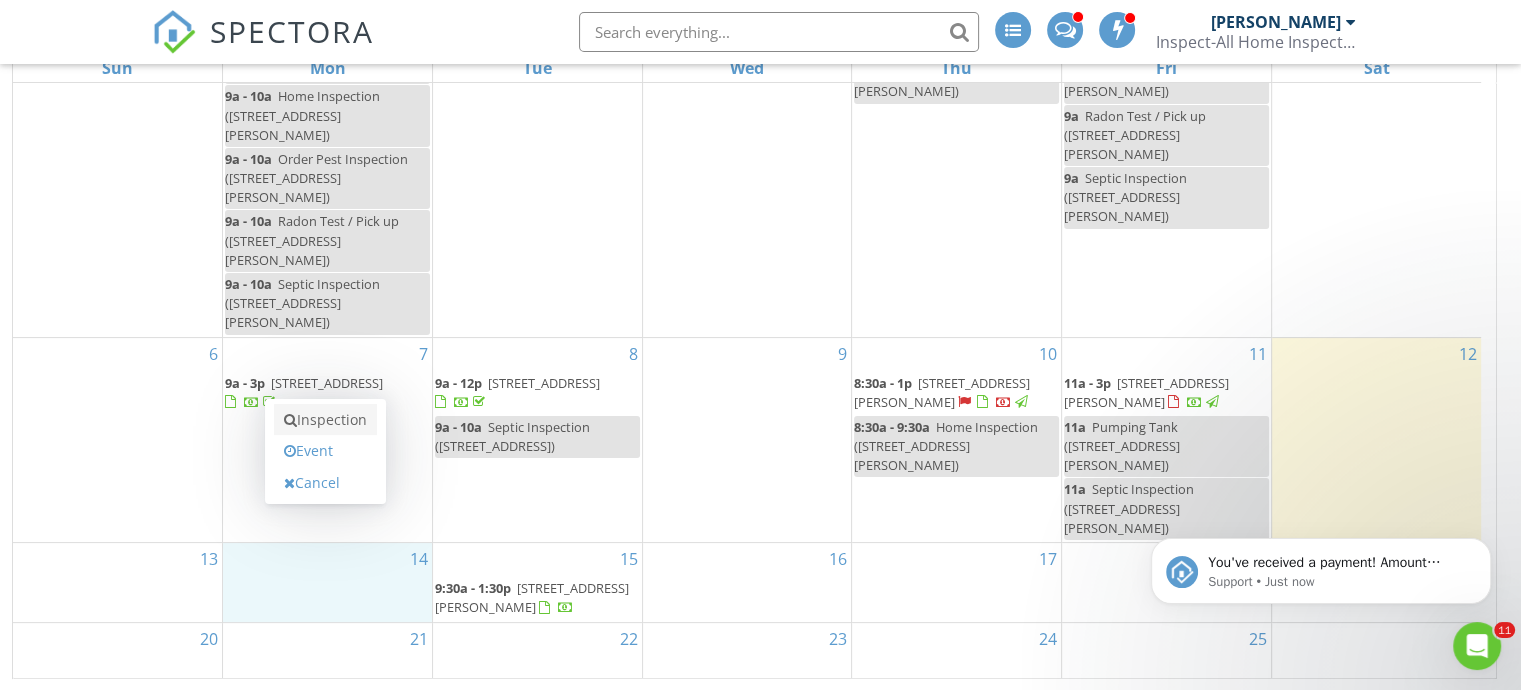 click on "Inspection" at bounding box center (325, 420) 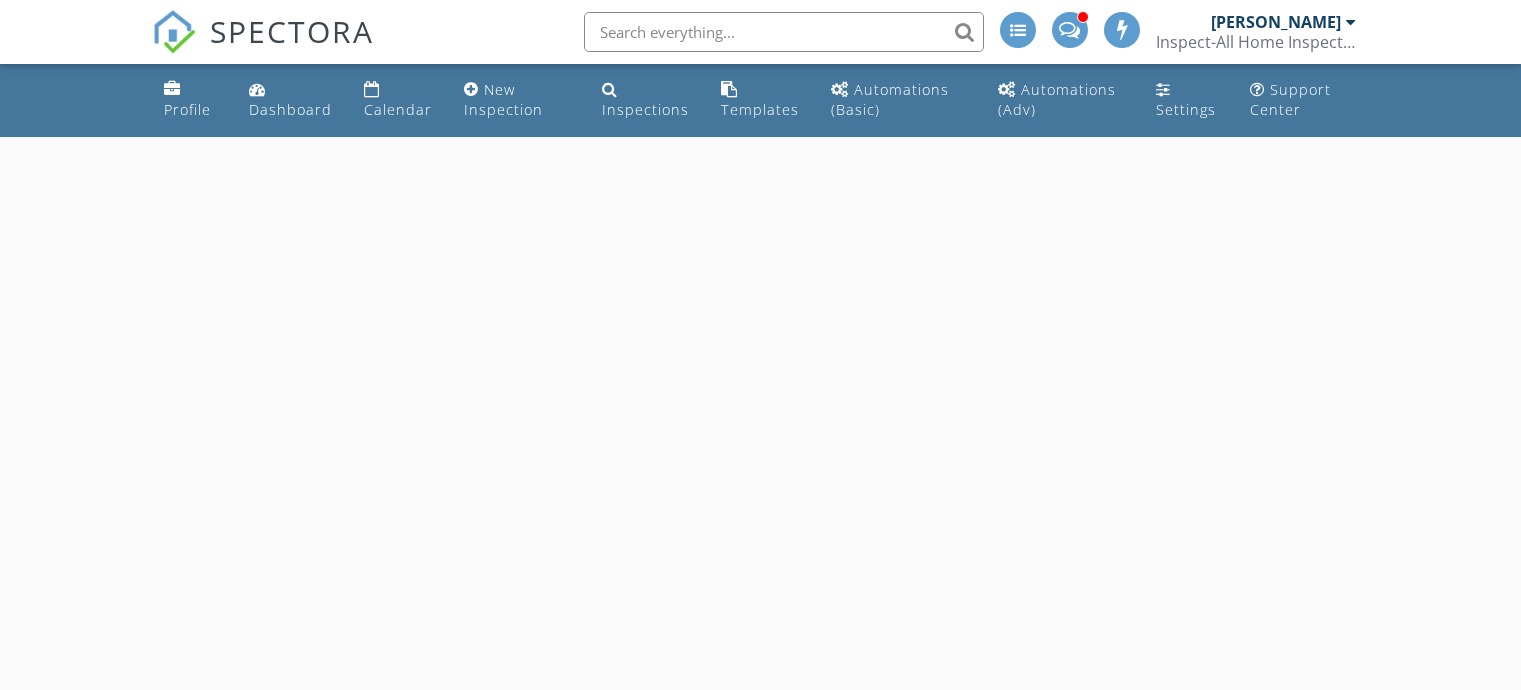 scroll, scrollTop: 0, scrollLeft: 0, axis: both 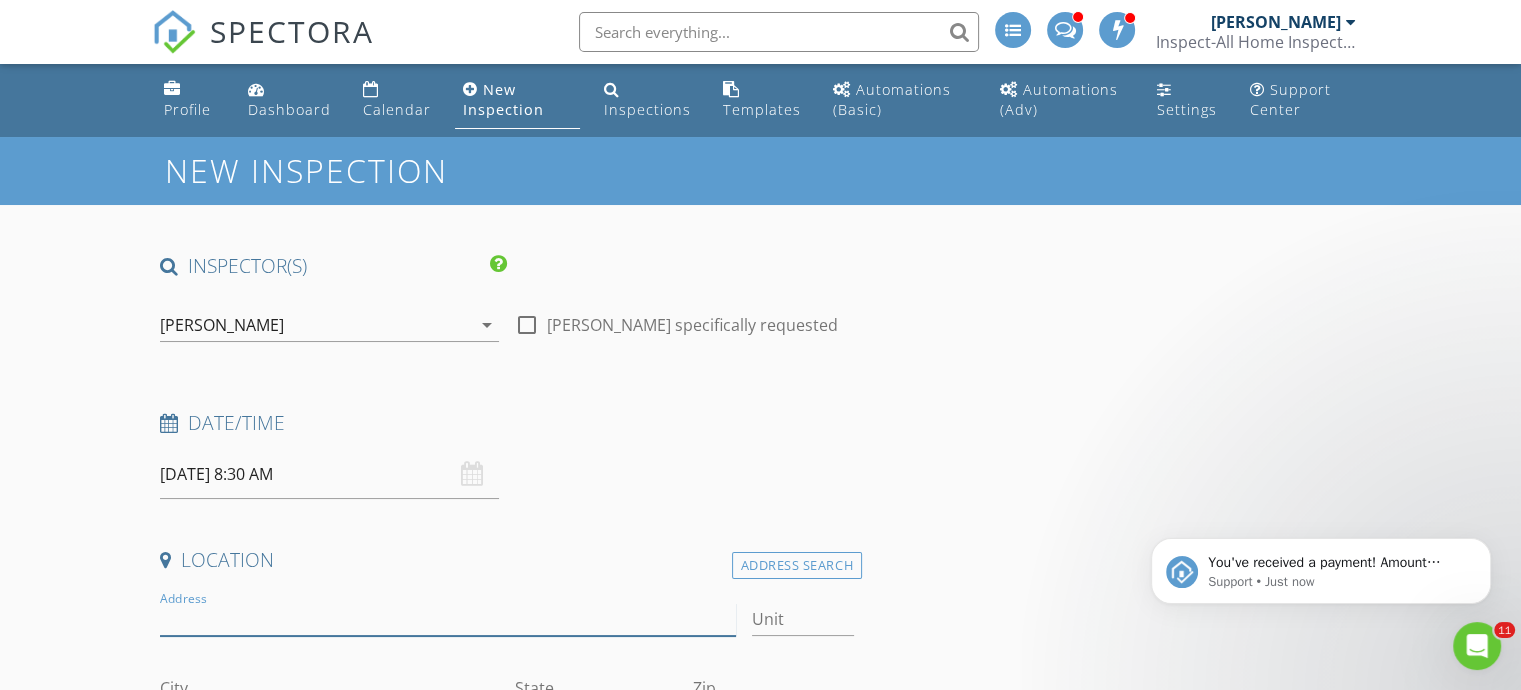 paste on "4006 Sol Mull St" 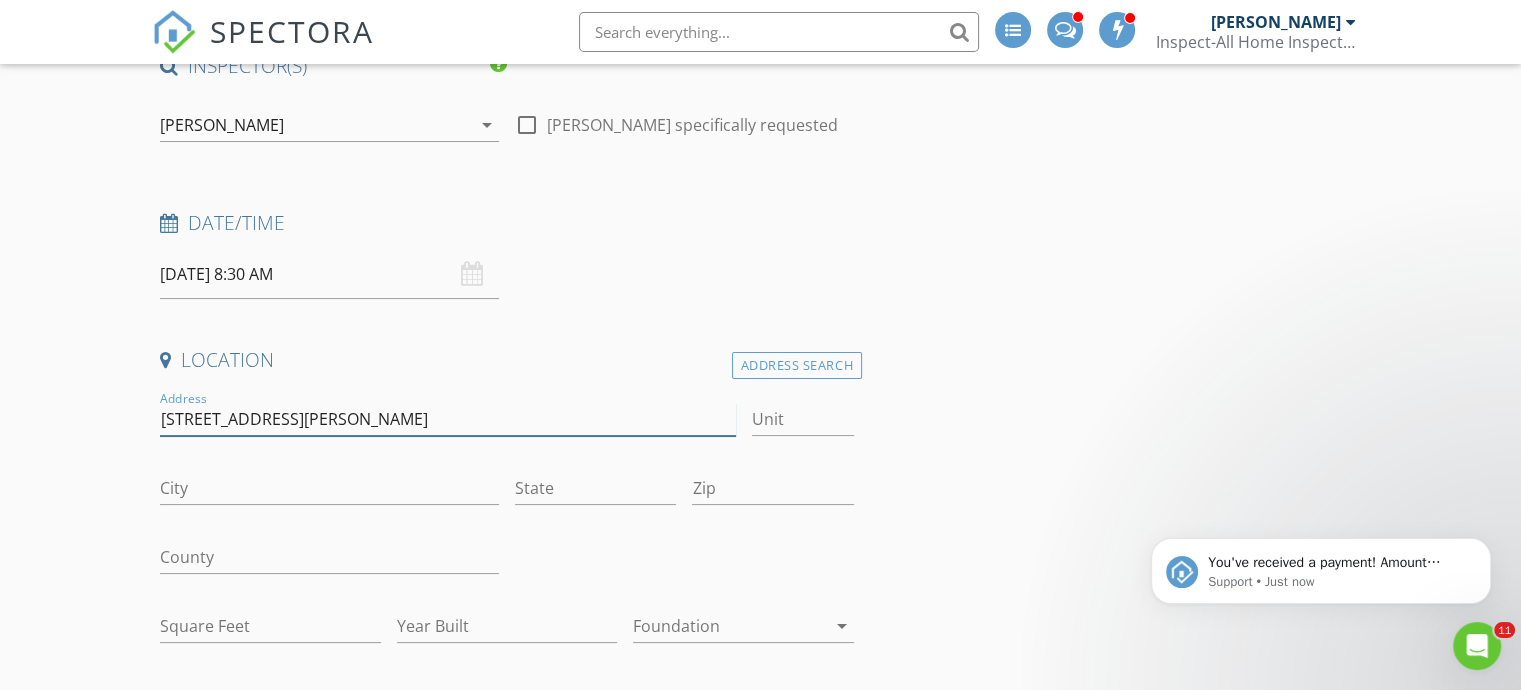 scroll, scrollTop: 300, scrollLeft: 0, axis: vertical 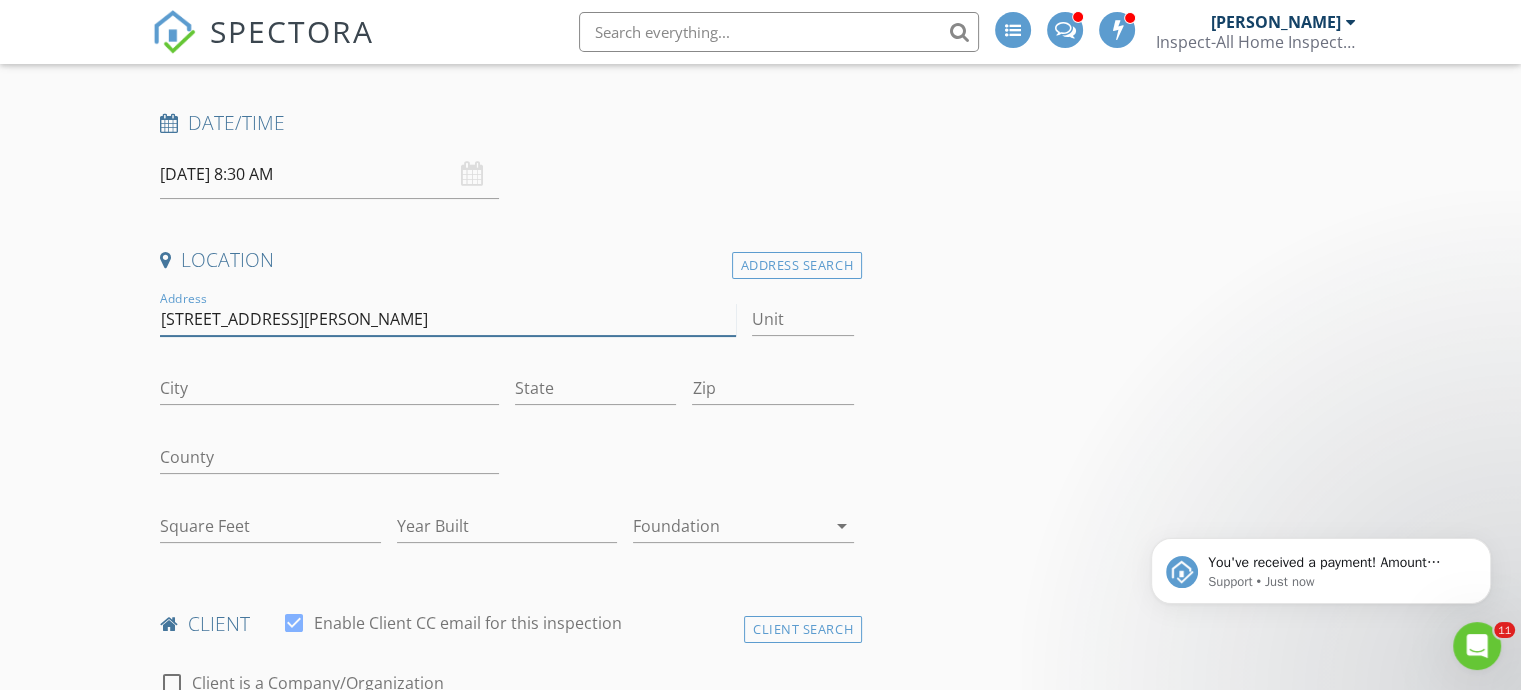 click on "4006 Sol Mull St" at bounding box center [447, 319] 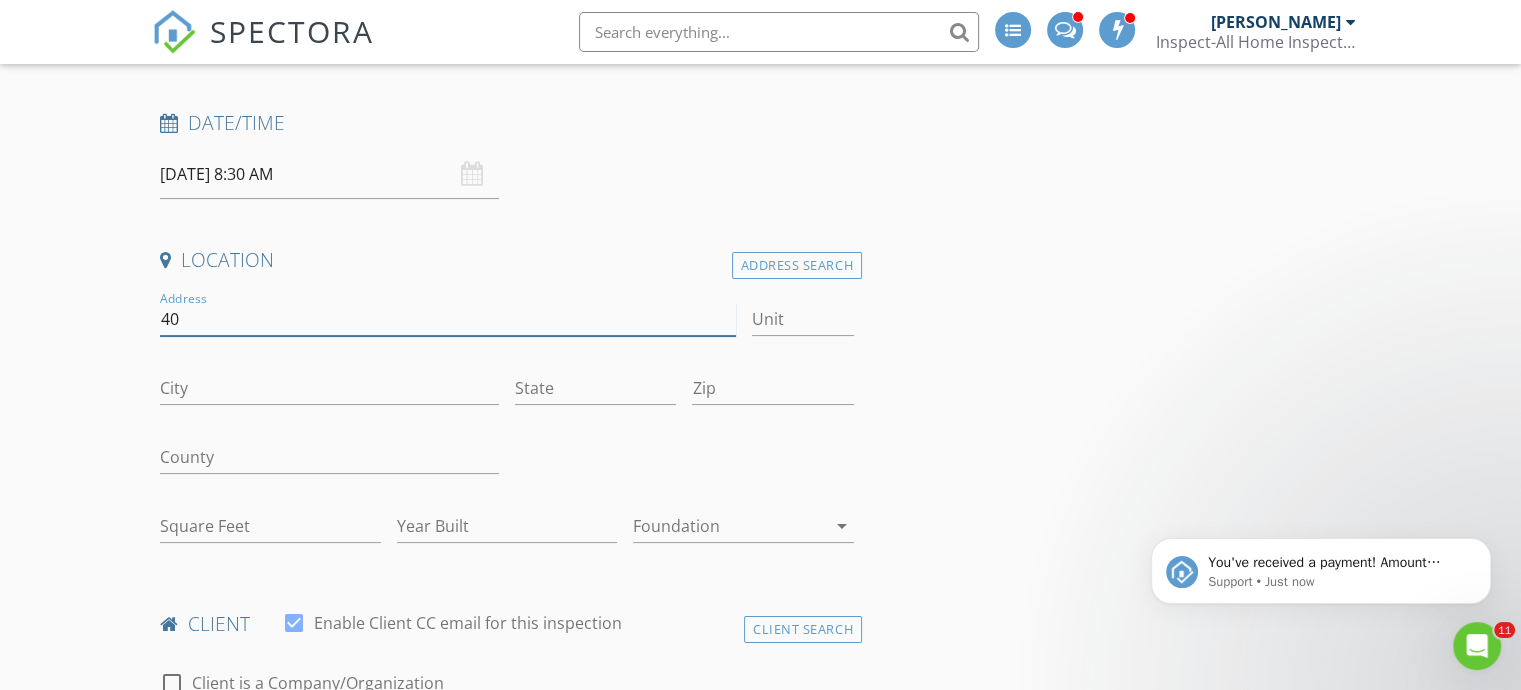 type on "4" 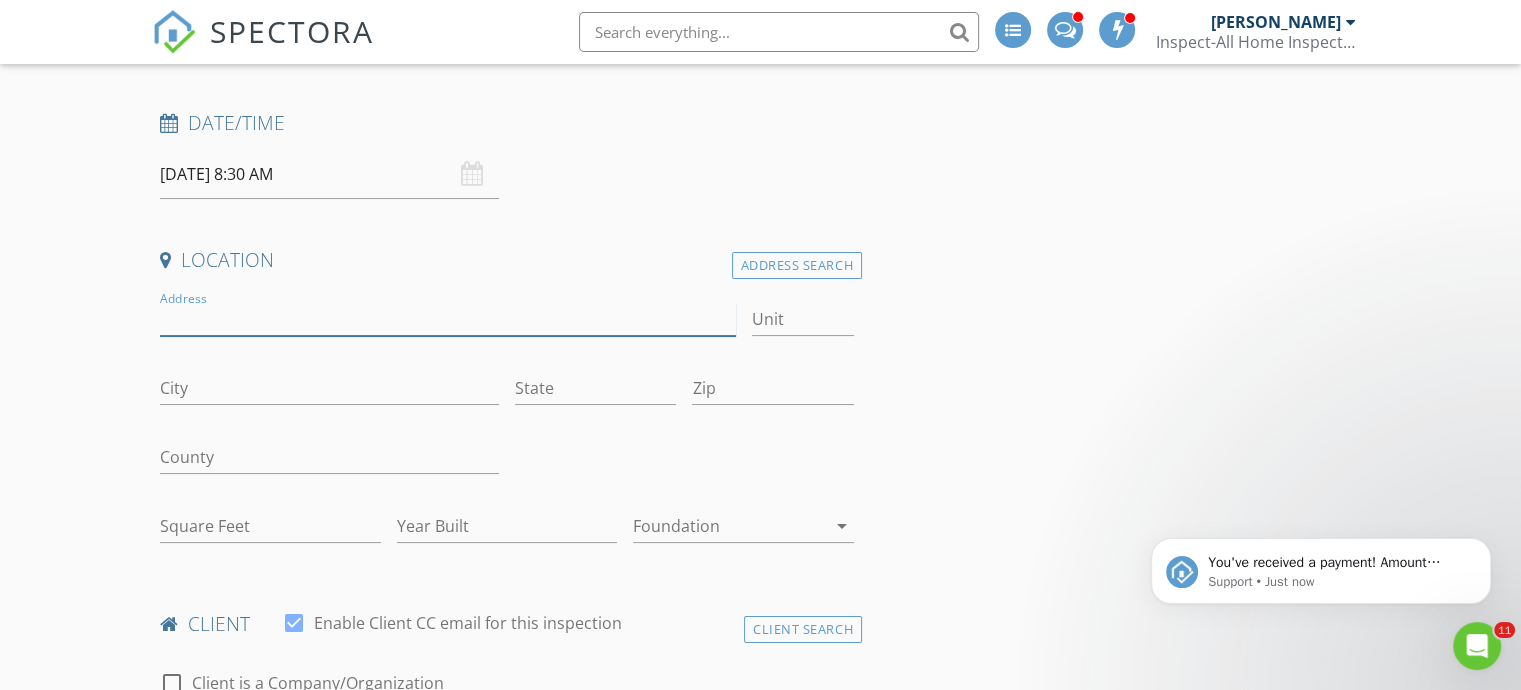 scroll, scrollTop: 100, scrollLeft: 0, axis: vertical 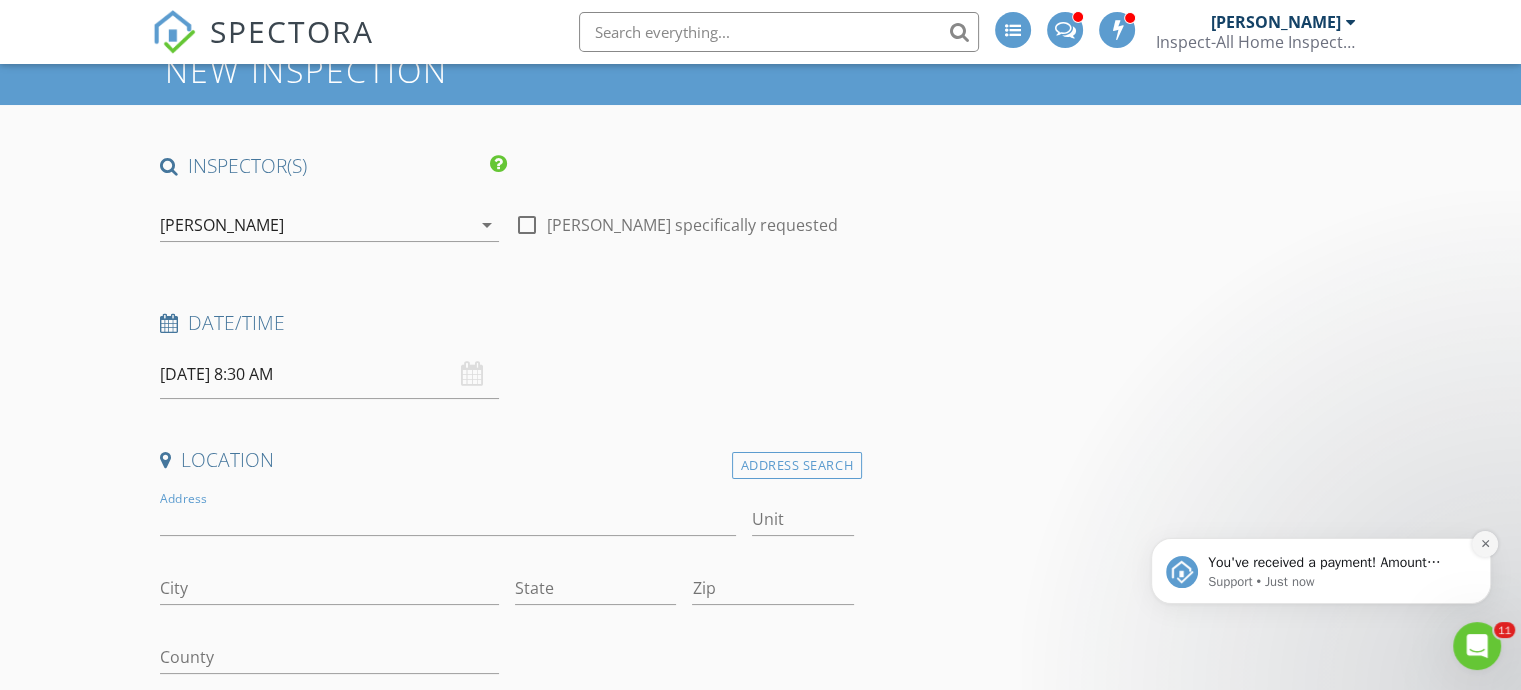click at bounding box center [1485, 544] 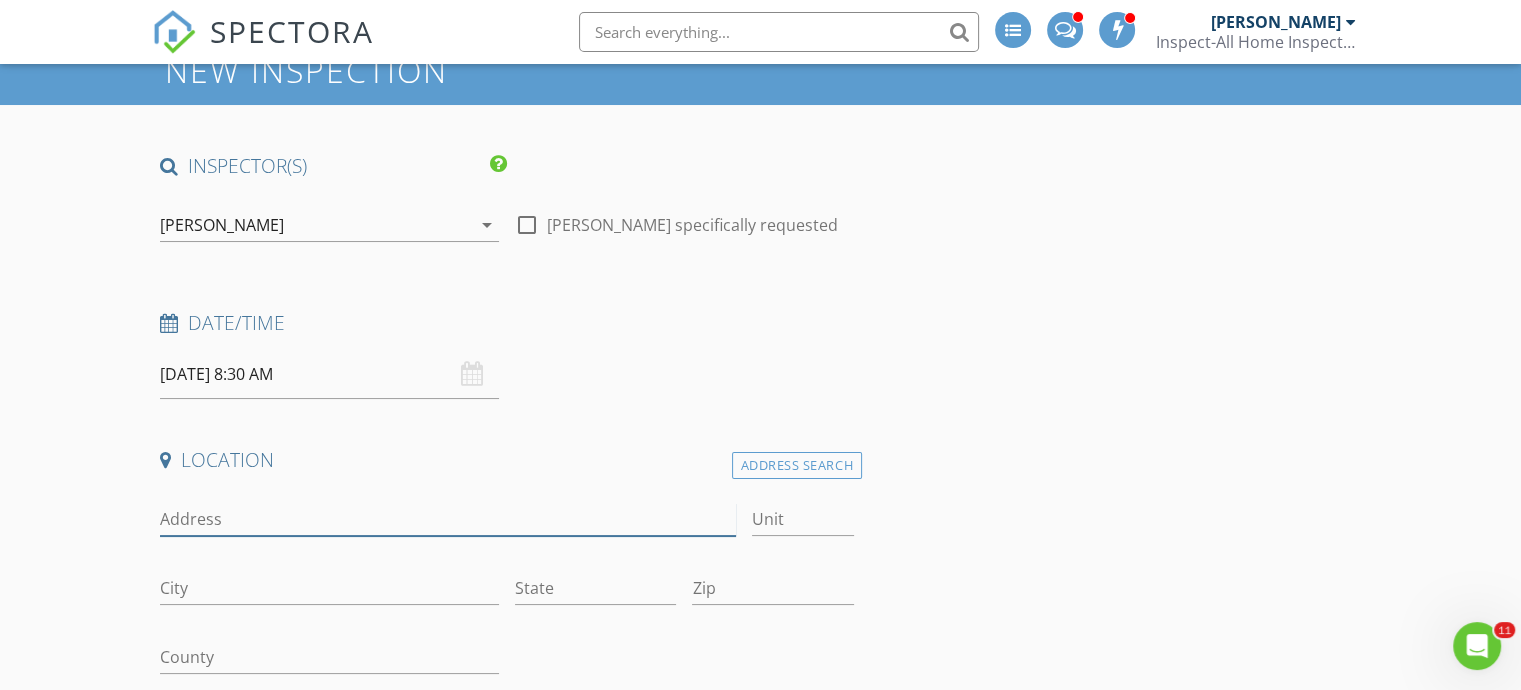 click on "Address" at bounding box center (447, 519) 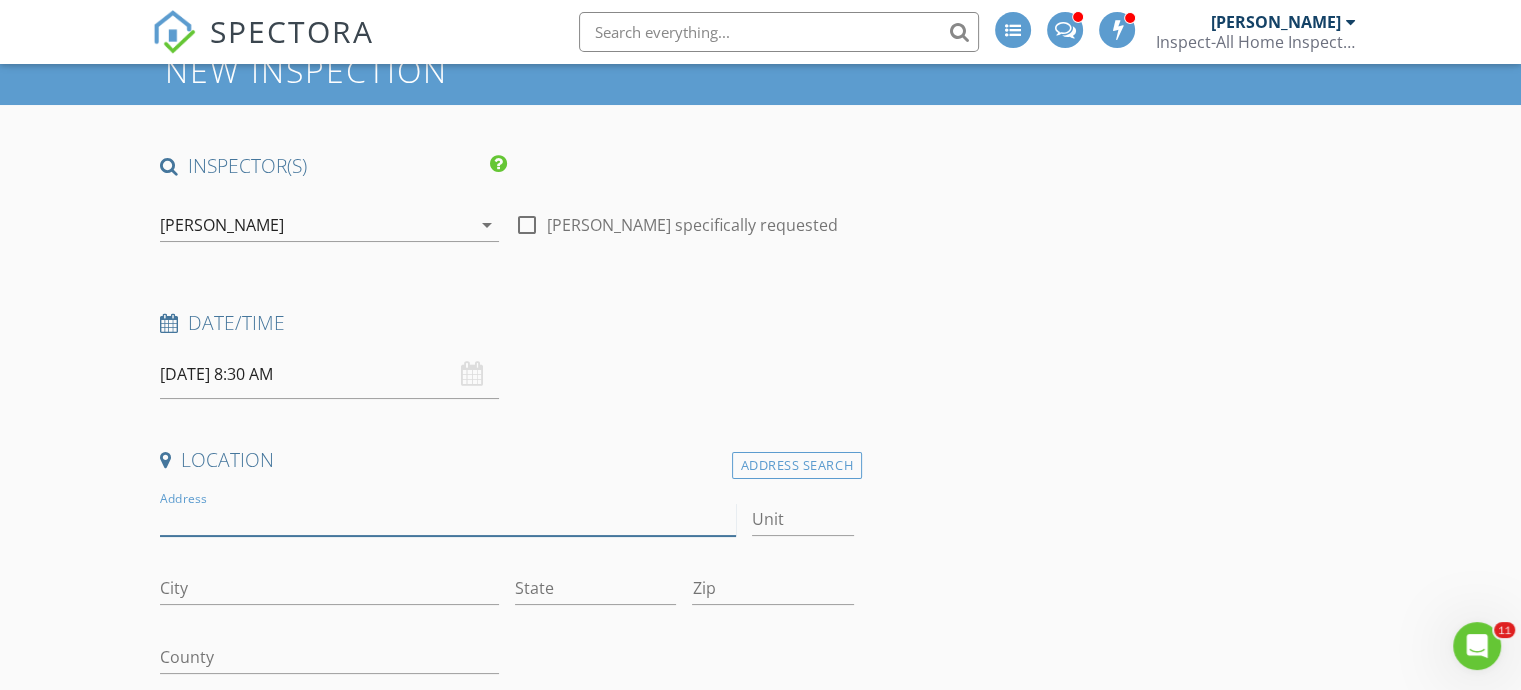 paste on "4006 Sol Mull St" 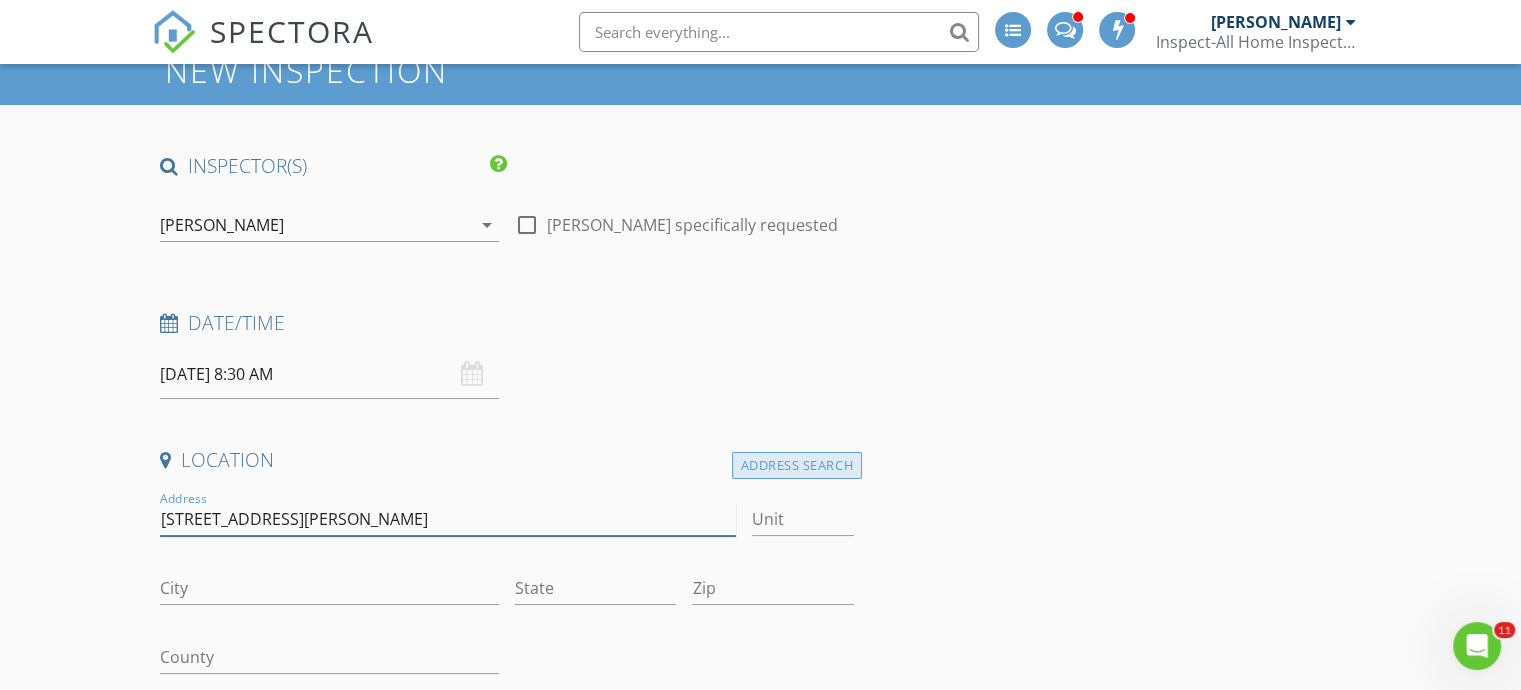 type on "[STREET_ADDRESS][PERSON_NAME]" 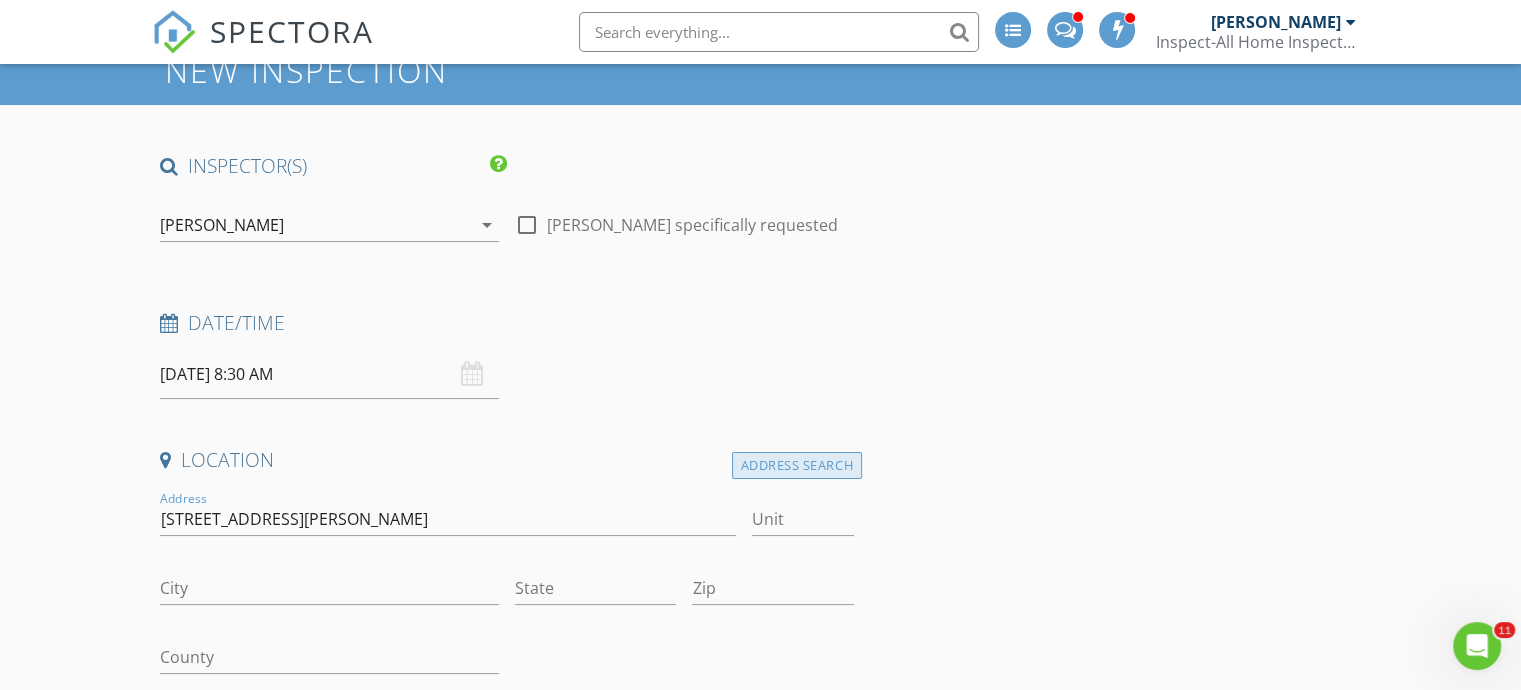 click on "Address Search" at bounding box center (797, 465) 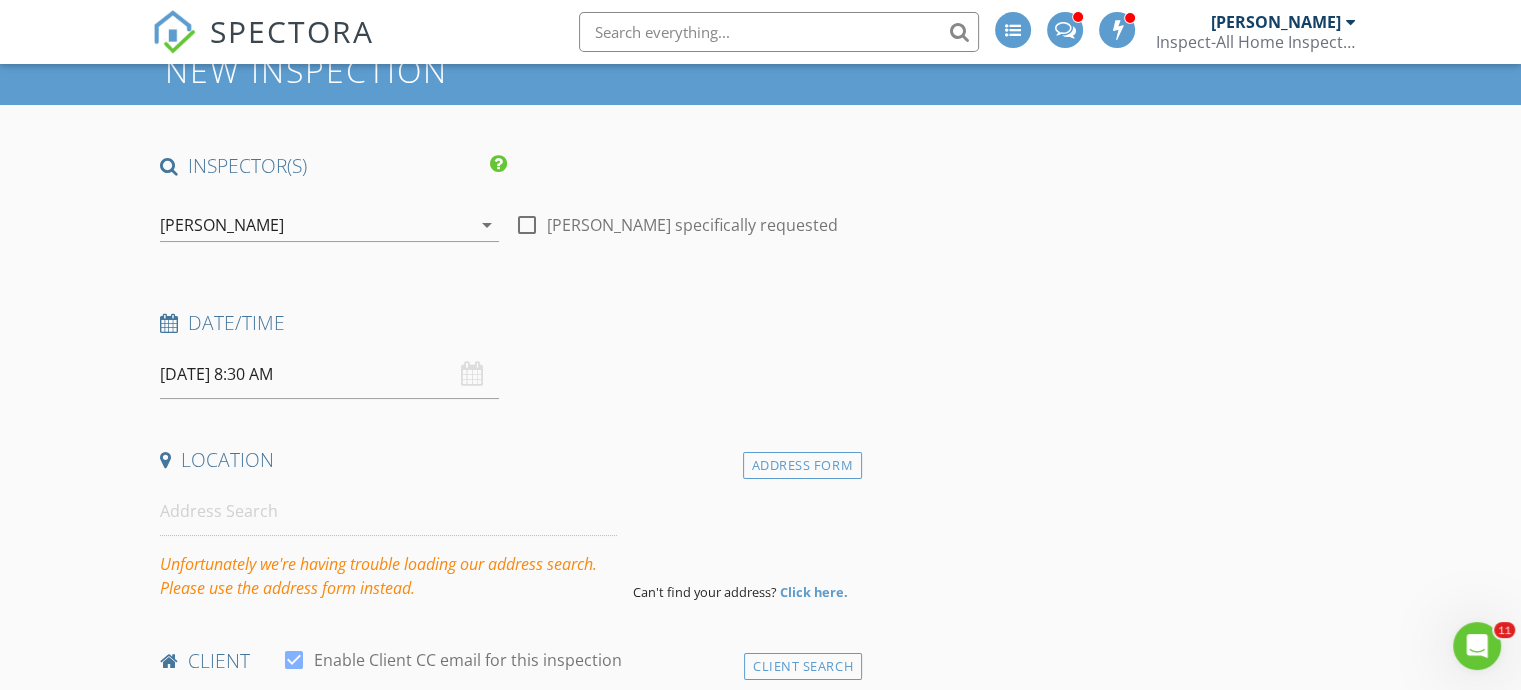 click on "Click here." at bounding box center [814, 592] 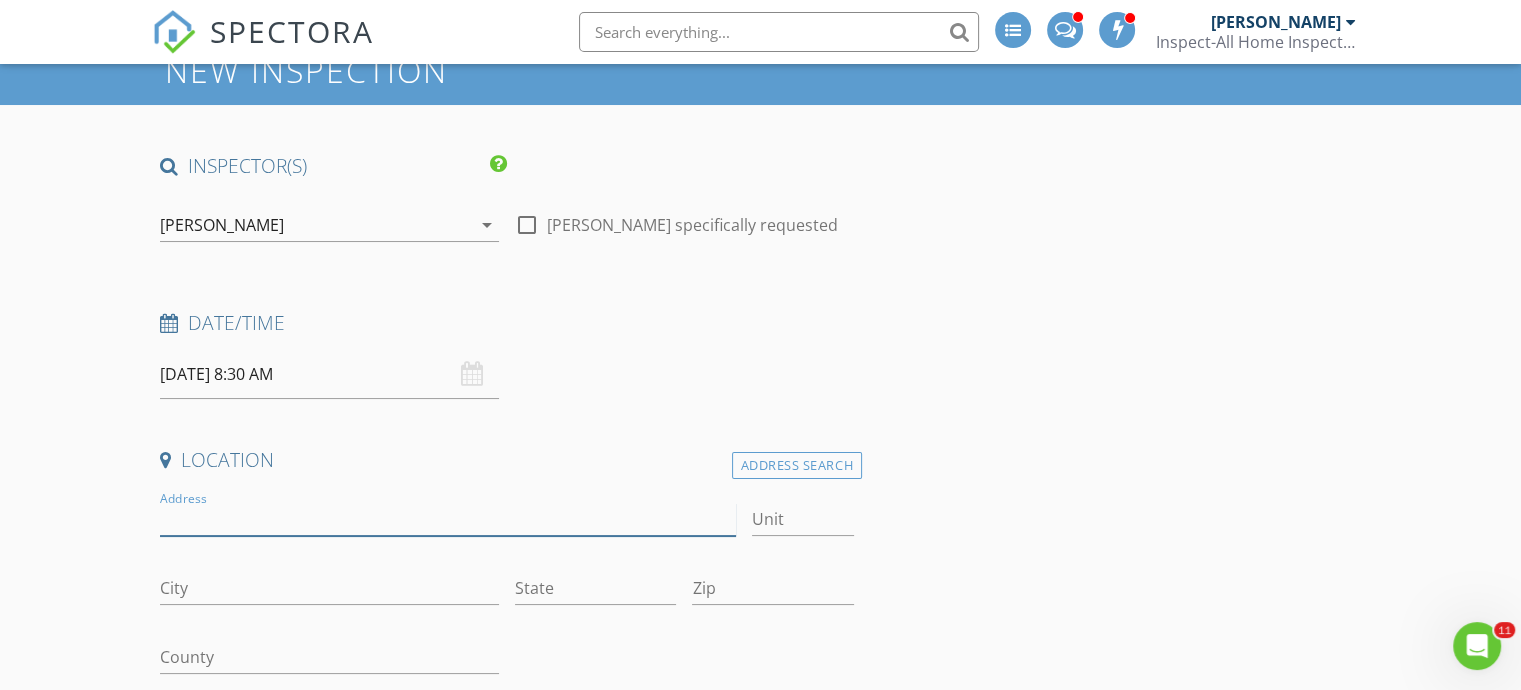 click on "Address" at bounding box center [447, 519] 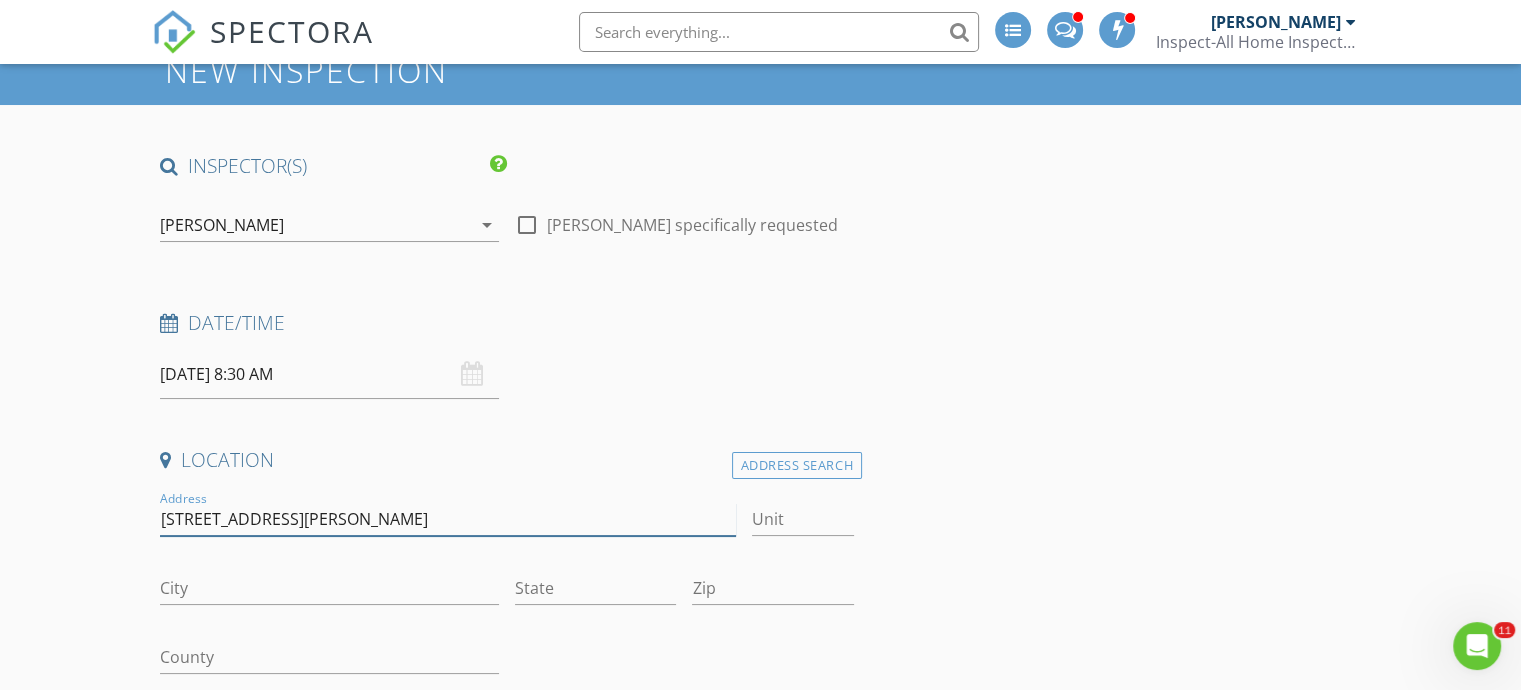 click on "4006 Sol Mull St" at bounding box center [447, 519] 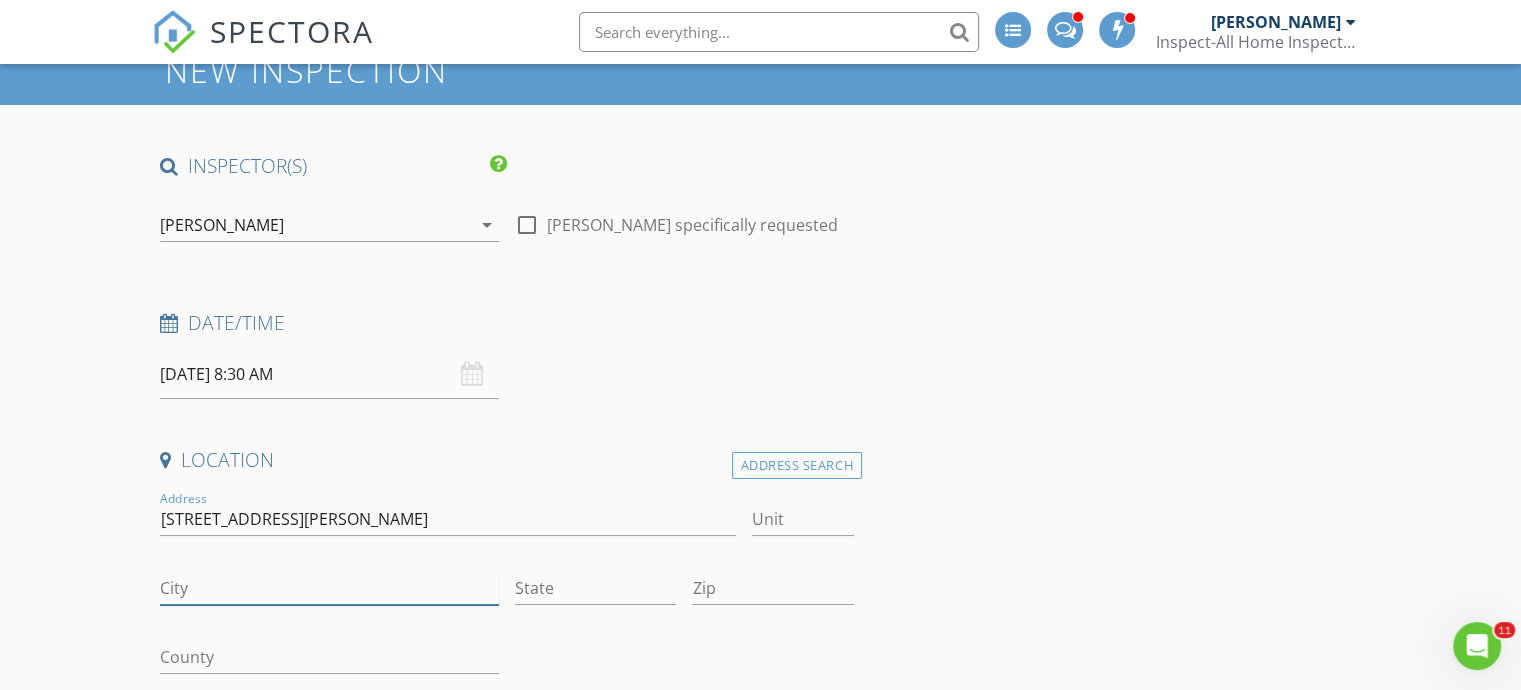 click on "City" at bounding box center (329, 588) 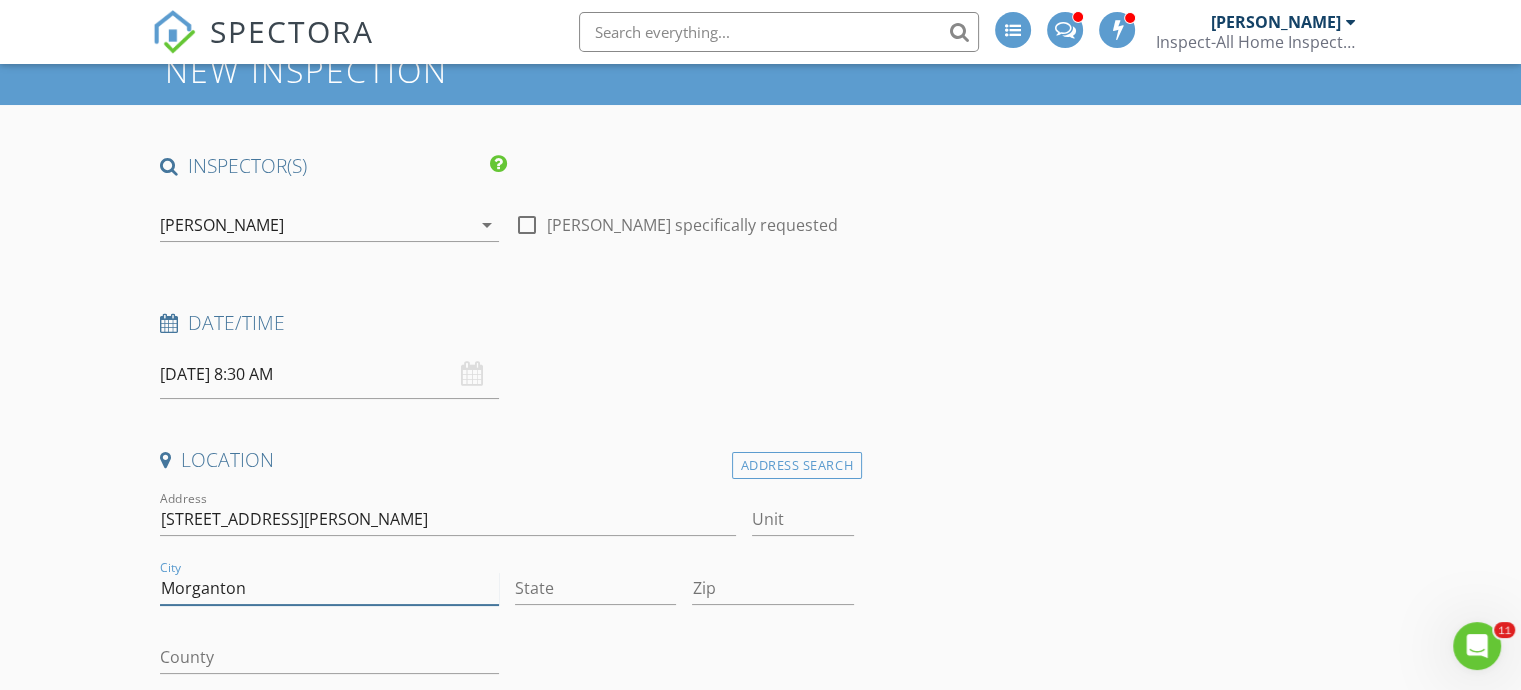 type on "Morganton" 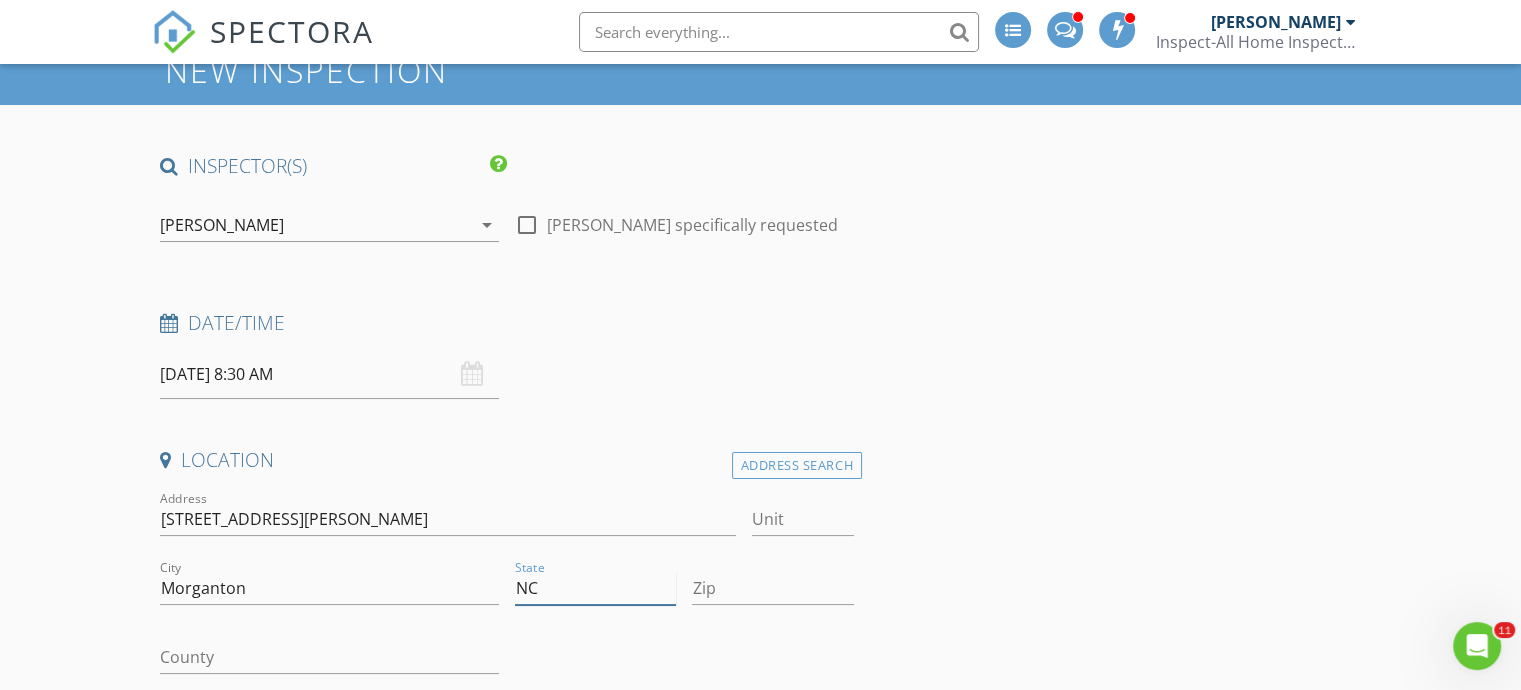 type on "NC" 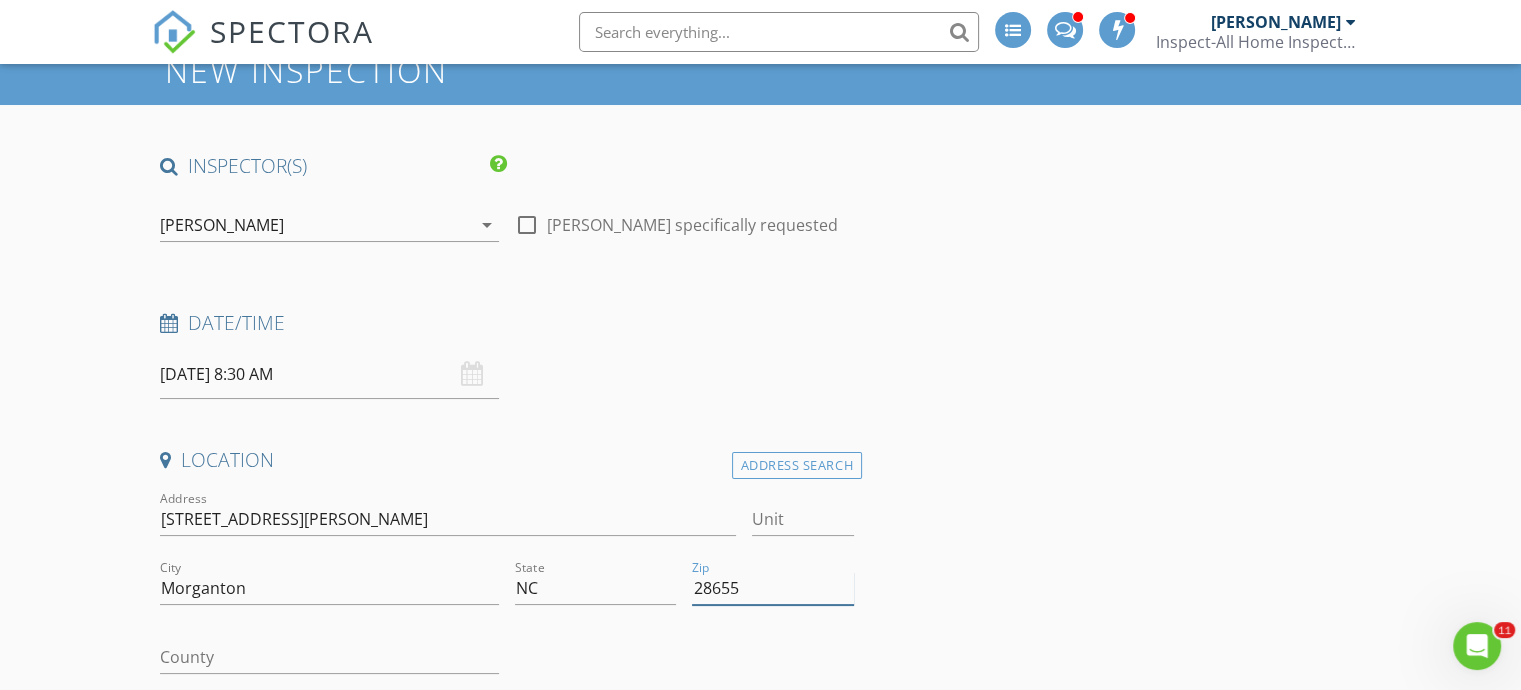 type on "28655" 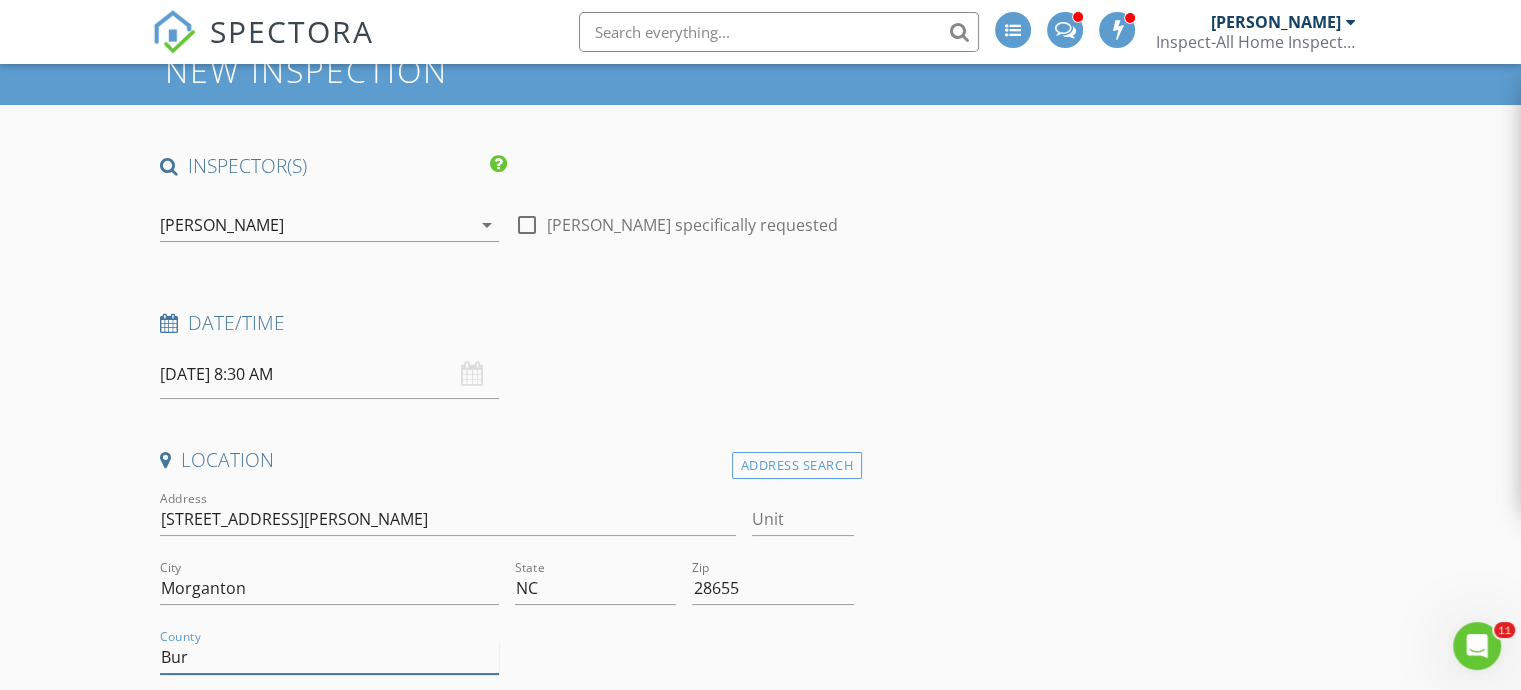 type on "Burk" 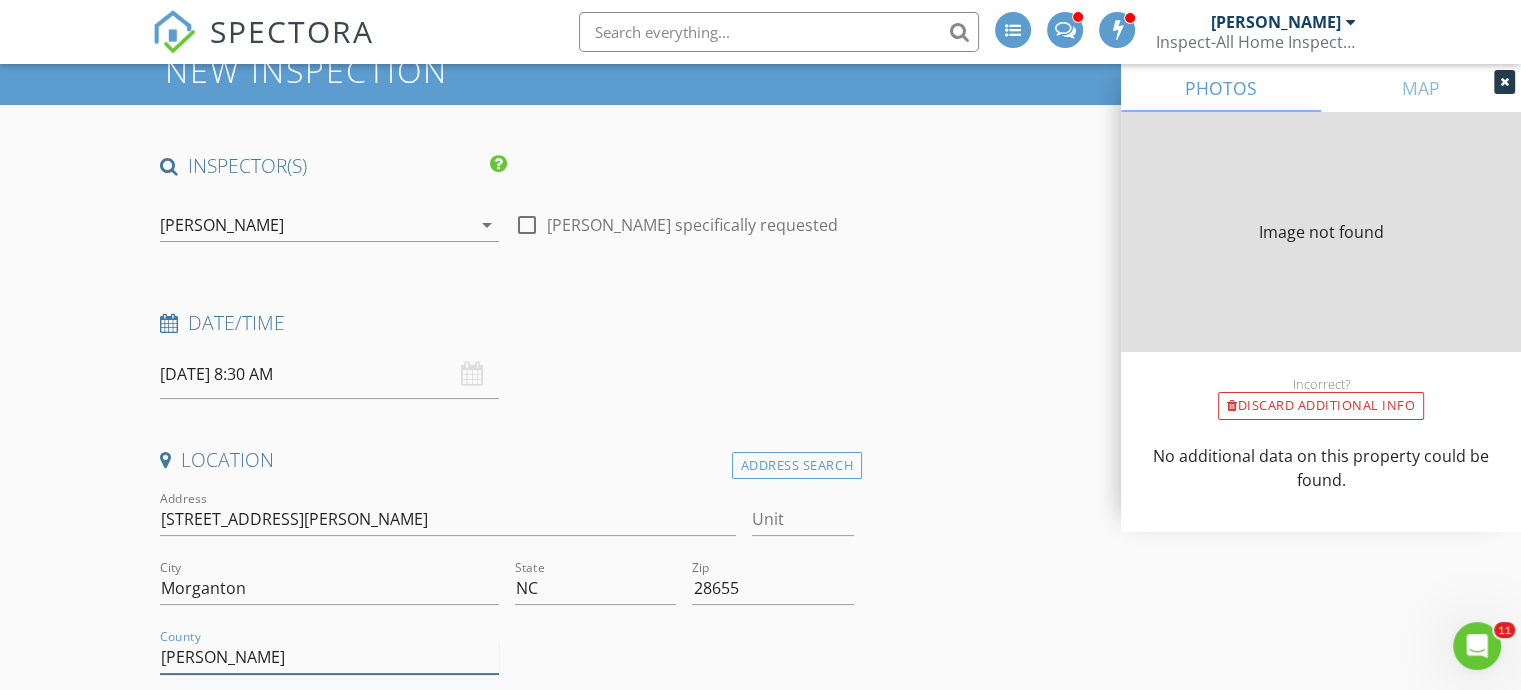 type on "1164" 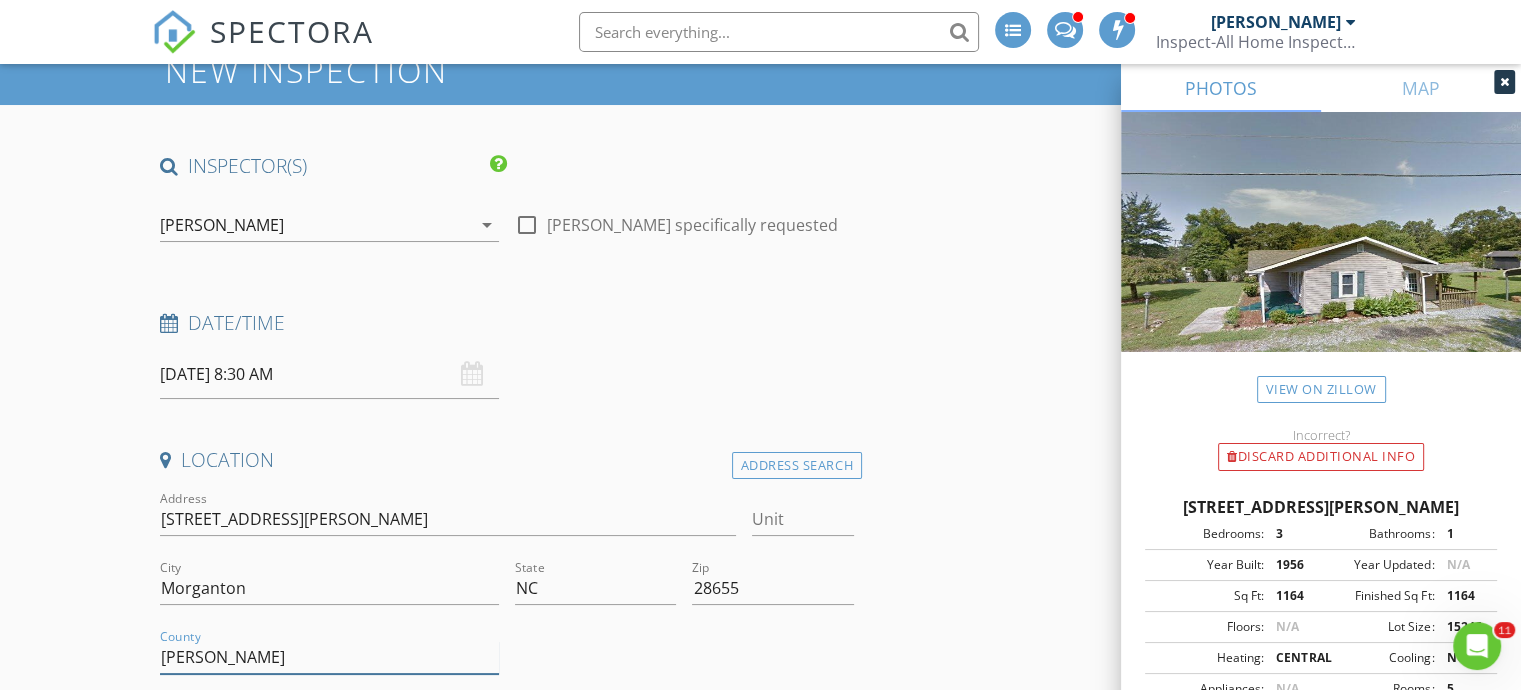 scroll, scrollTop: 200, scrollLeft: 0, axis: vertical 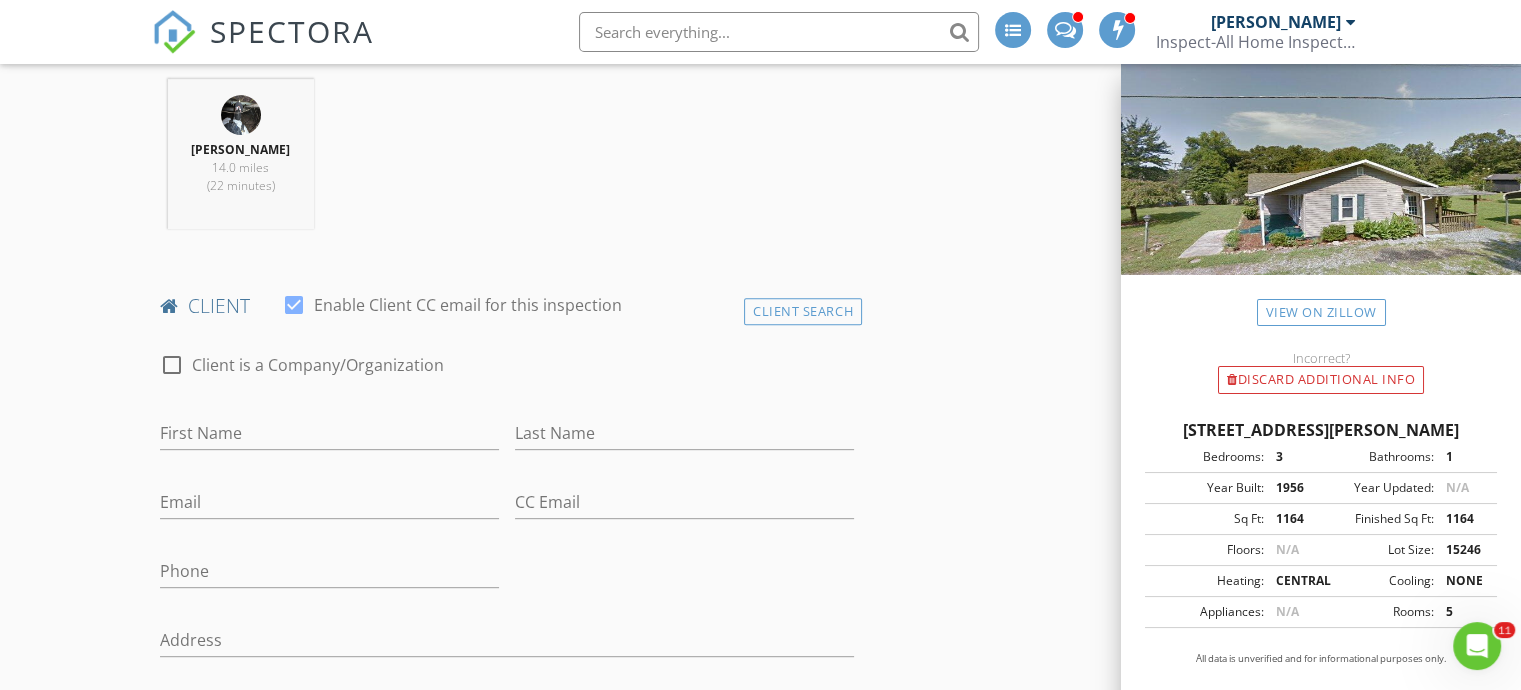 type on "[PERSON_NAME]" 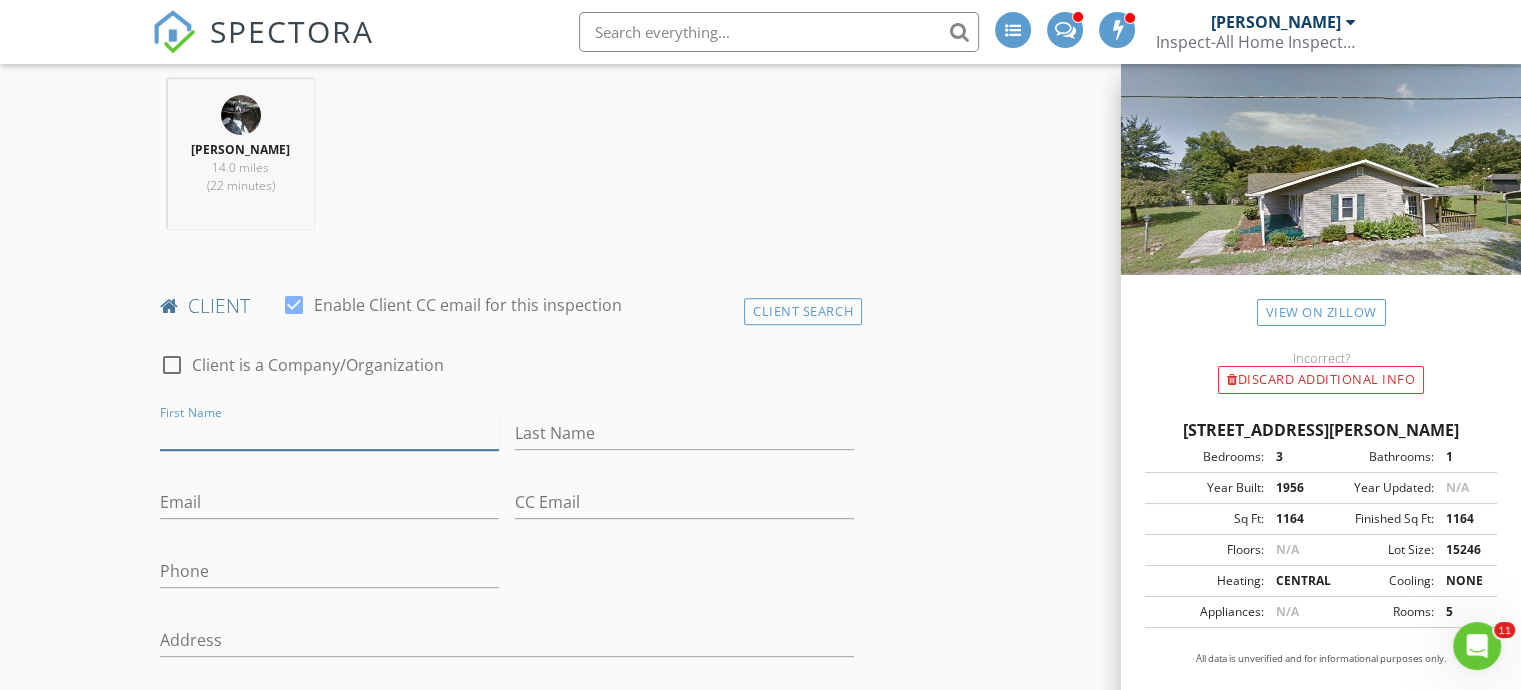paste on "[EMAIL_ADDRESS][DOMAIN_NAME]" 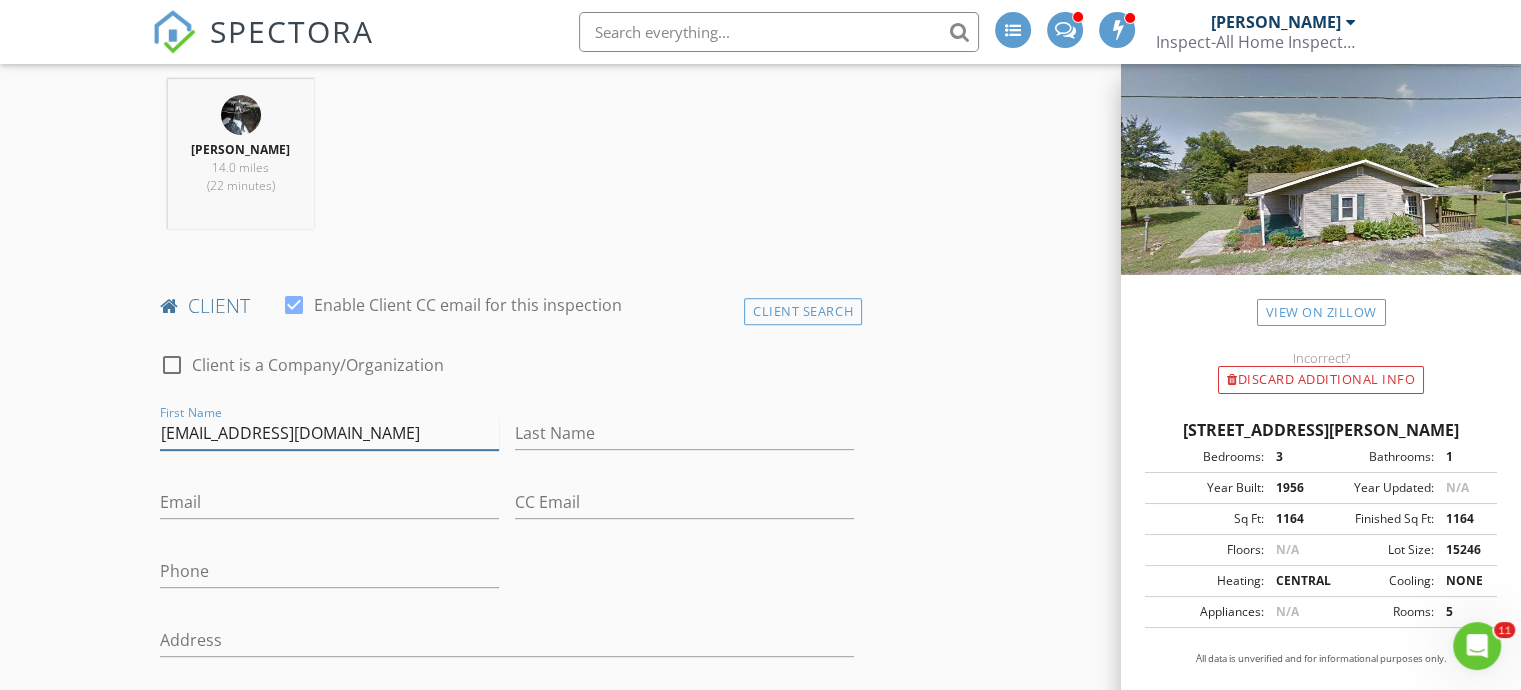 type on "[EMAIL_ADDRESS][DOMAIN_NAME]" 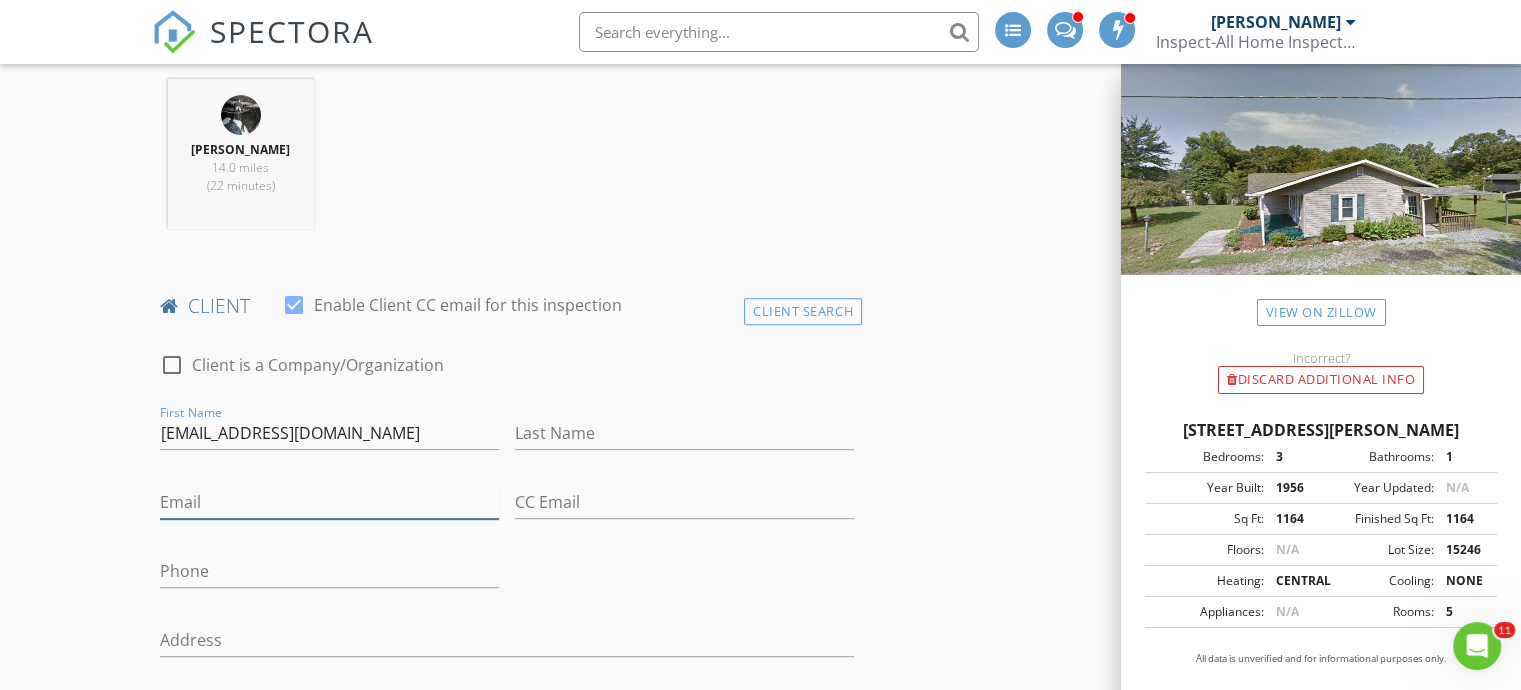 click on "Email" at bounding box center (329, 502) 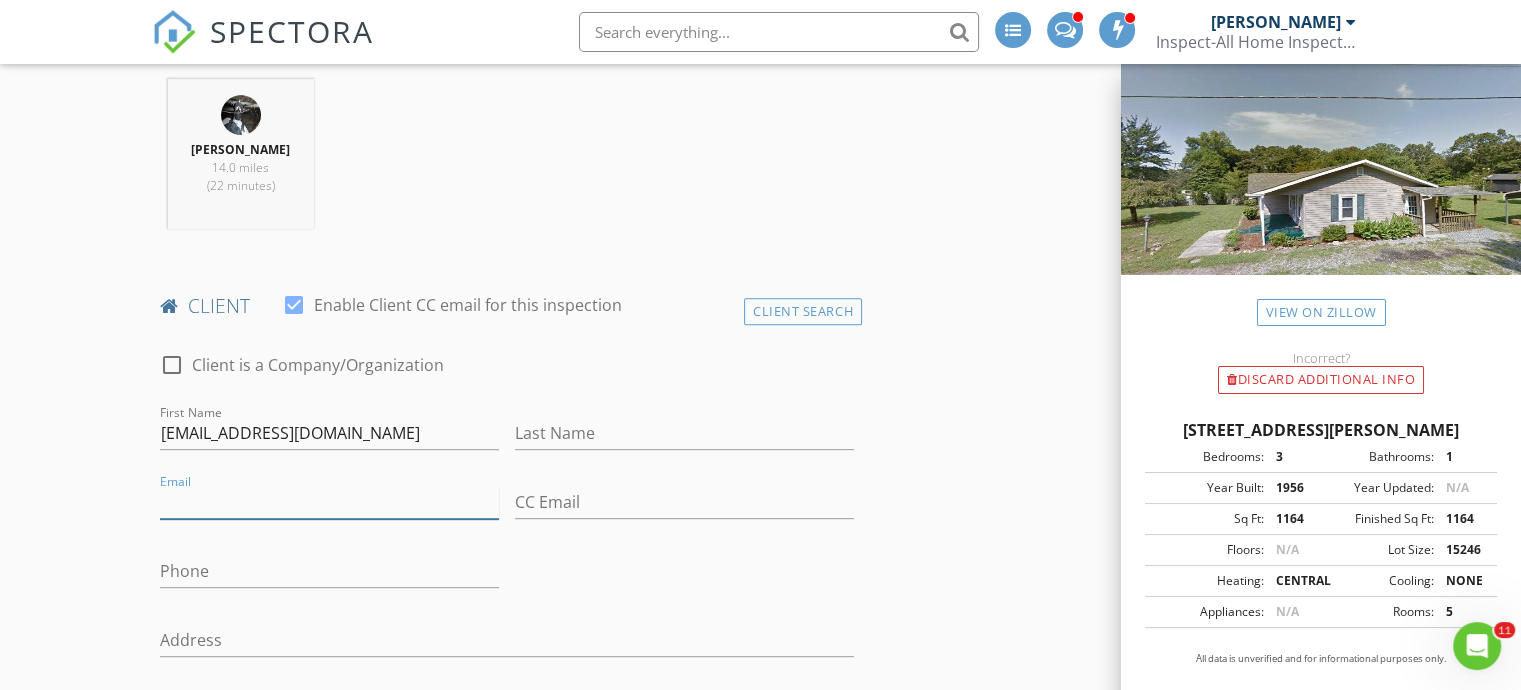 paste on "[EMAIL_ADDRESS][DOMAIN_NAME]" 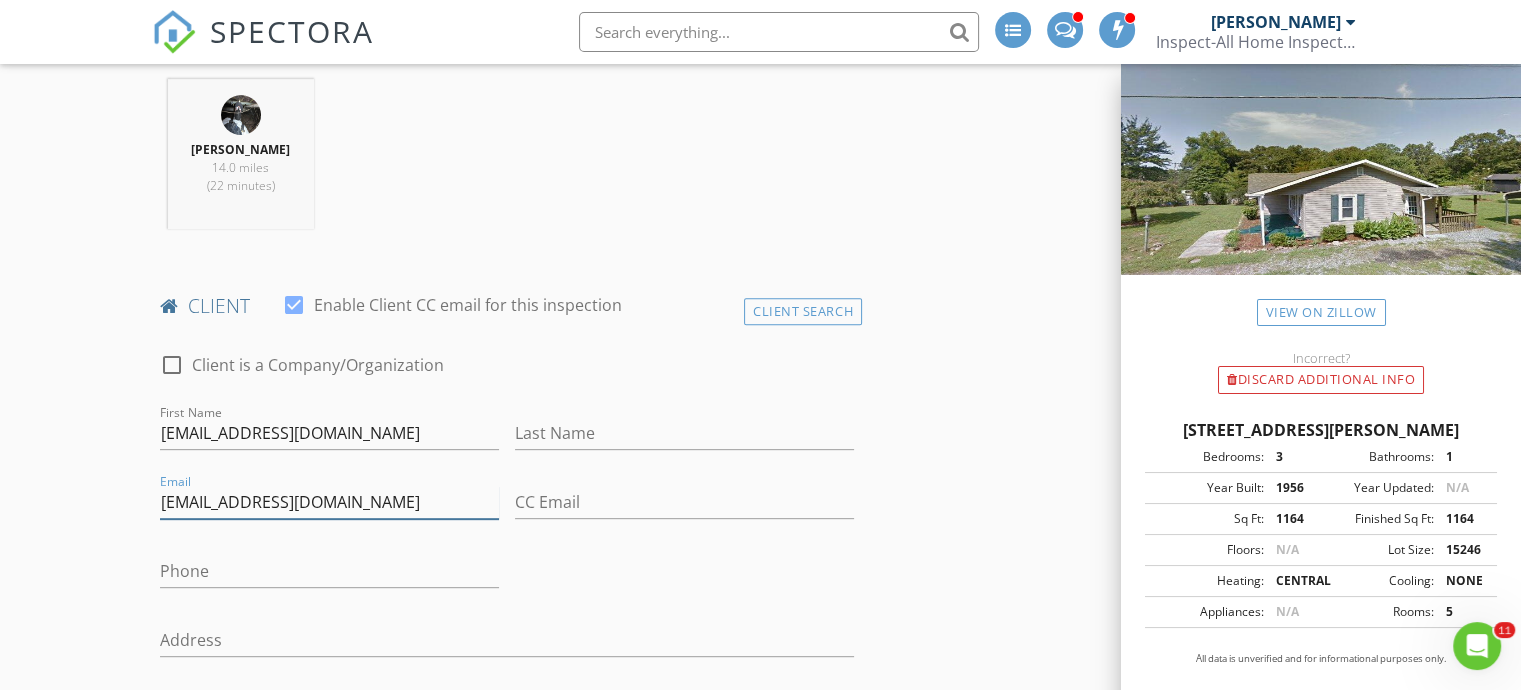 type on "[EMAIL_ADDRESS][DOMAIN_NAME]" 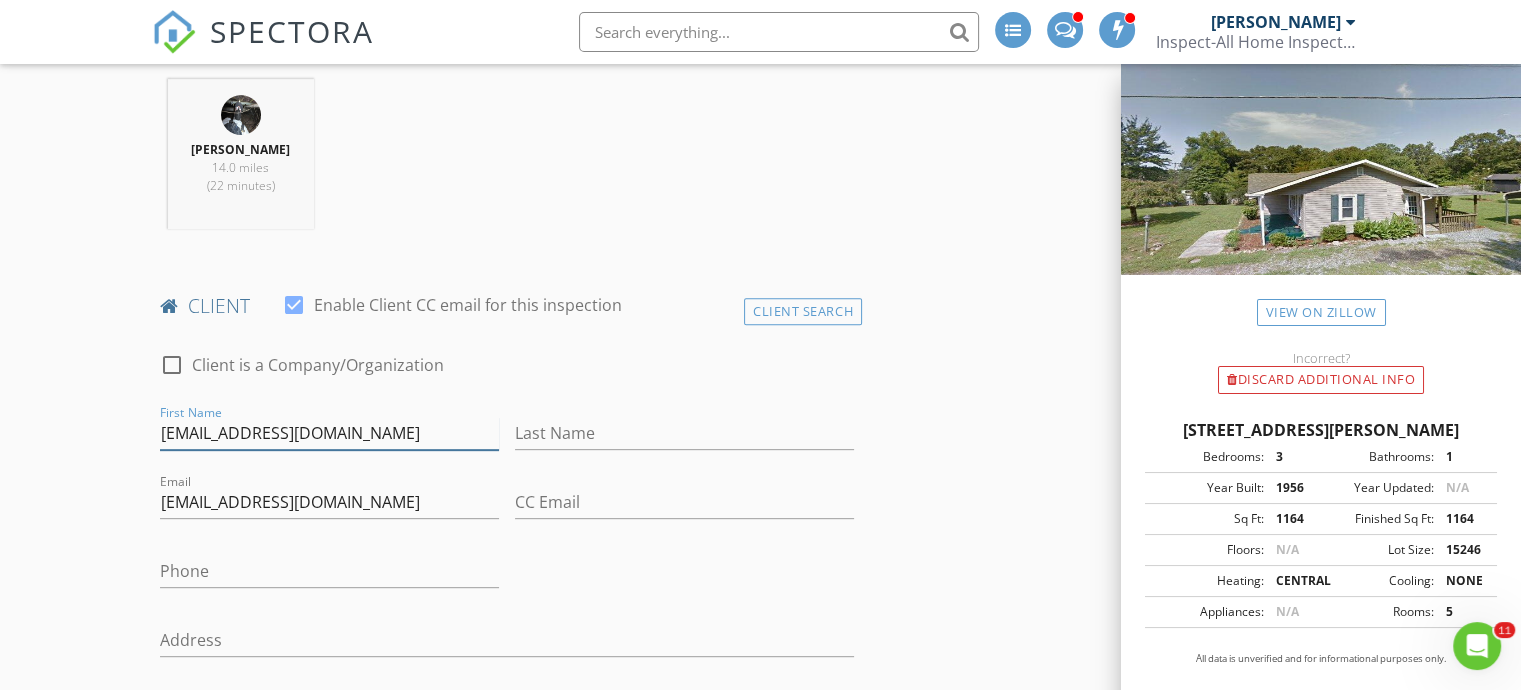 drag, startPoint x: 374, startPoint y: 439, endPoint x: 207, endPoint y: 440, distance: 167.00299 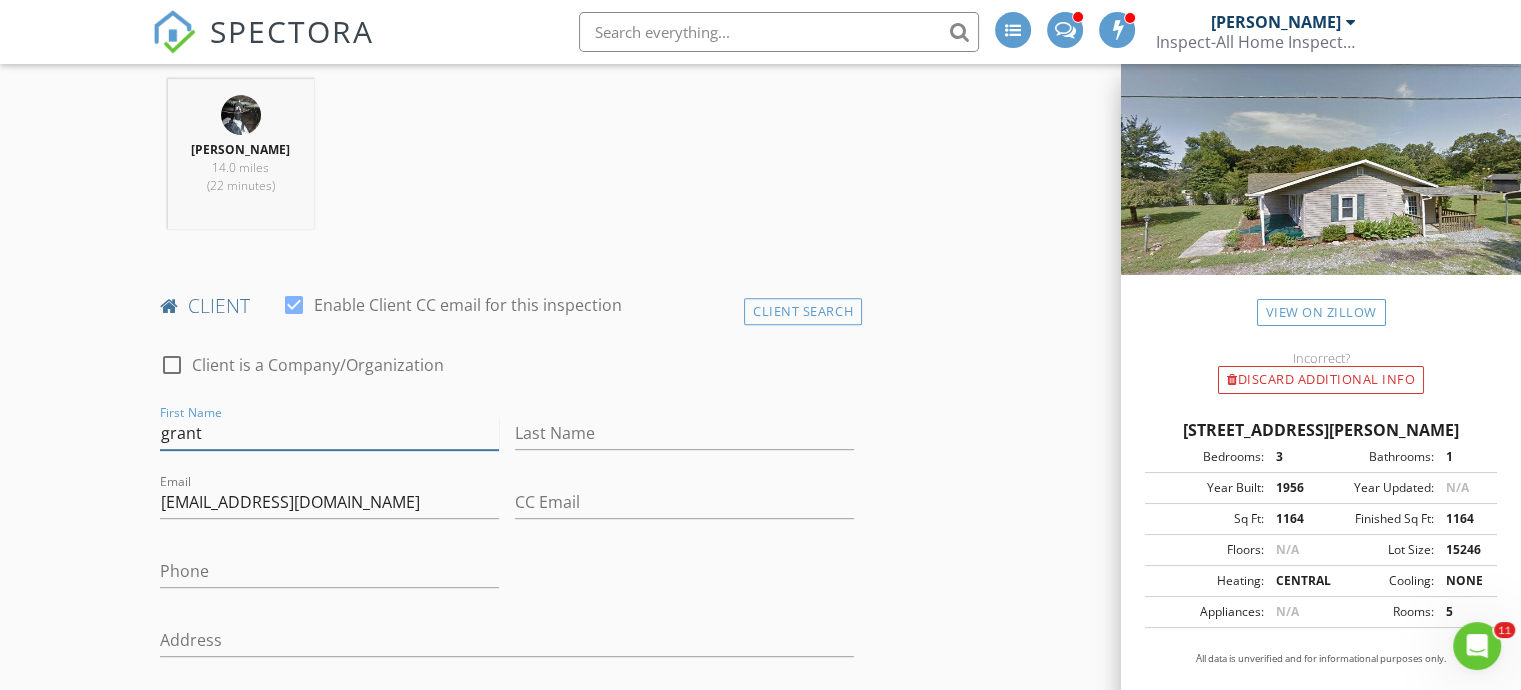 click on "grant" at bounding box center (329, 433) 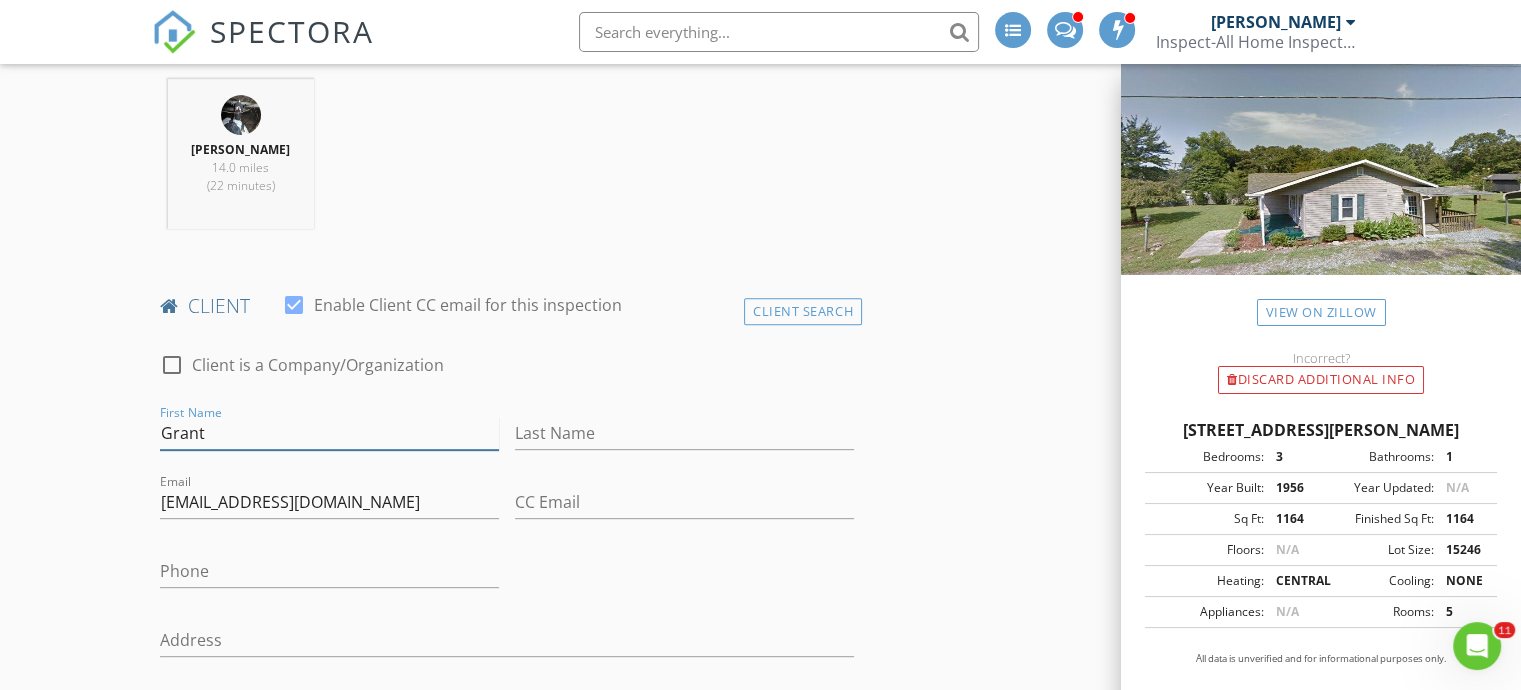 type on "Grant" 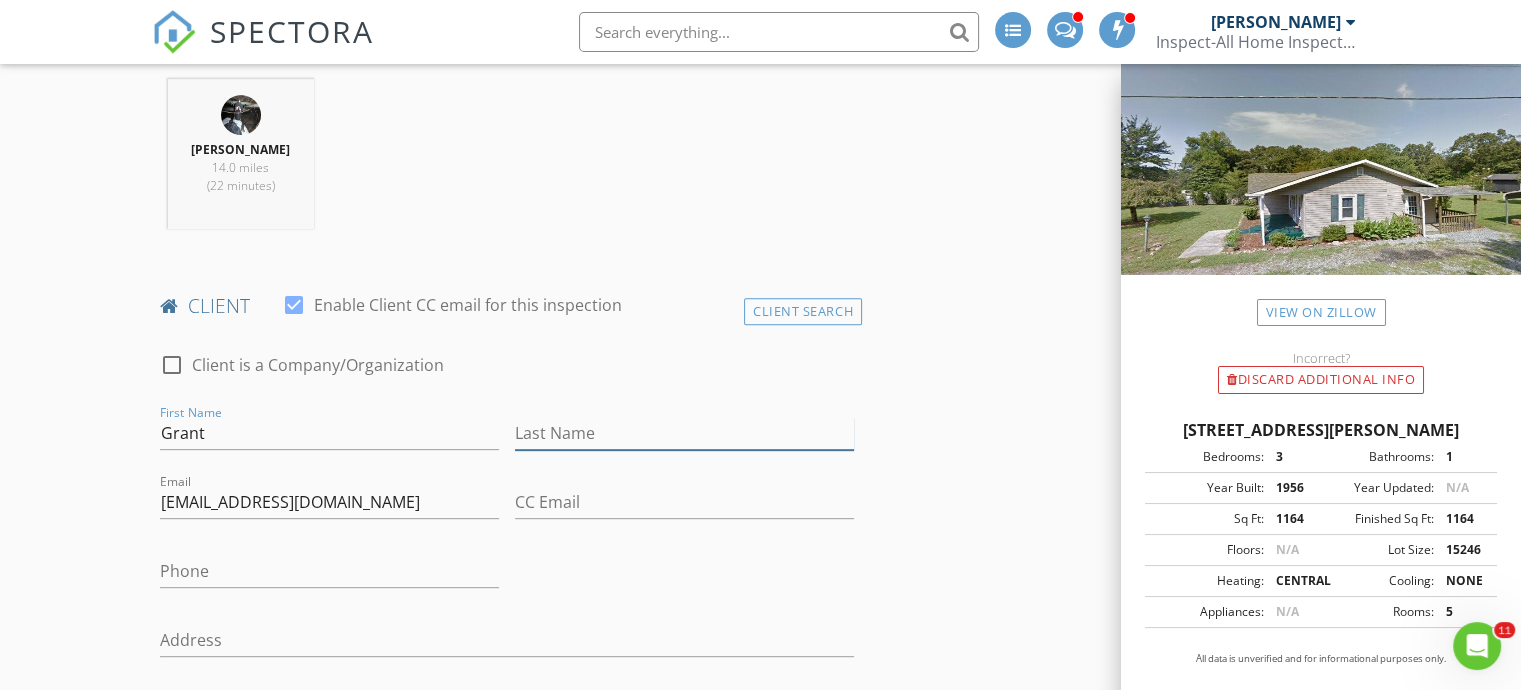 drag, startPoint x: 589, startPoint y: 428, endPoint x: 602, endPoint y: 421, distance: 14.764823 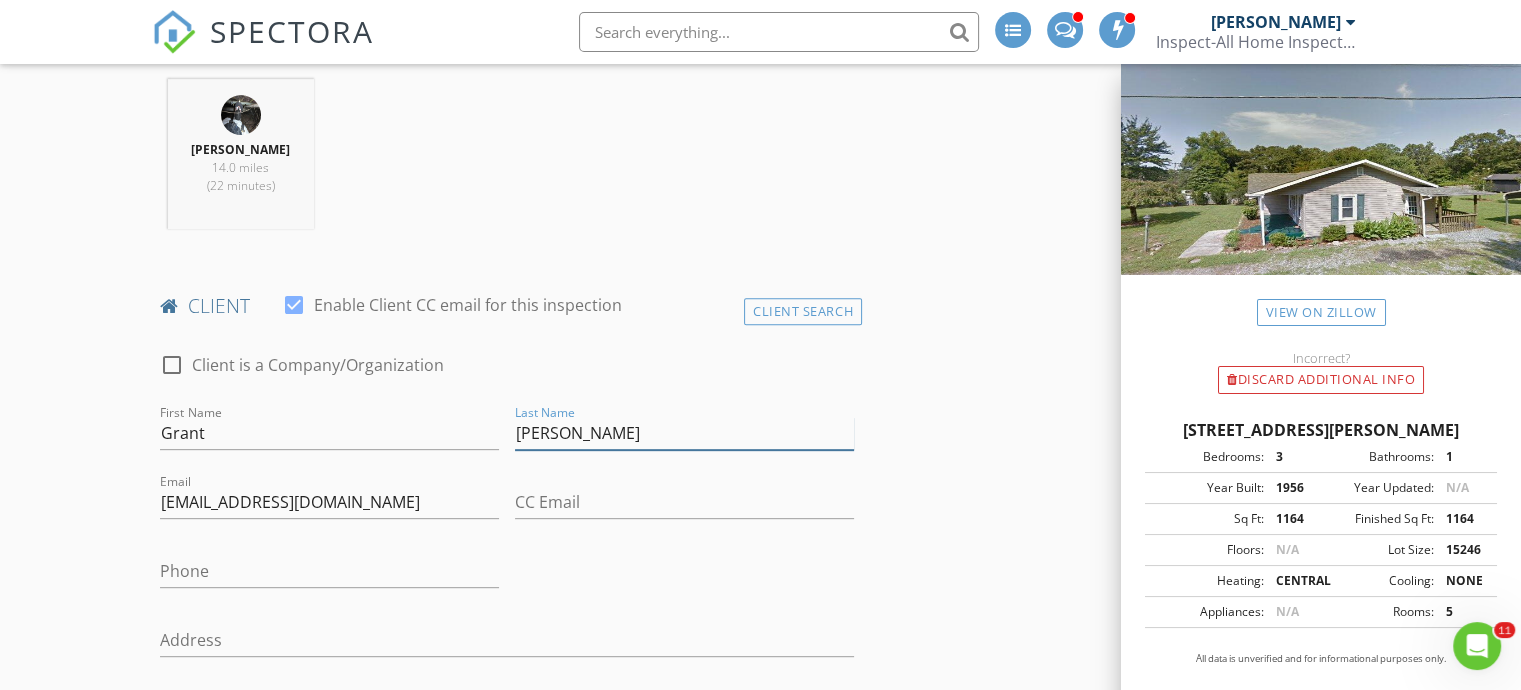 type on "[PERSON_NAME]" 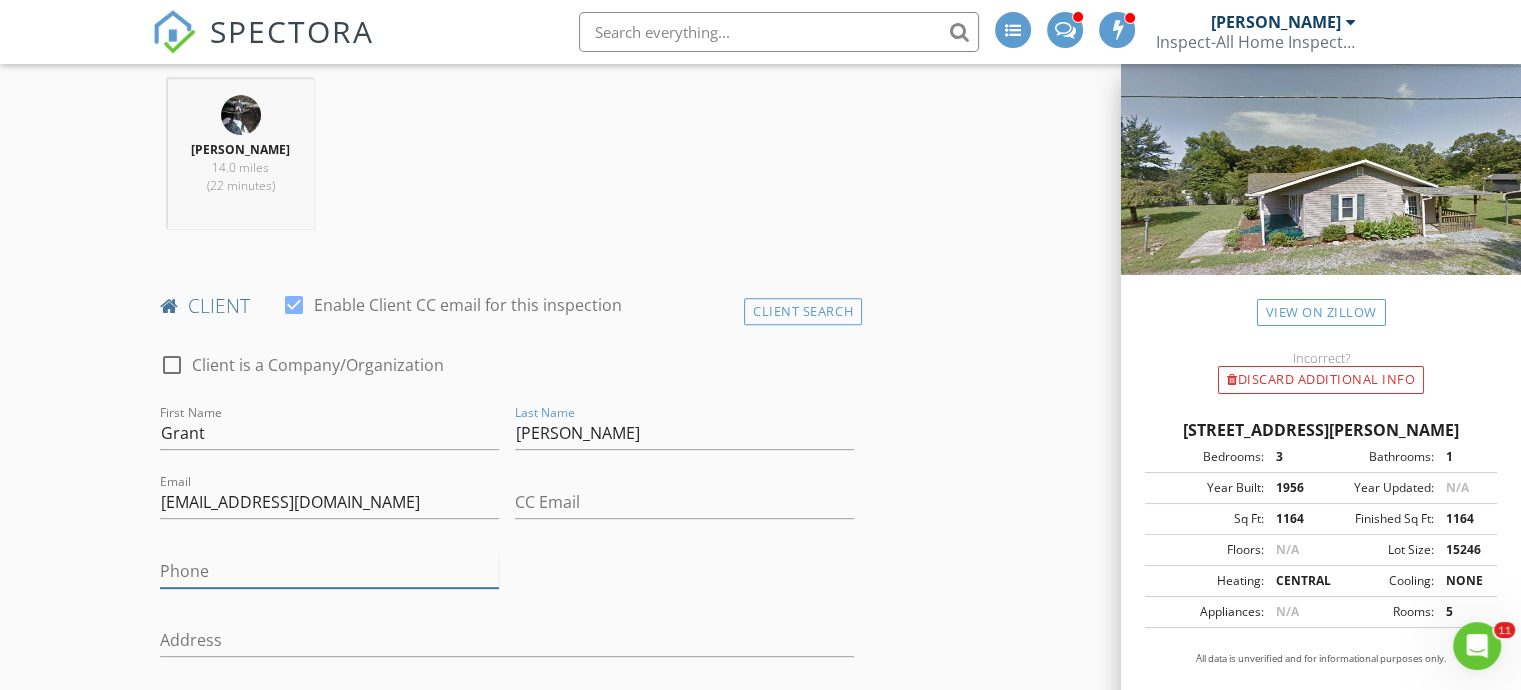 click on "Phone" at bounding box center [329, 571] 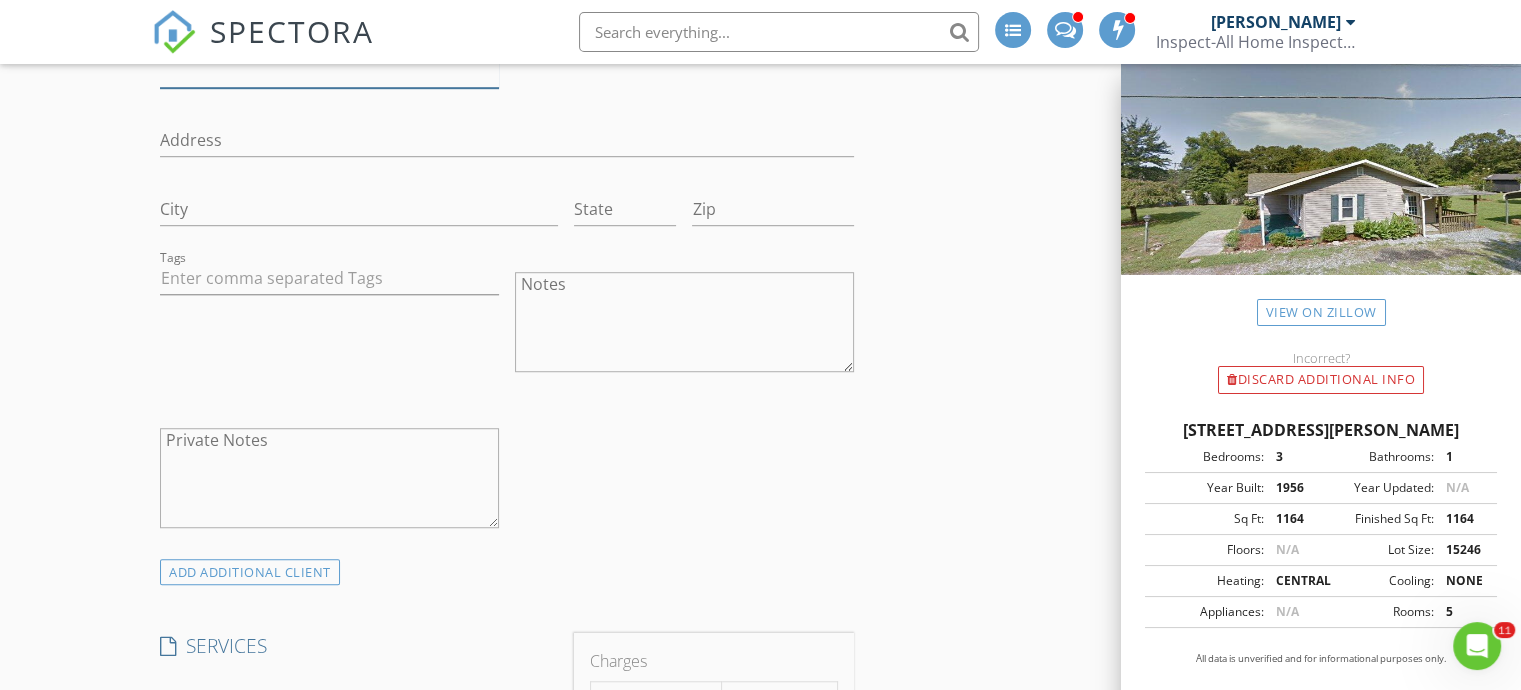 scroll, scrollTop: 1400, scrollLeft: 0, axis: vertical 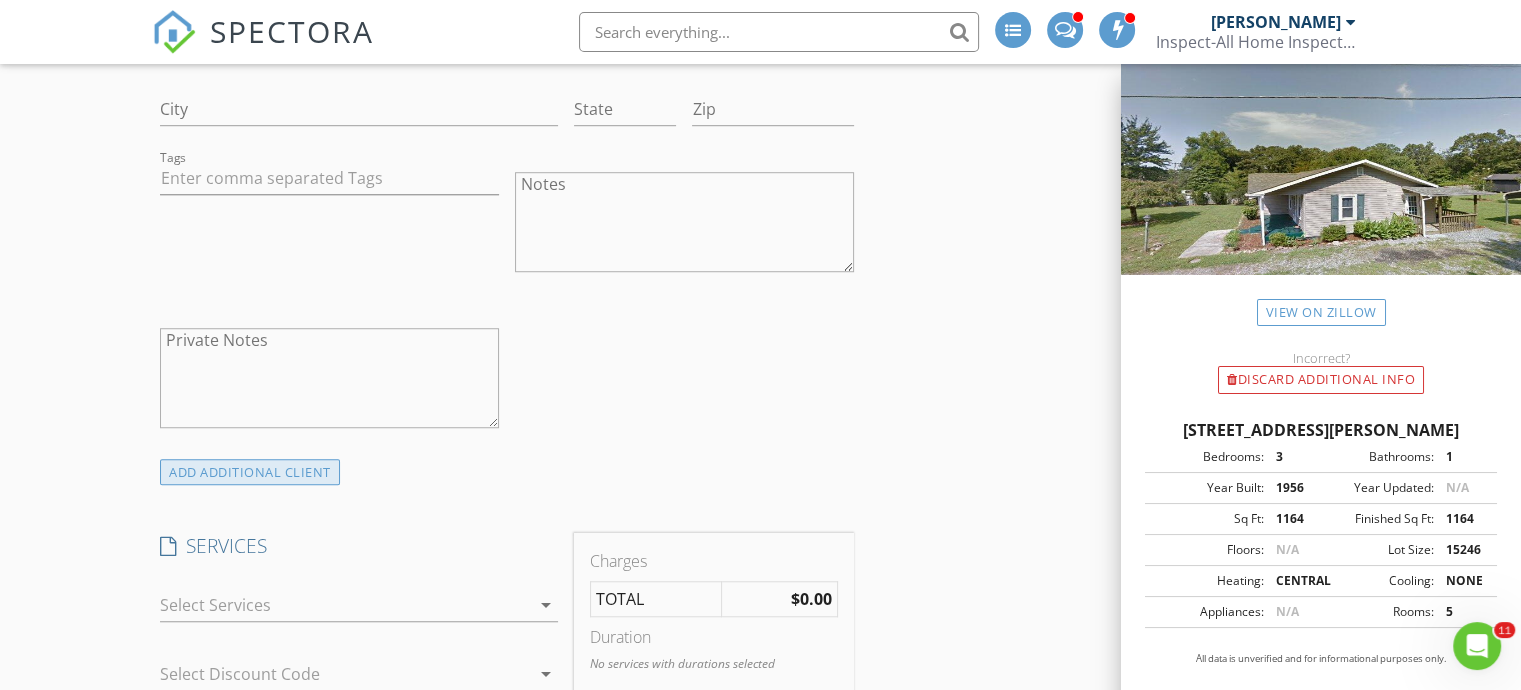 click on "ADD ADDITIONAL client" at bounding box center (250, 472) 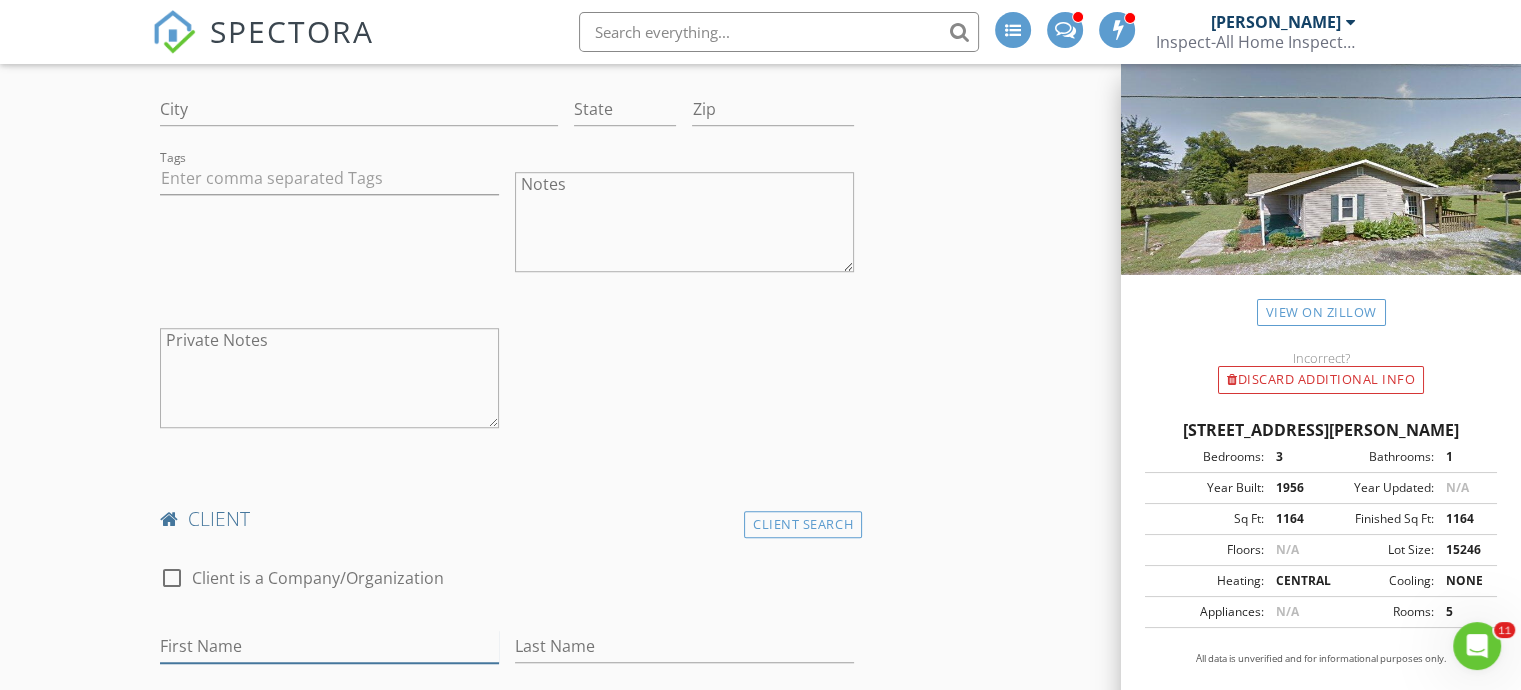 drag, startPoint x: 233, startPoint y: 634, endPoint x: 236, endPoint y: 622, distance: 12.369317 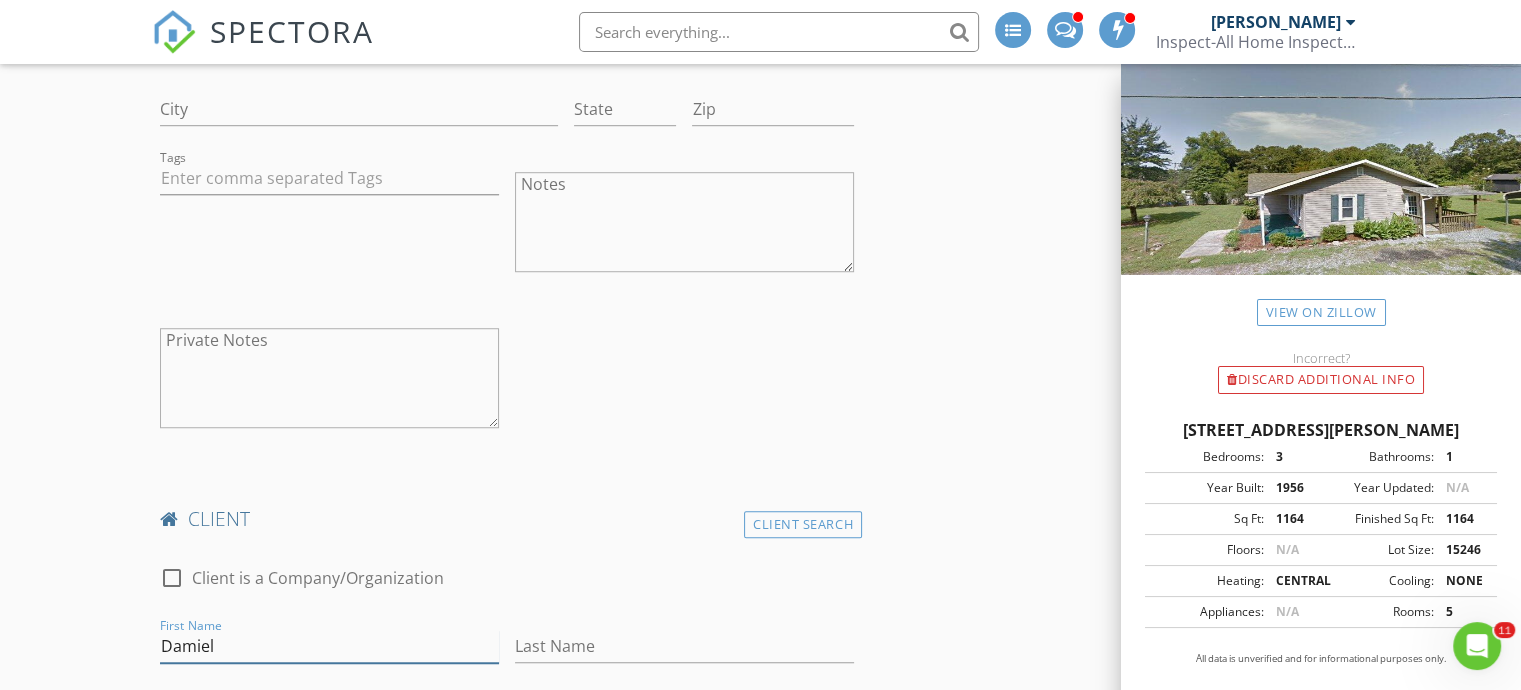 type on "Damiel" 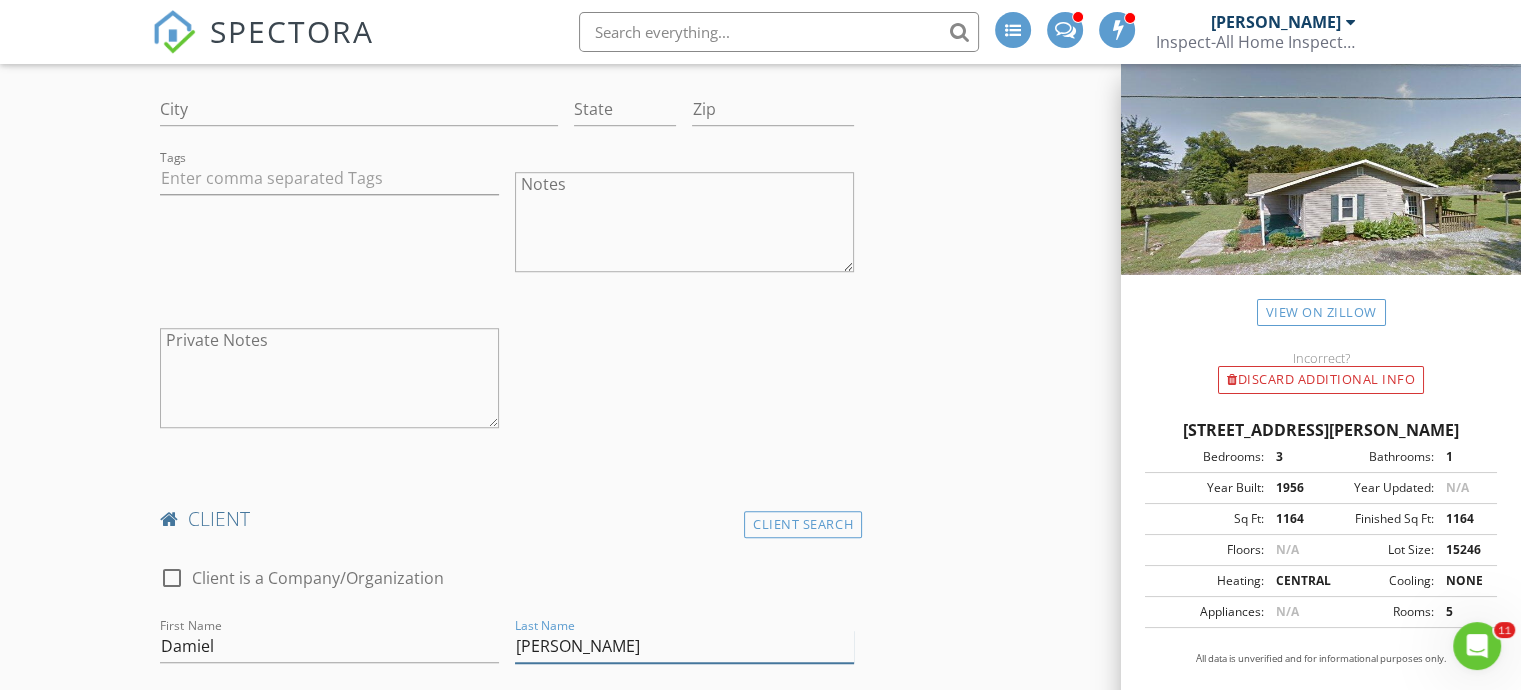 type on "[PERSON_NAME]" 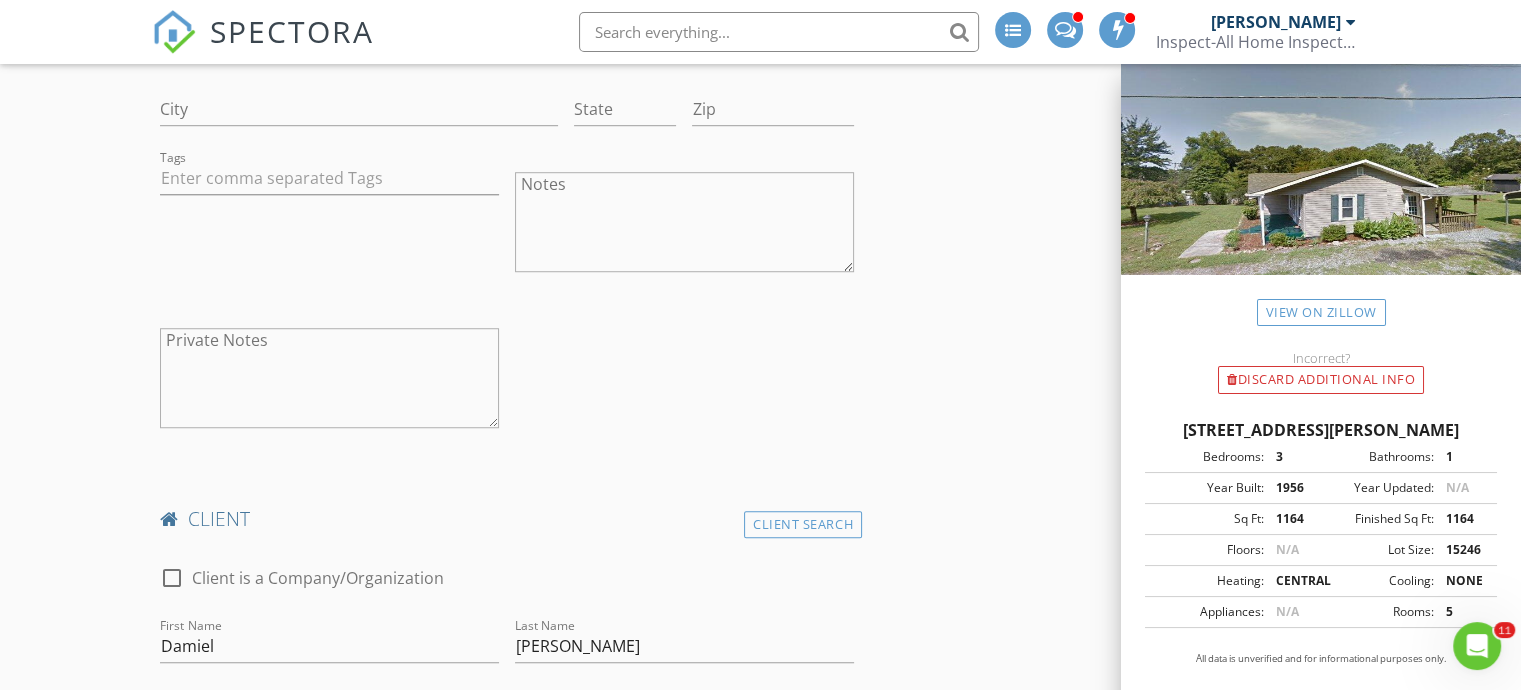 scroll, scrollTop: 1768, scrollLeft: 0, axis: vertical 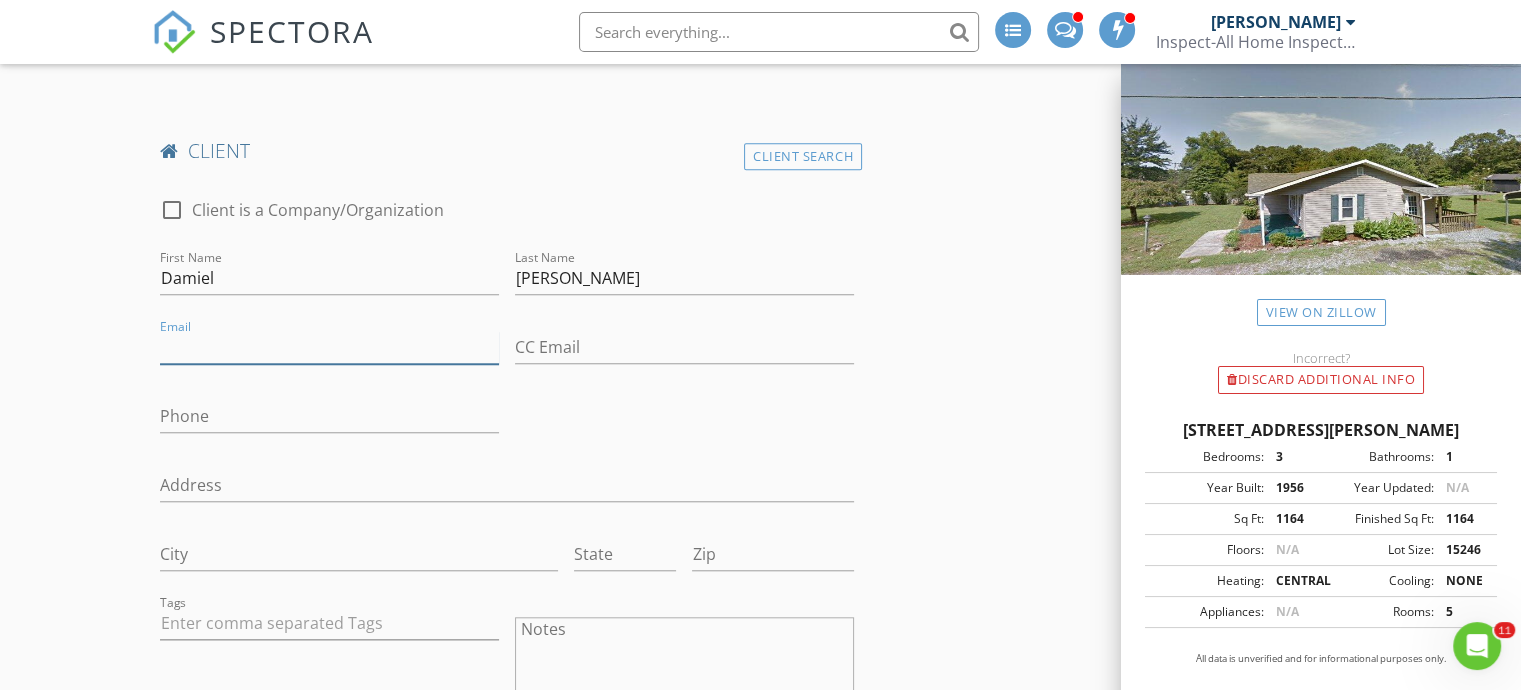 paste on "[EMAIL_ADDRESS][DOMAIN_NAME]" 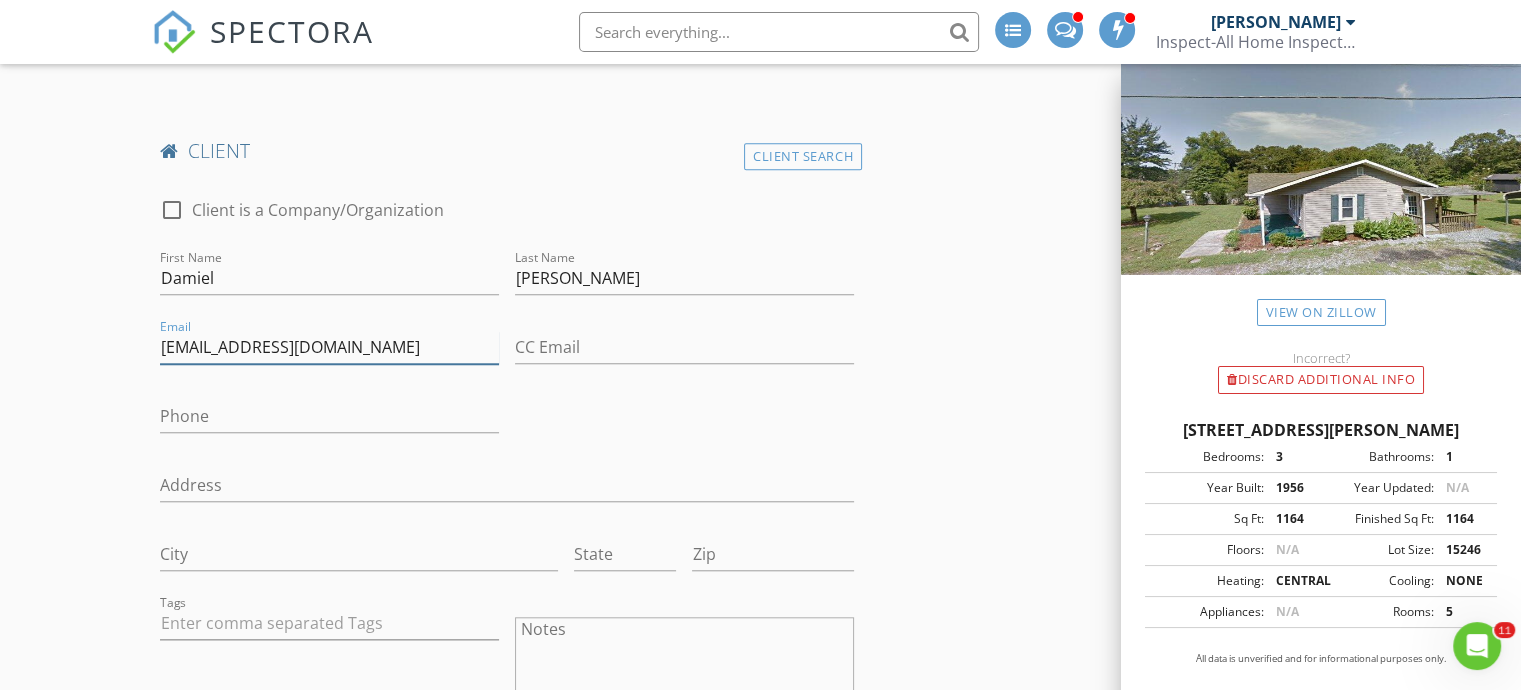 type on "[EMAIL_ADDRESS][DOMAIN_NAME]" 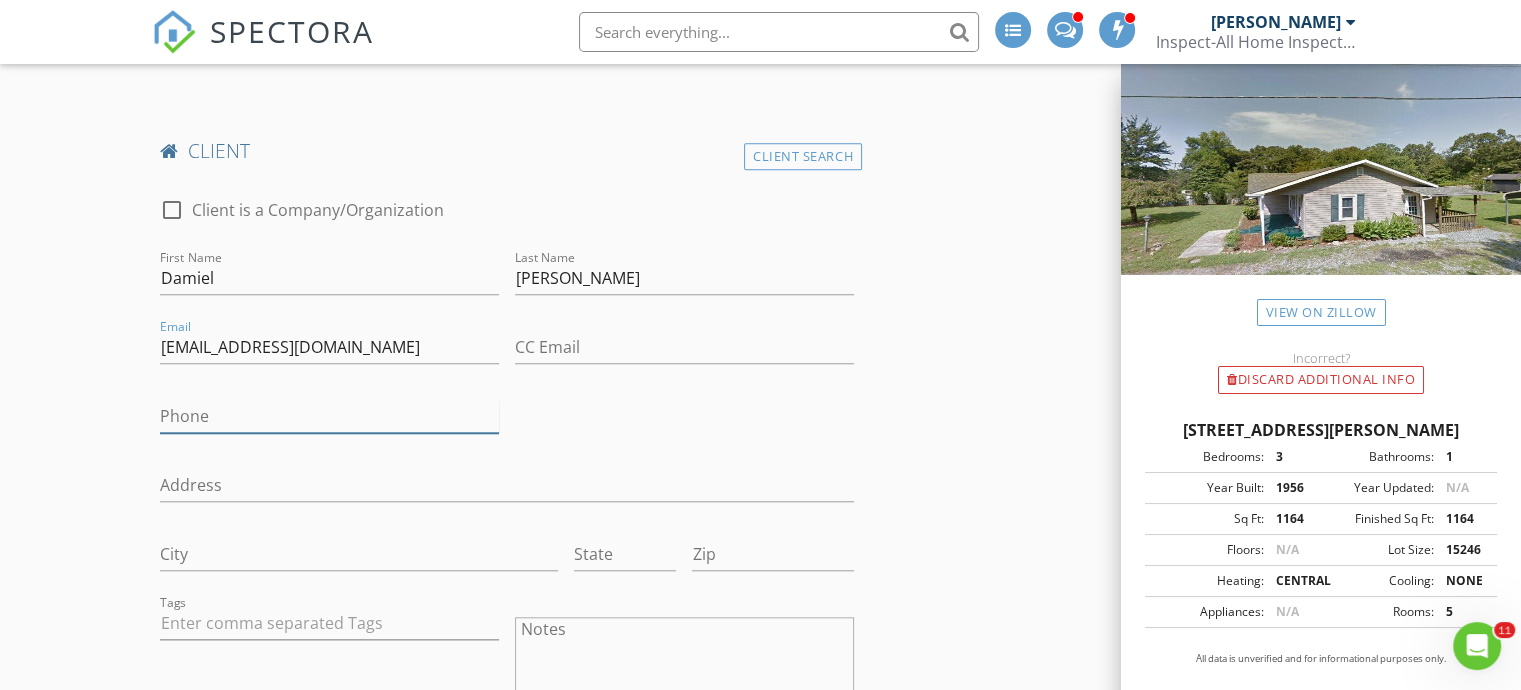 click on "Phone" at bounding box center [329, 416] 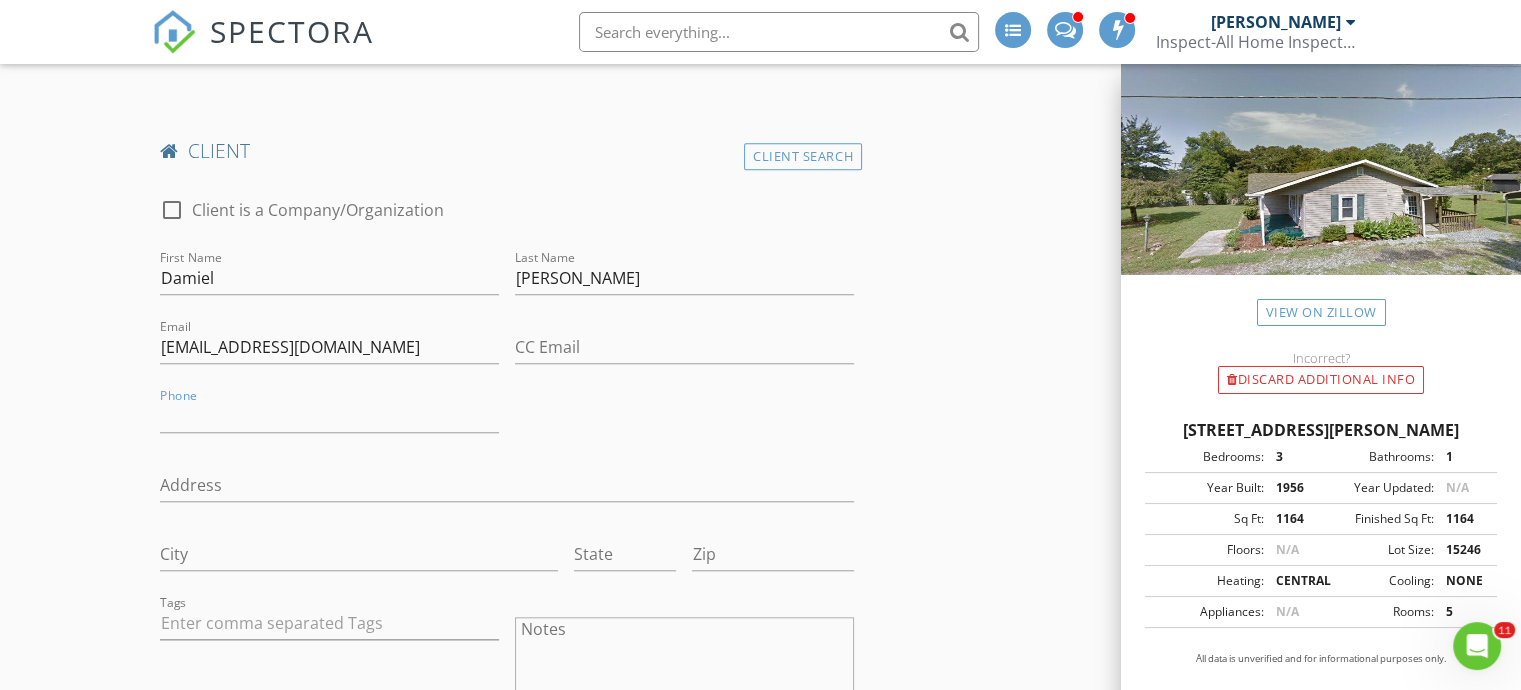 click on "check_box_outline_blank Client is a Company/Organization     First Name Damiel   Last Name Dockery   Email dkggtobe@charter.net   CC Email   Phone   Address   City   State   Zip     Tags         Notes   Private Notes" at bounding box center (507, 540) 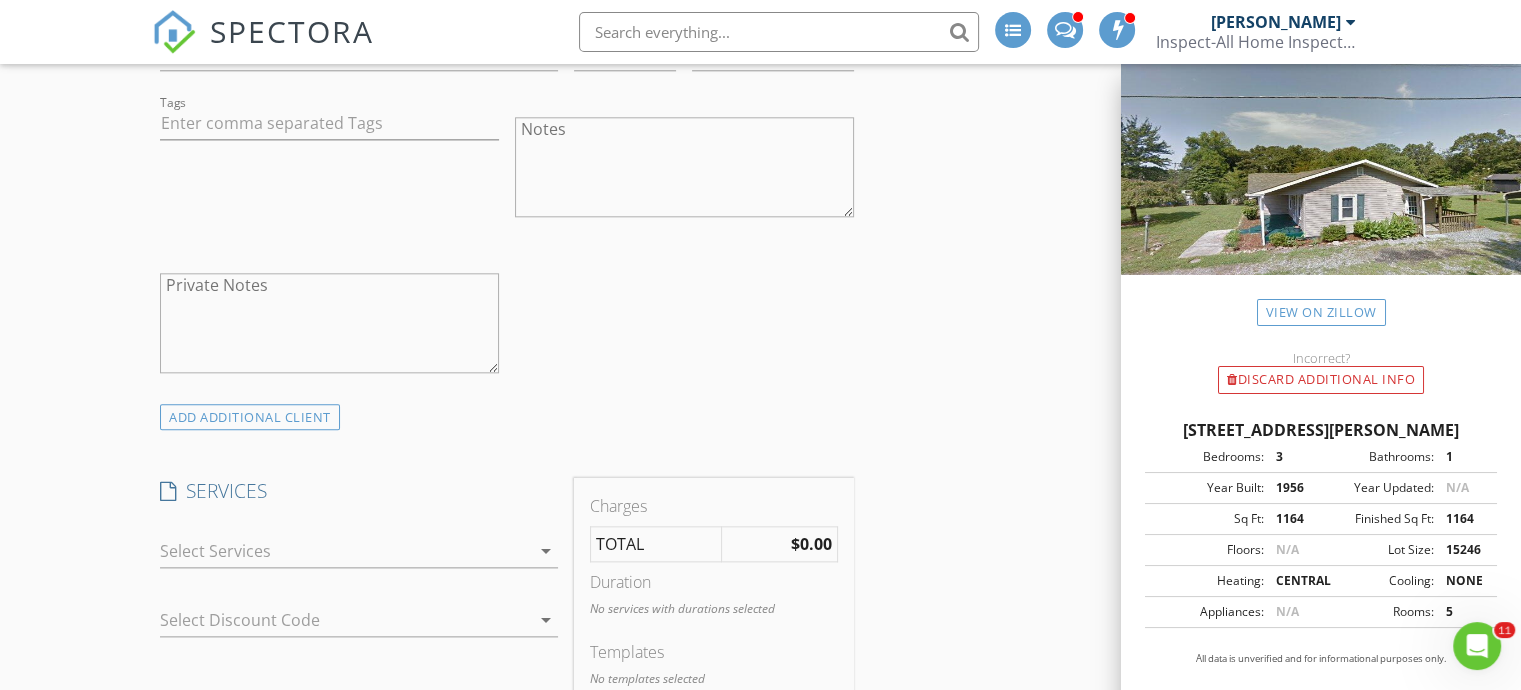 scroll, scrollTop: 2368, scrollLeft: 0, axis: vertical 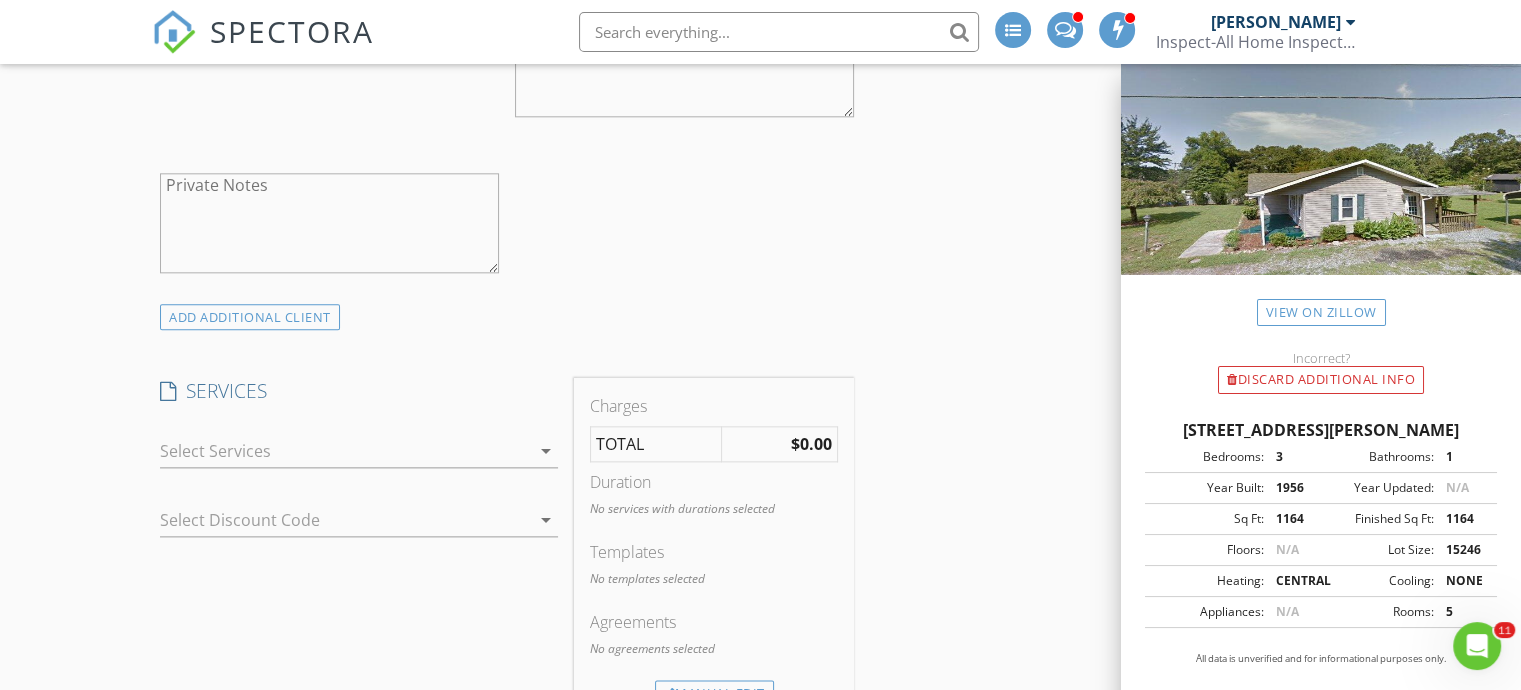 click at bounding box center (345, 451) 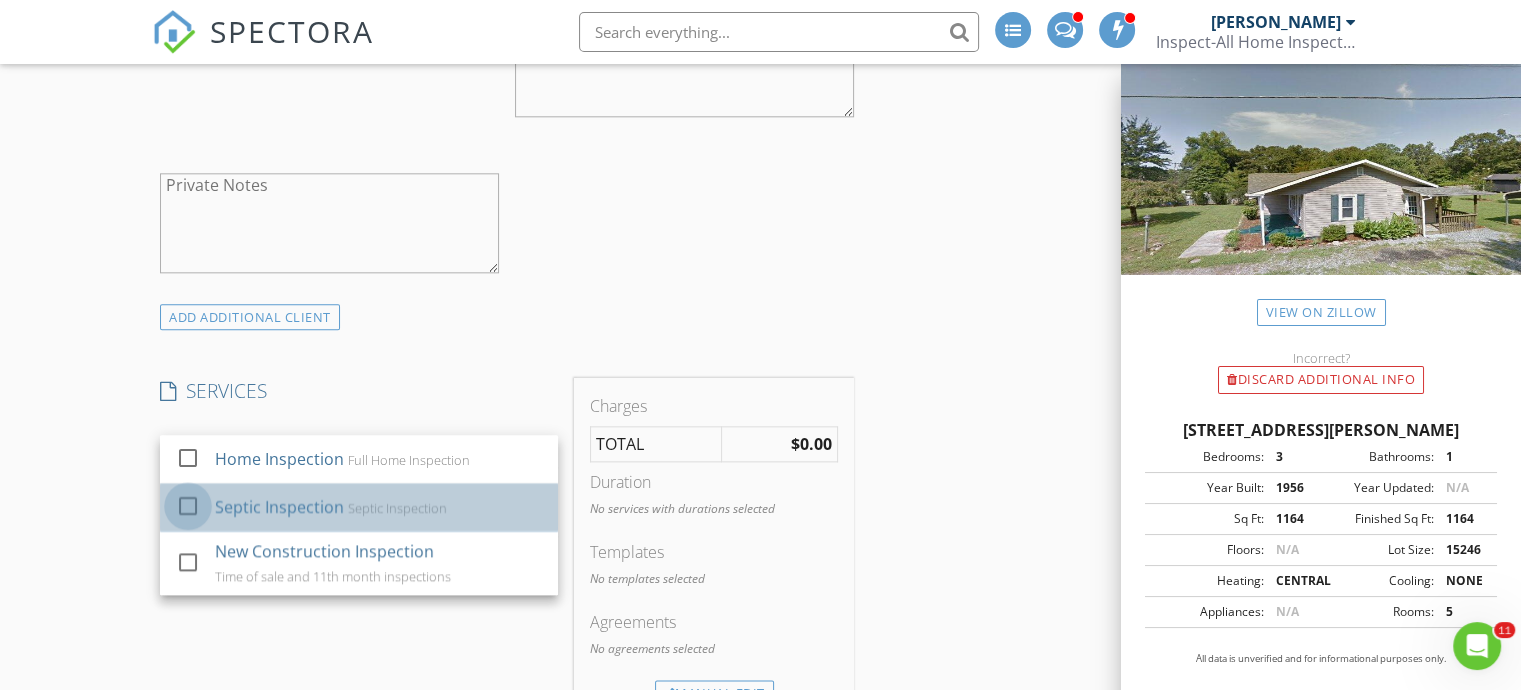 click at bounding box center (188, 505) 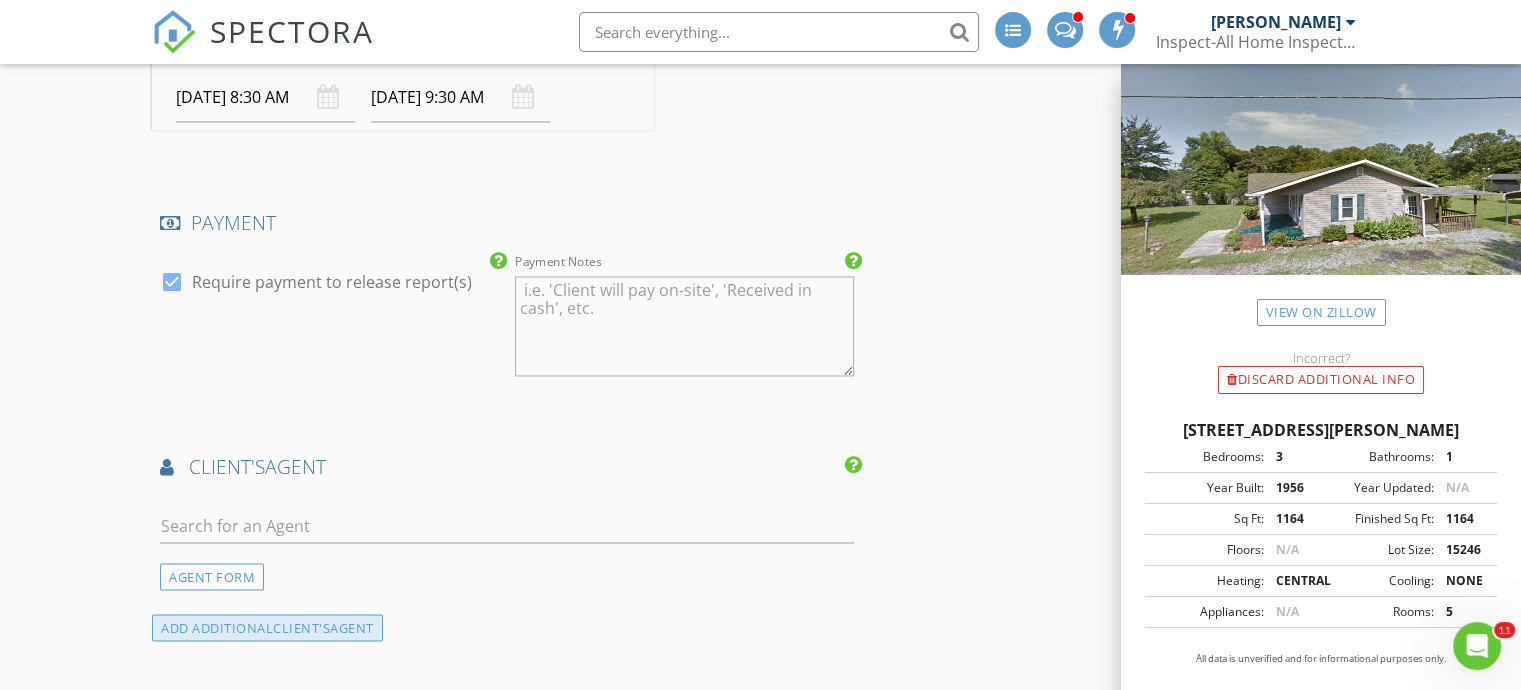 scroll, scrollTop: 3368, scrollLeft: 0, axis: vertical 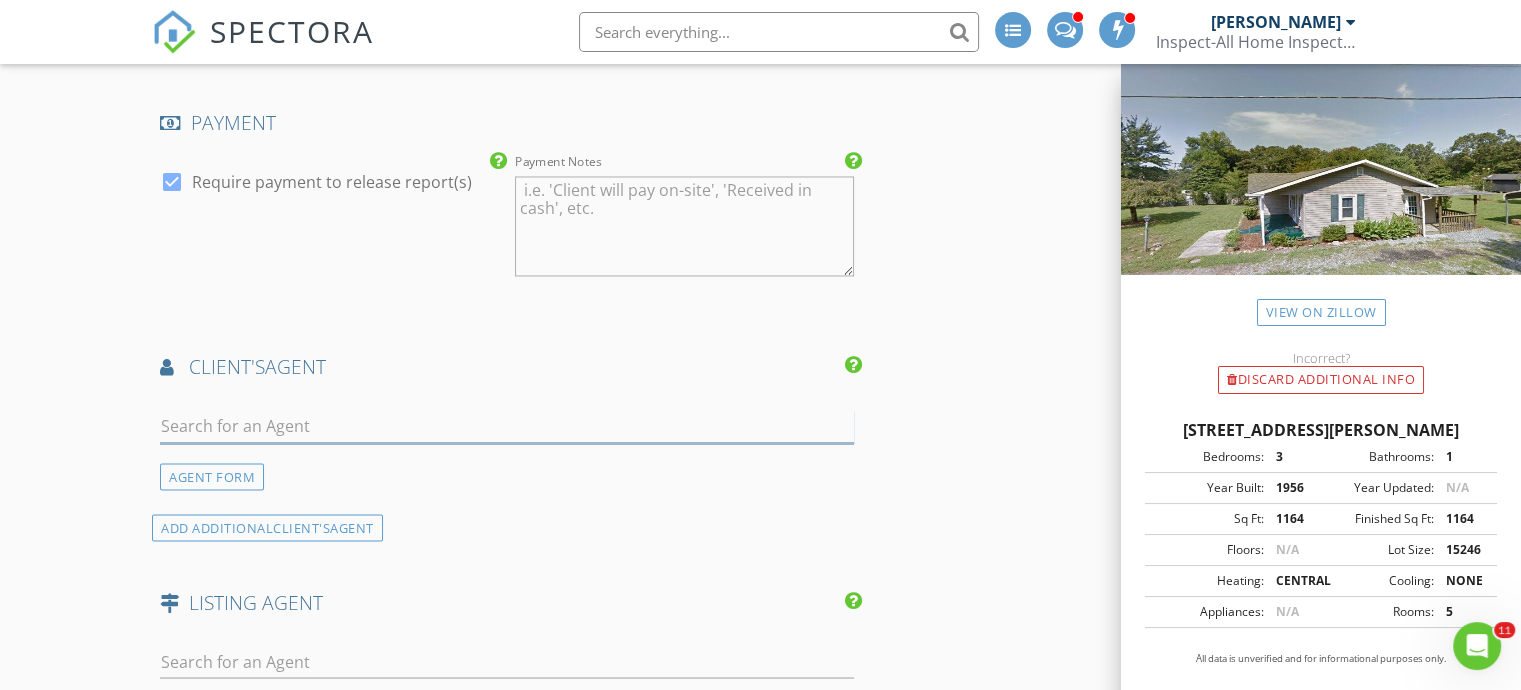 click at bounding box center (507, 426) 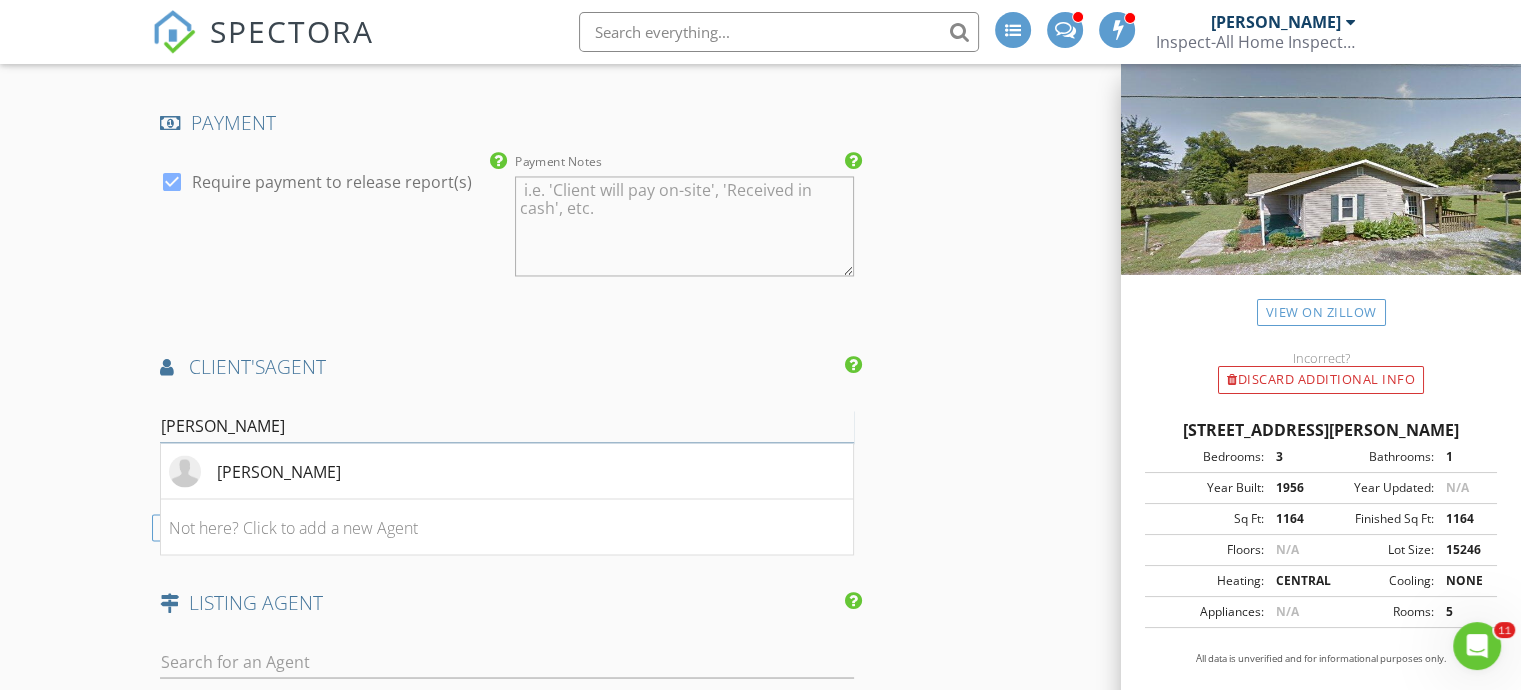 type on "greg" 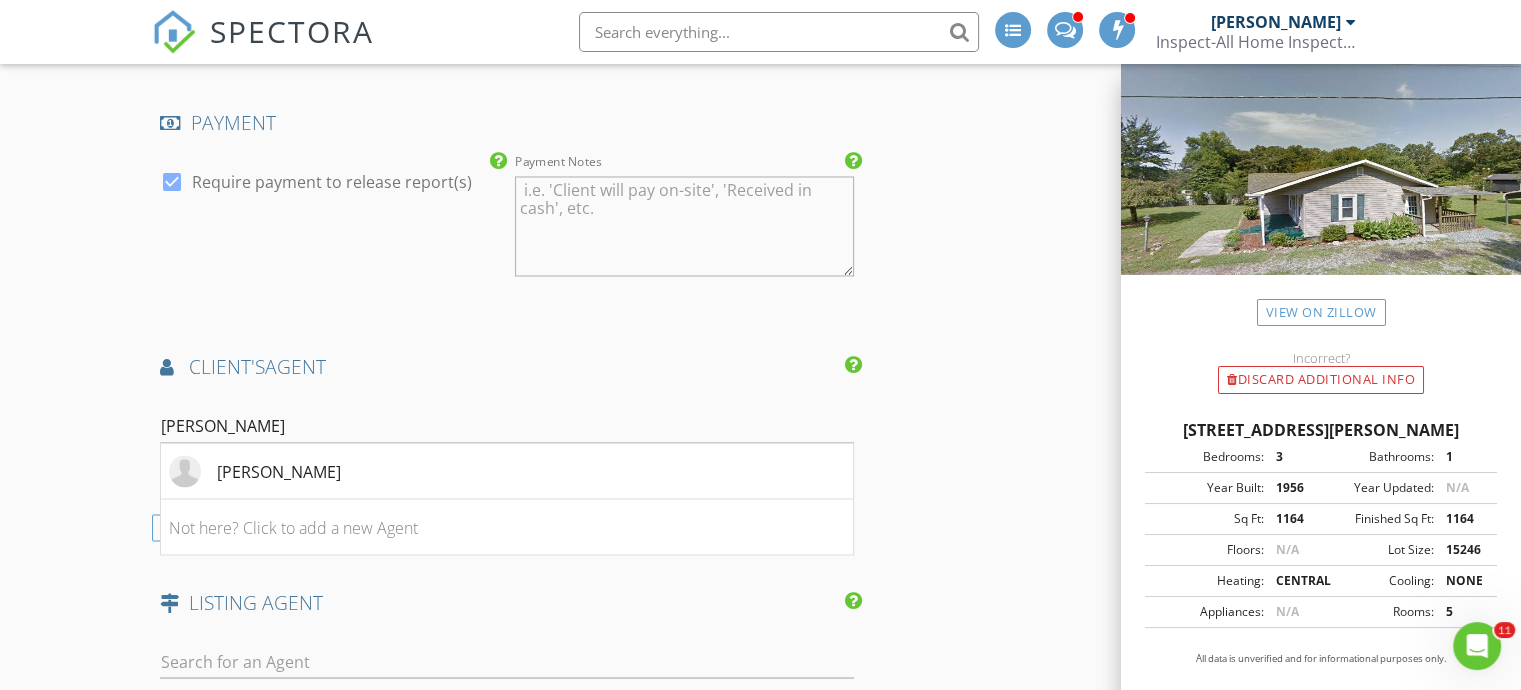 click on "[PERSON_NAME]" at bounding box center (279, 471) 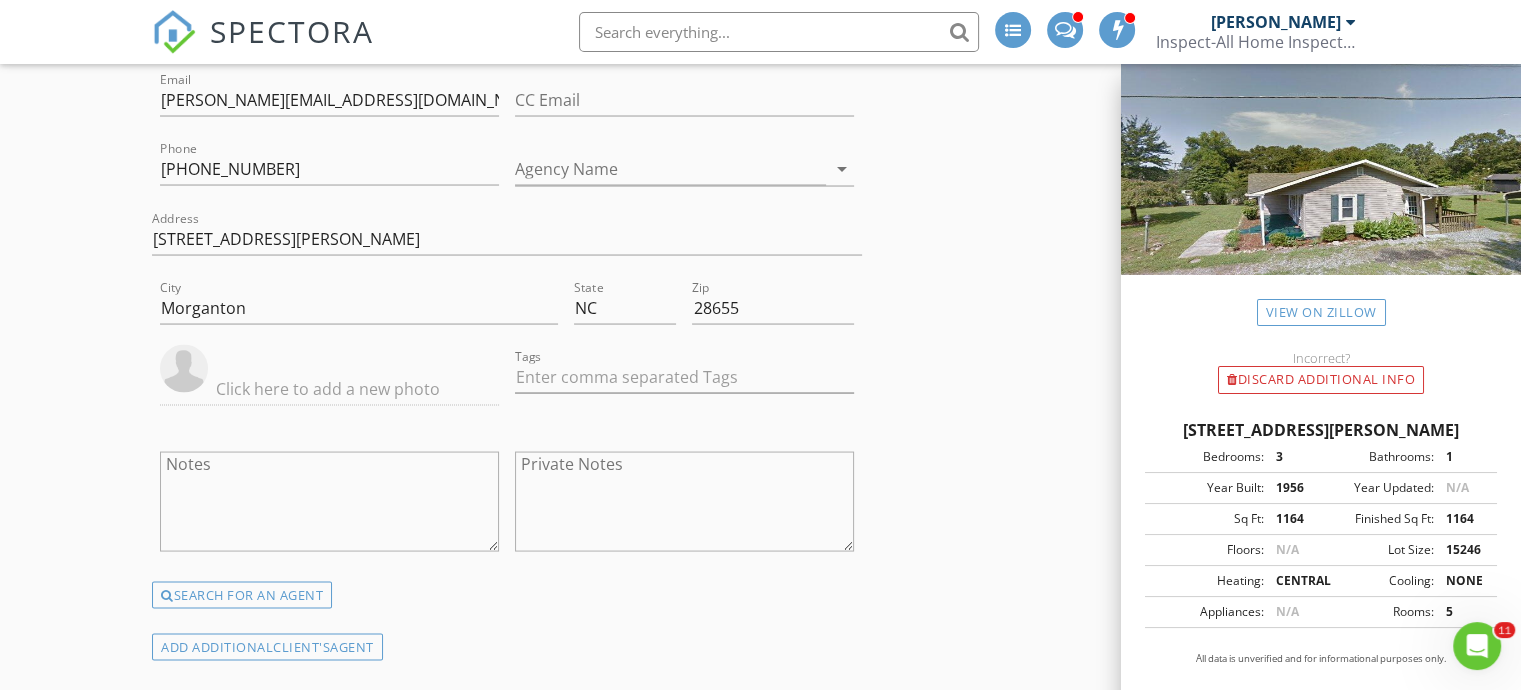 scroll, scrollTop: 3868, scrollLeft: 0, axis: vertical 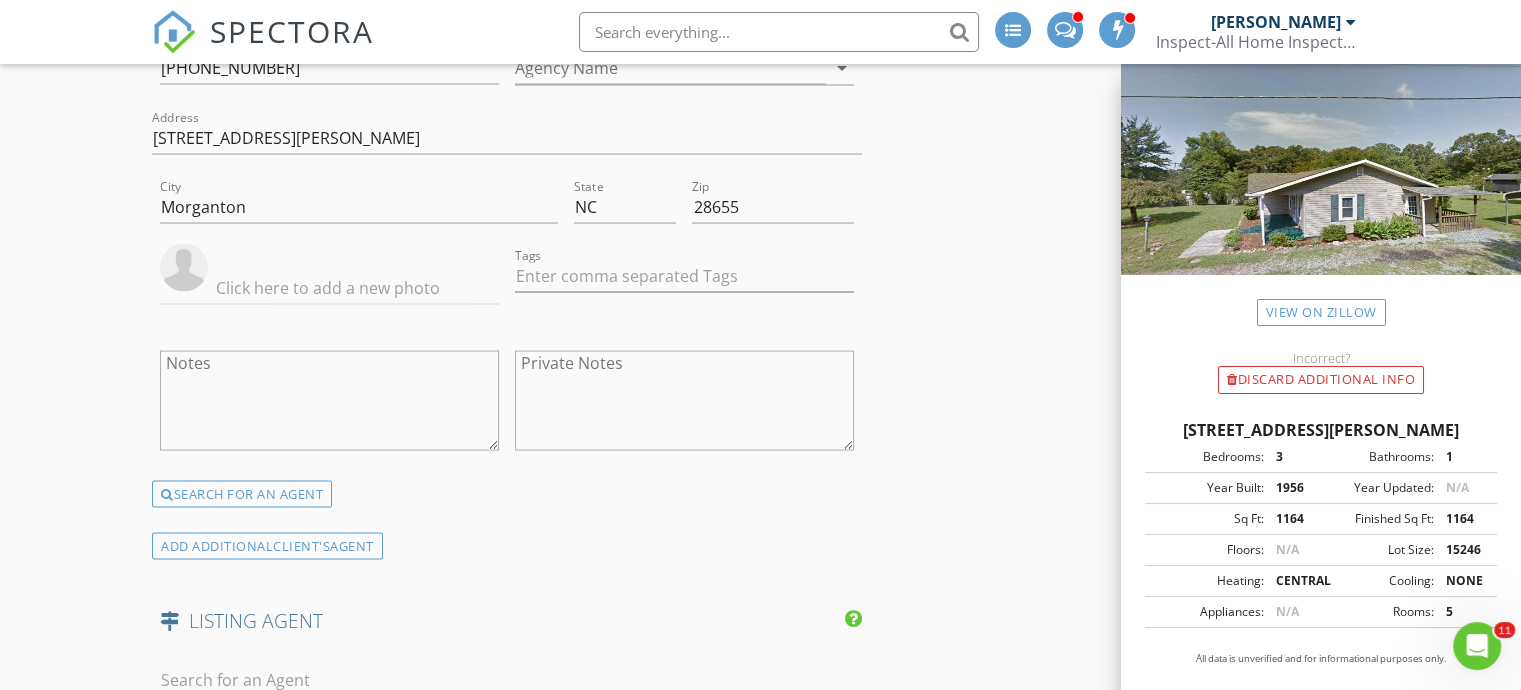 click at bounding box center [329, 401] 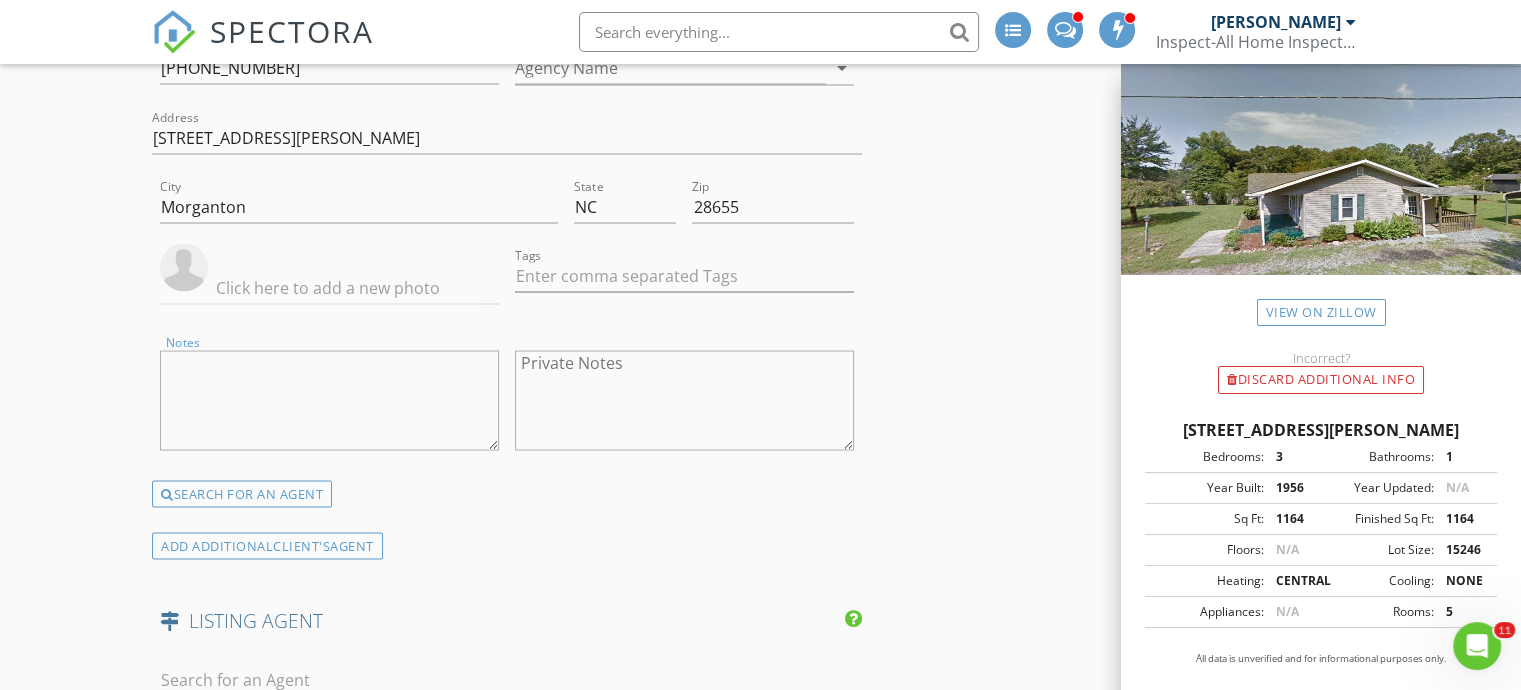 click on "Private Notes" at bounding box center (684, 401) 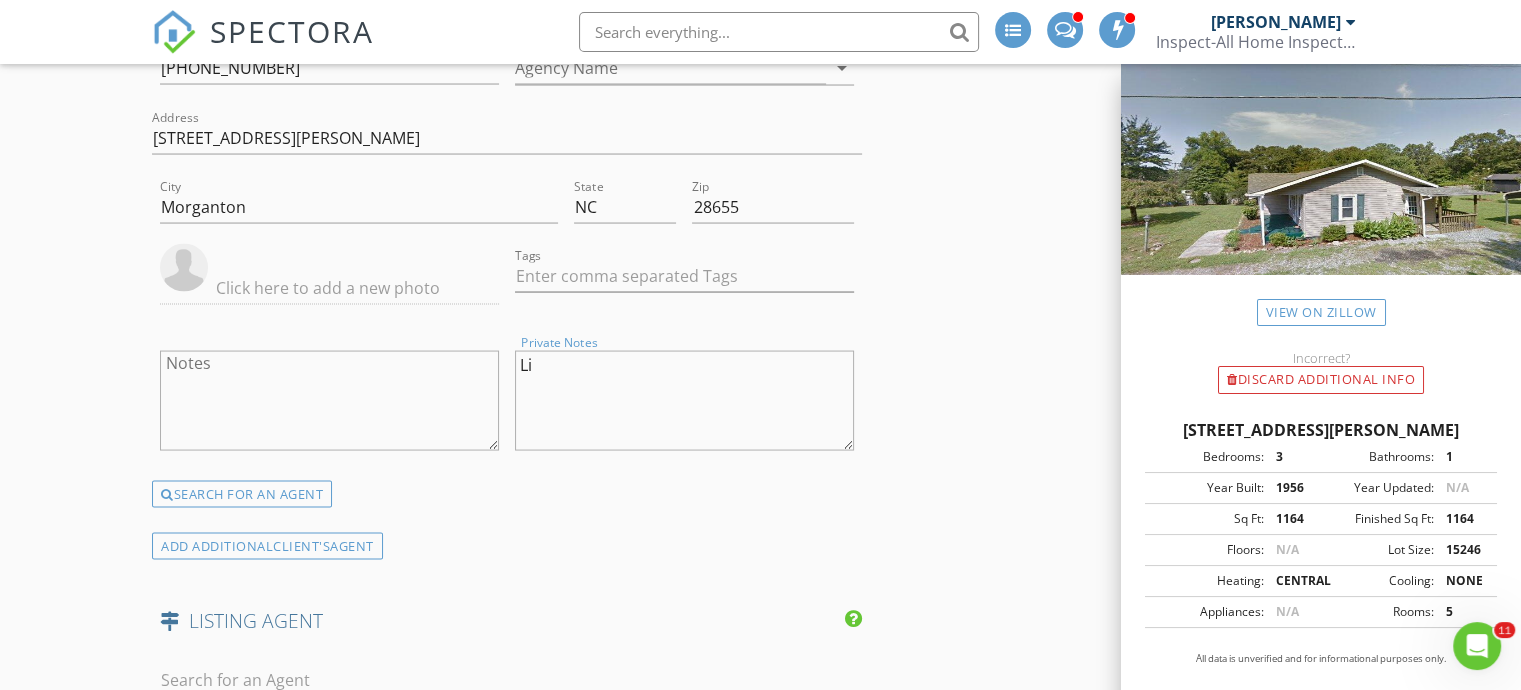 type on "L" 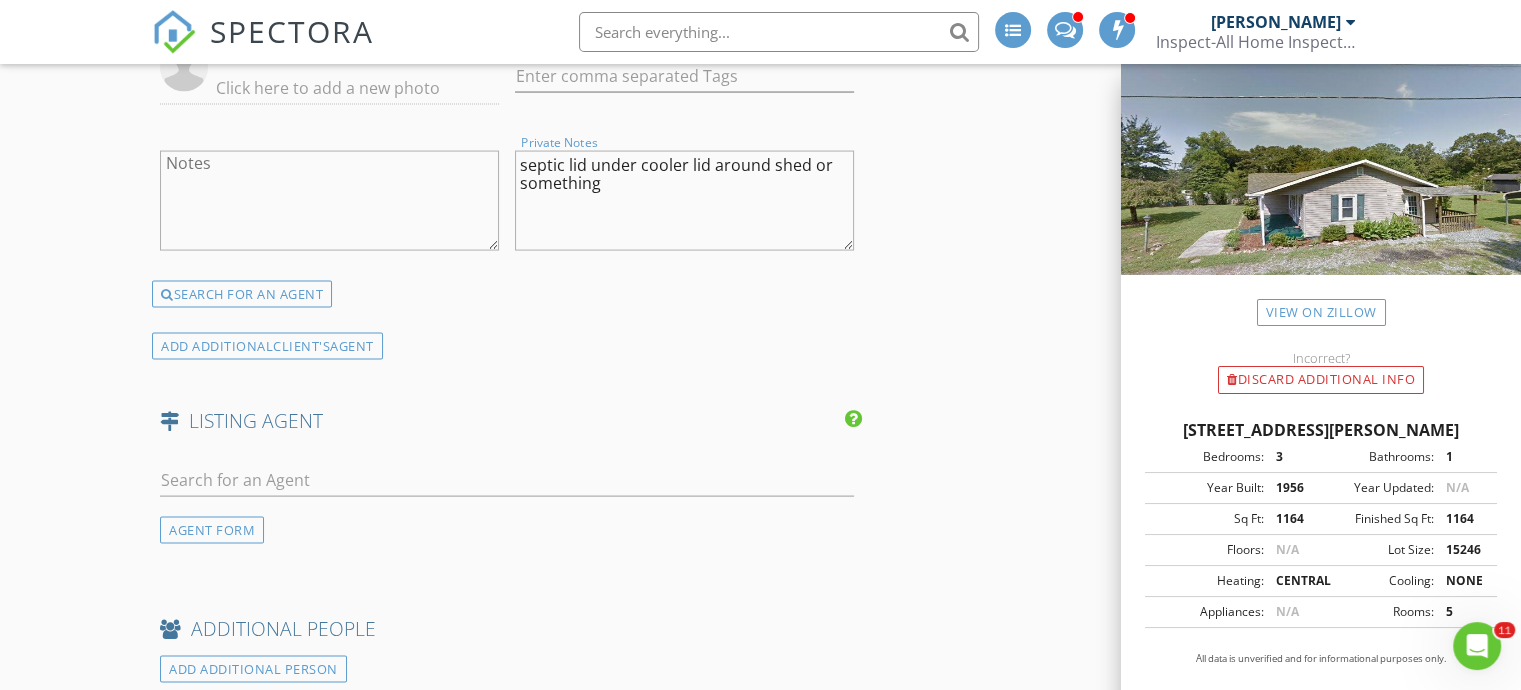scroll, scrollTop: 4268, scrollLeft: 0, axis: vertical 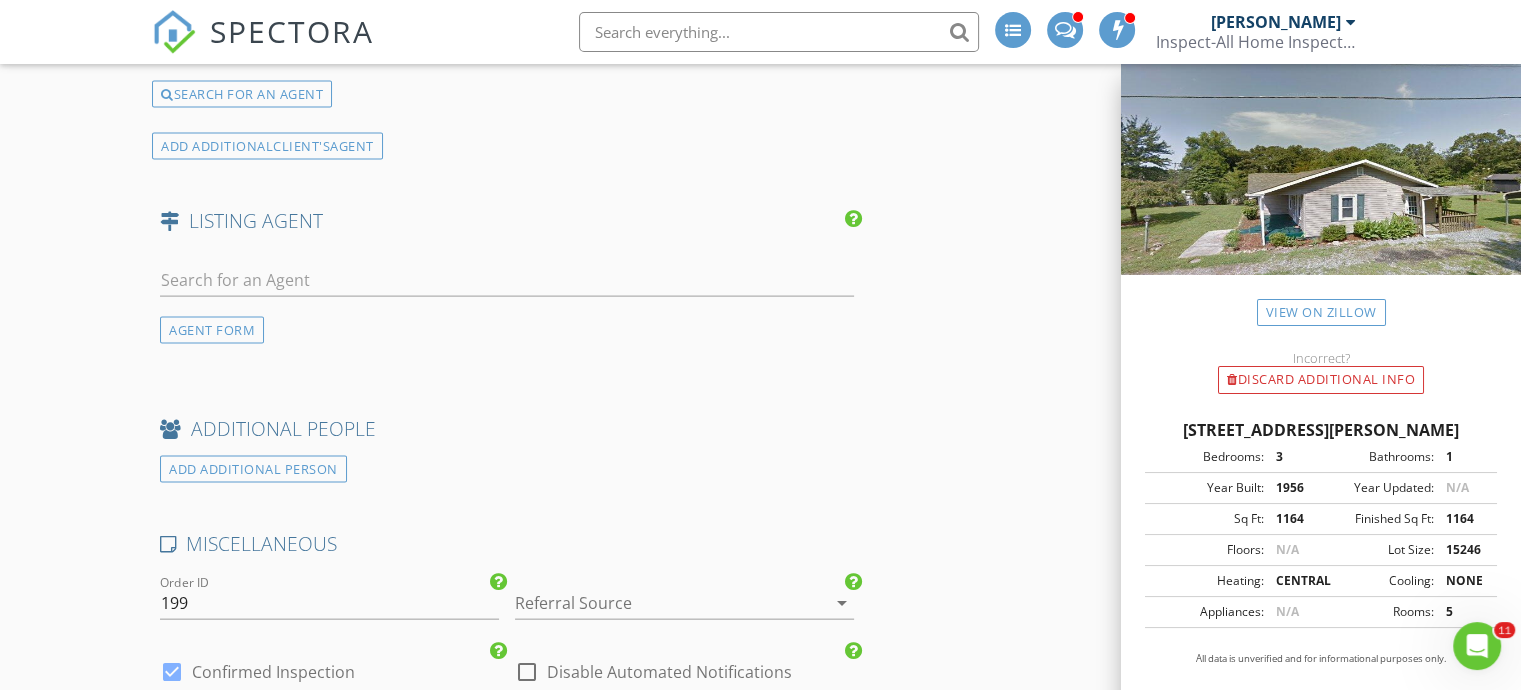 type on "septic lid under cooler lid around shed or something" 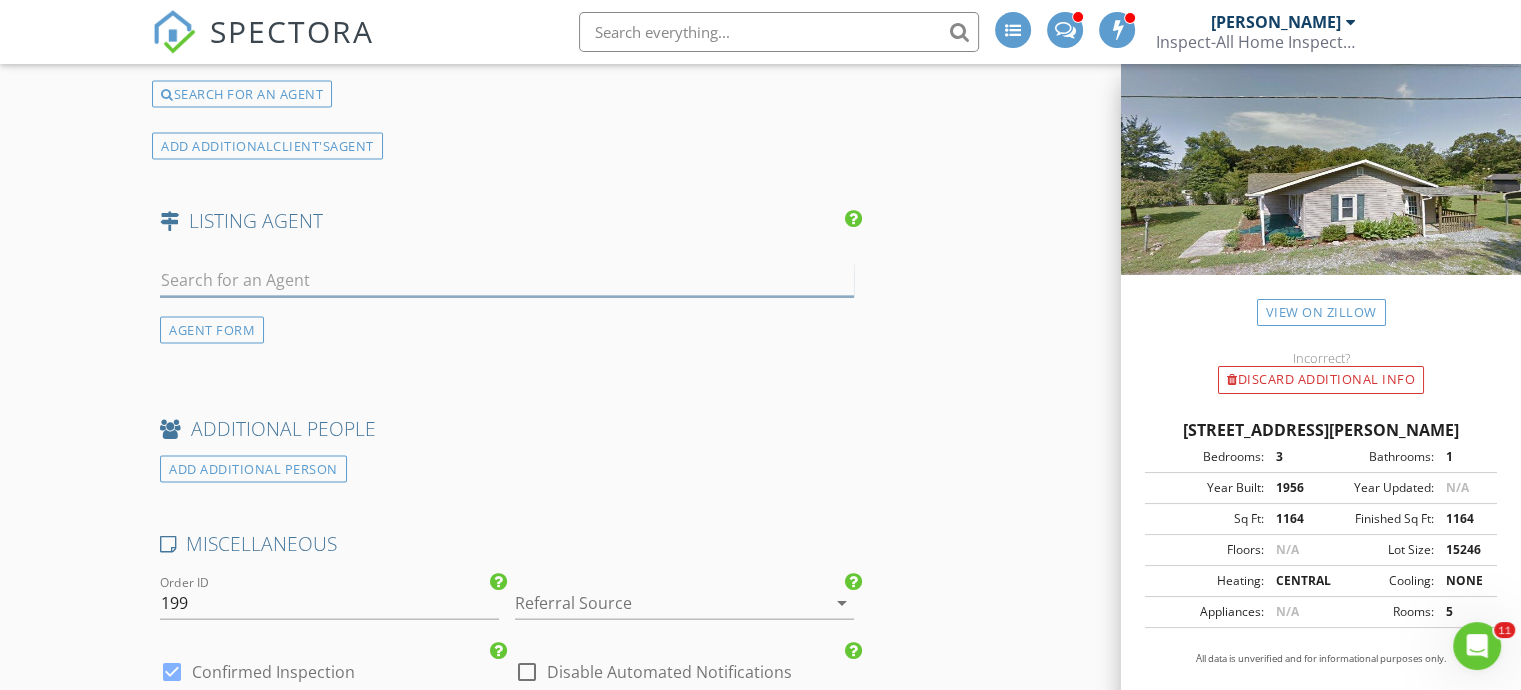 click at bounding box center (507, 280) 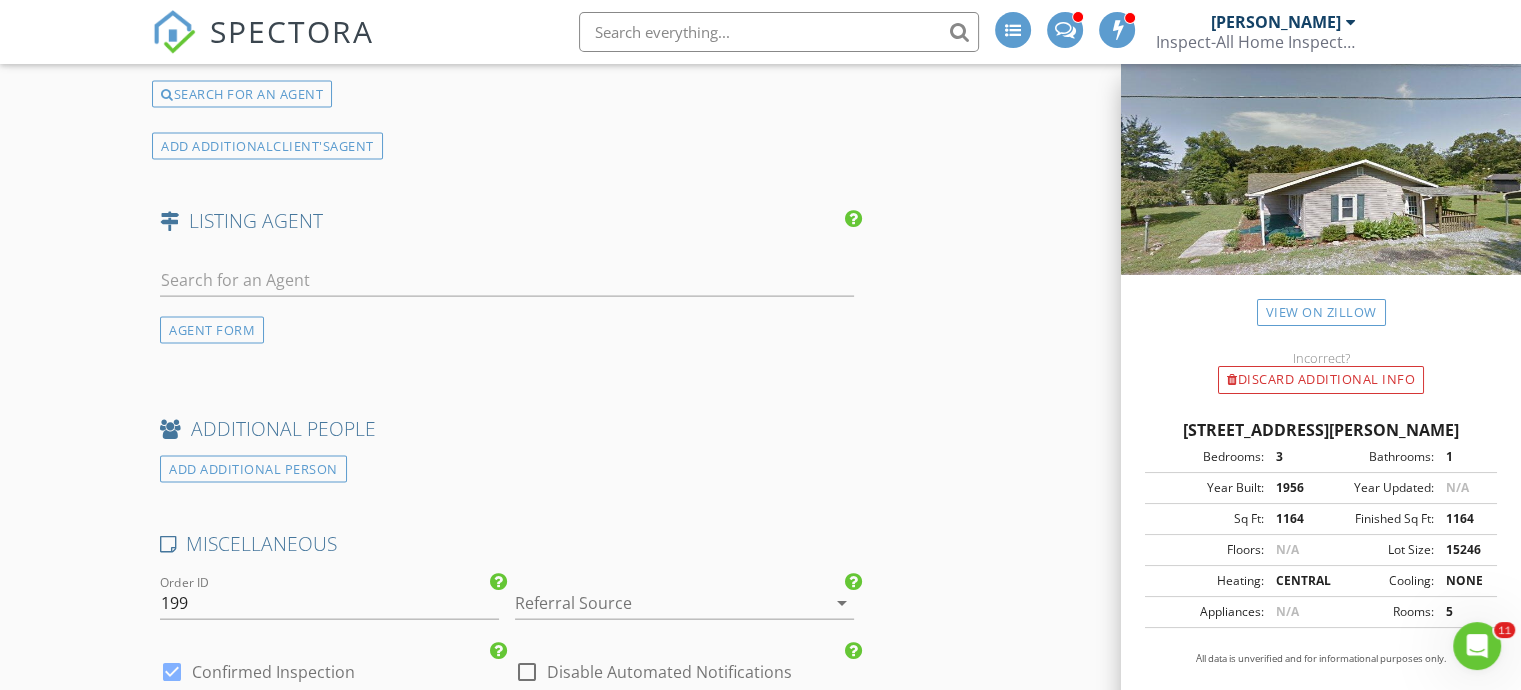 click on "INSPECTOR(S)
check_box   Shannan Hurt   PRIMARY   Shannan Hurt arrow_drop_down   check_box_outline_blank Shannan Hurt specifically requested
Date/Time
07/14/2025 8:30 AM
Location
Address Search       Address 4006 Sol Mull Street   Unit   City Morganton   State NC   Zip 28655   County Burke     Square Feet 1164   Year Built 1956   Foundation arrow_drop_down     Shannan Hurt     14.0 miles     (22 minutes)
client
check_box Enable Client CC email for this inspection   Client Search     check_box_outline_blank Client is a Company/Organization     First Name Grant   Last Name Dockery   Email grantdockery8@gmail.com   CC Email   Phone   Address   City   State   Zip     Tags         Notes   Private Notes
client
Client Search     check_box_outline_blank Client is a Company/Organization     First Name Damiel   Last Name Dockery" at bounding box center (507, -1322) 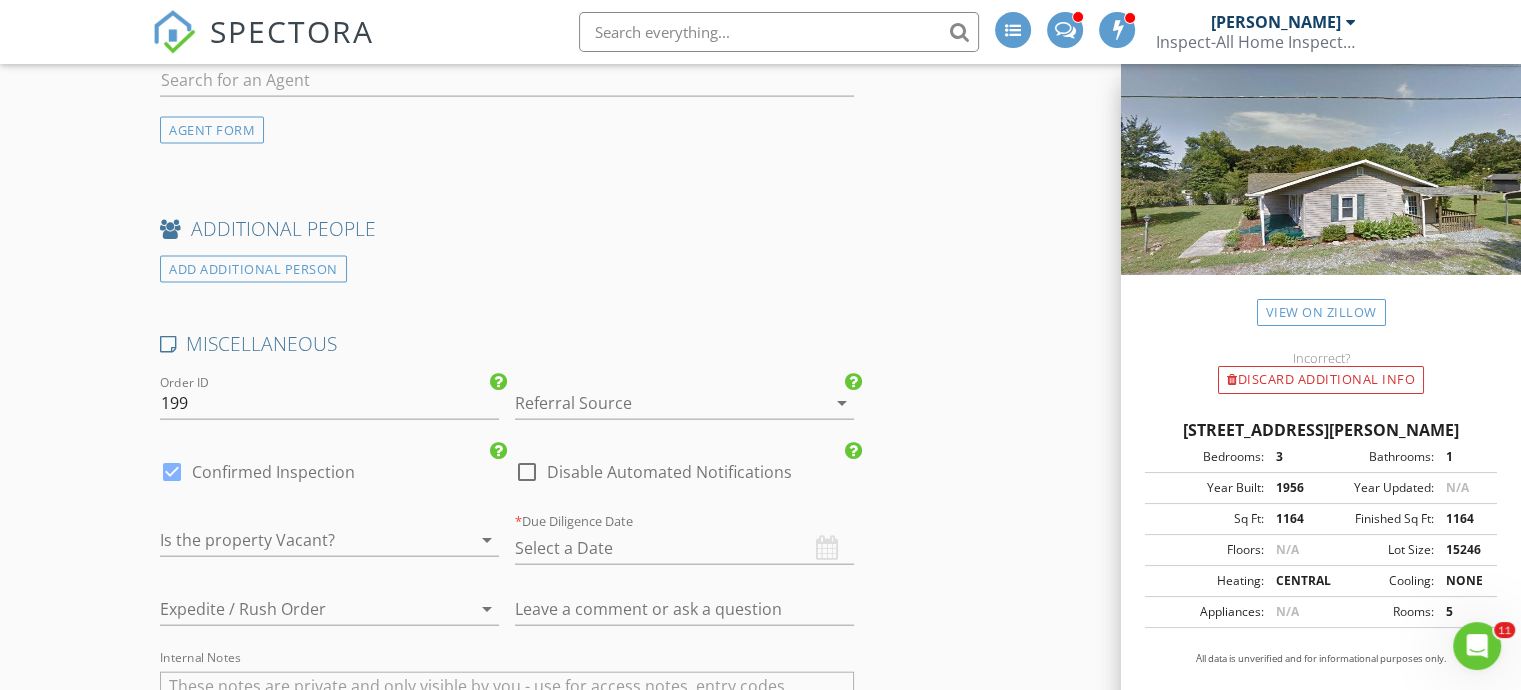 scroll, scrollTop: 4668, scrollLeft: 0, axis: vertical 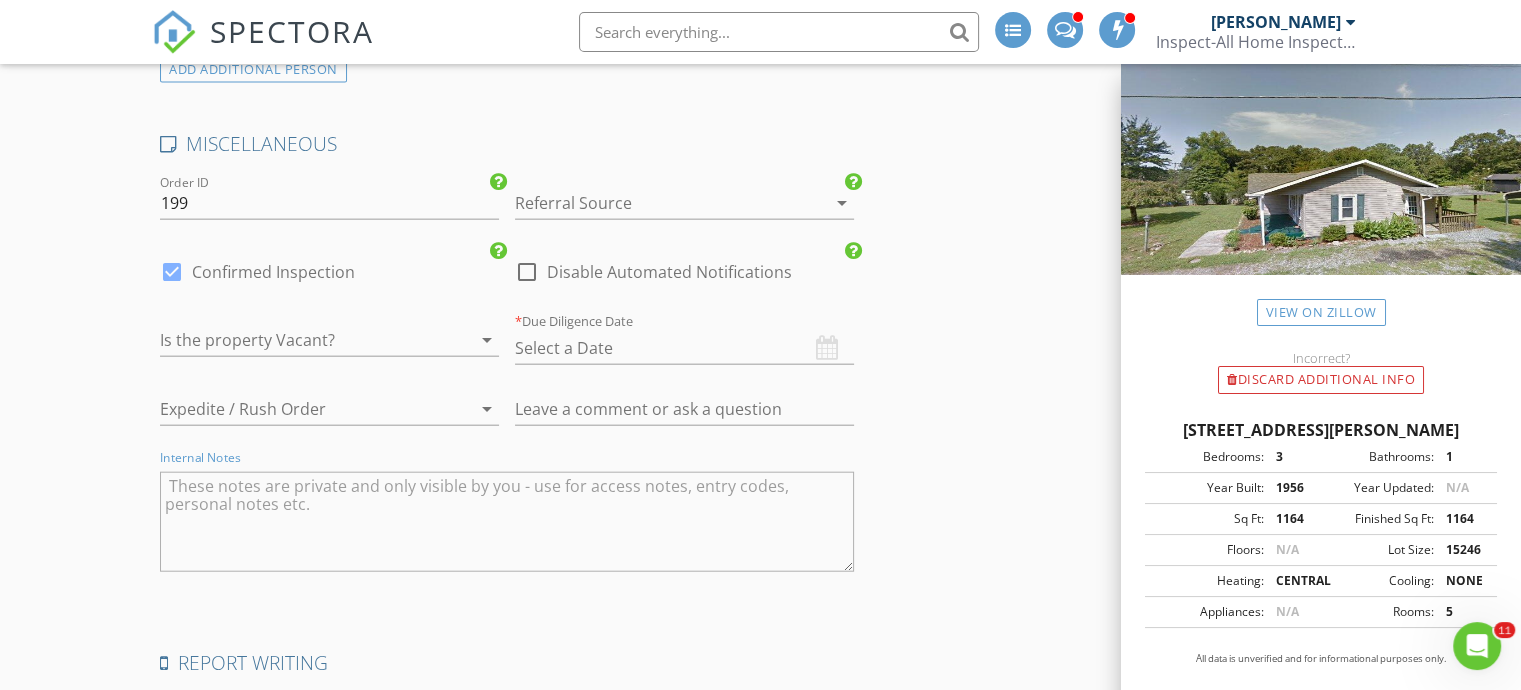 click at bounding box center [507, 522] 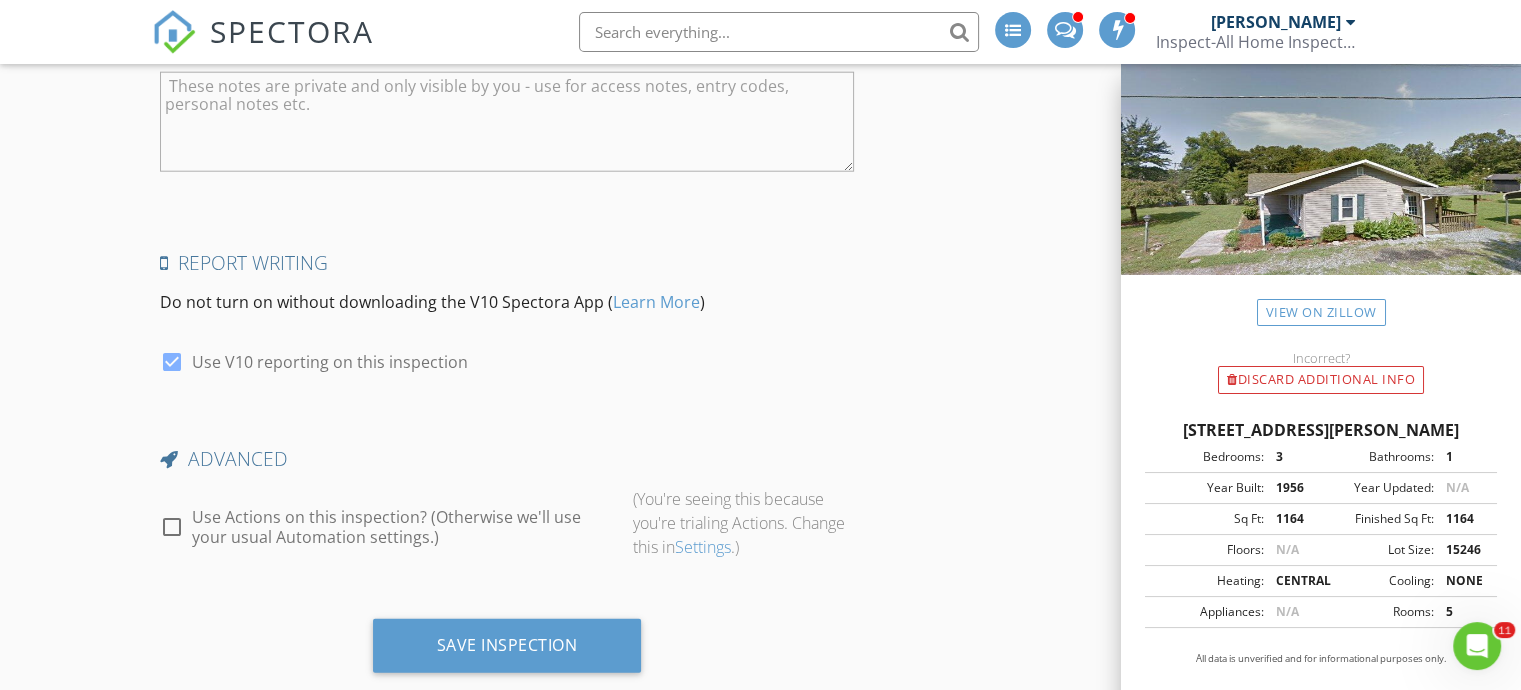 scroll, scrollTop: 5102, scrollLeft: 0, axis: vertical 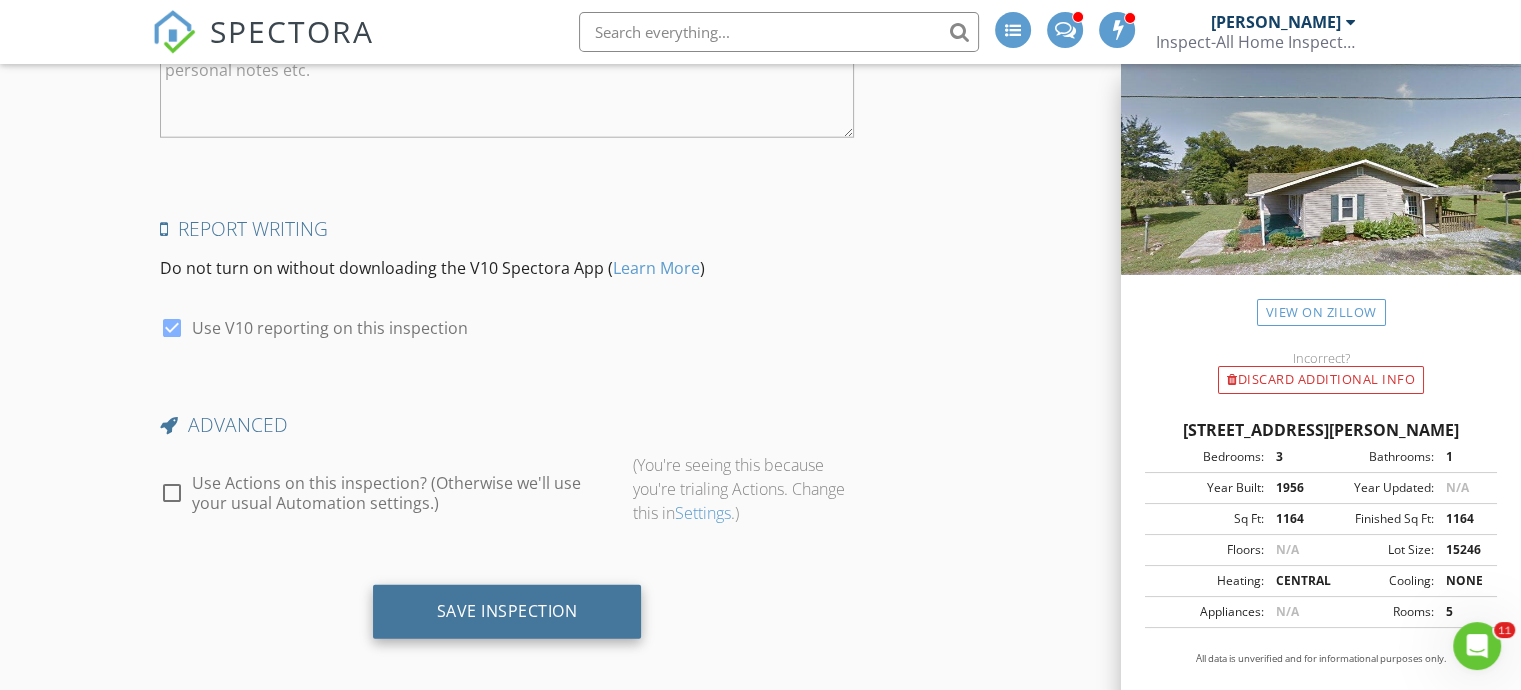 click on "Save Inspection" at bounding box center (507, 611) 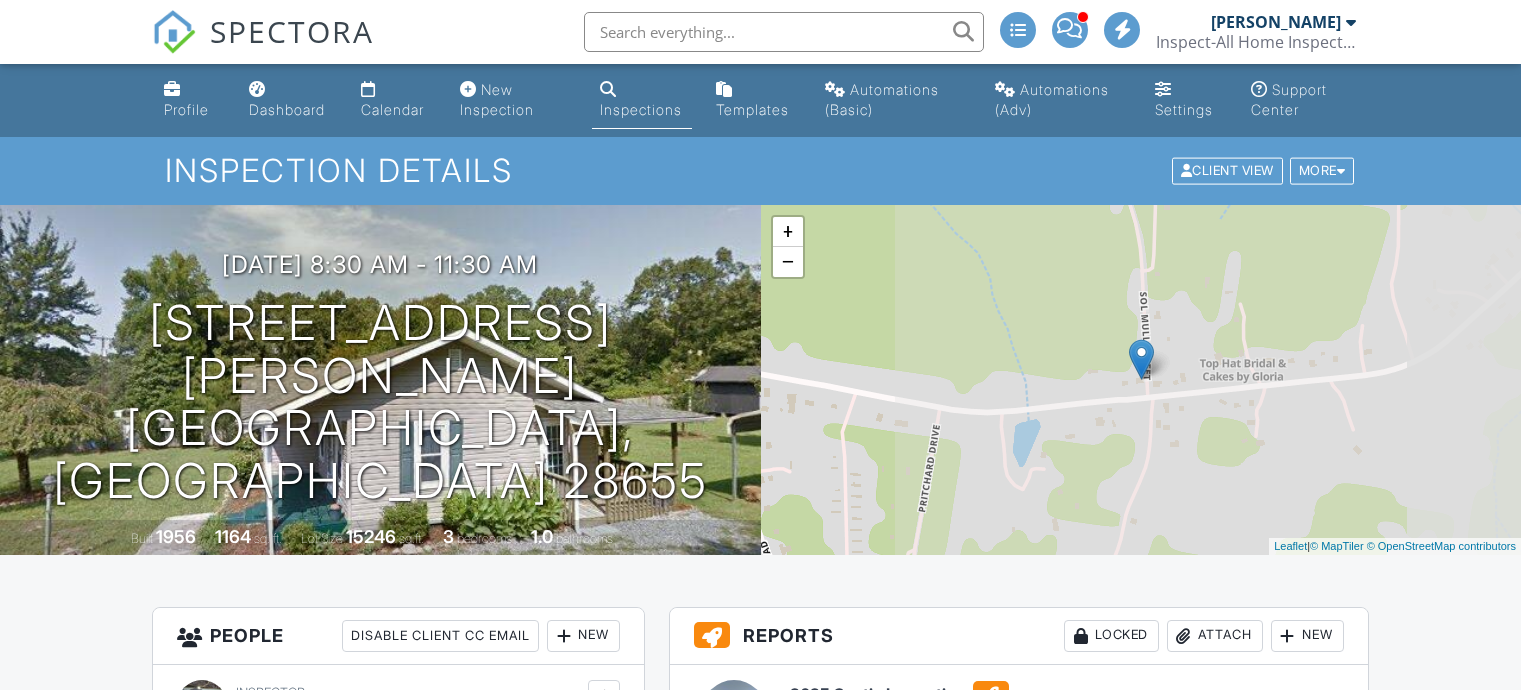 scroll, scrollTop: 0, scrollLeft: 0, axis: both 